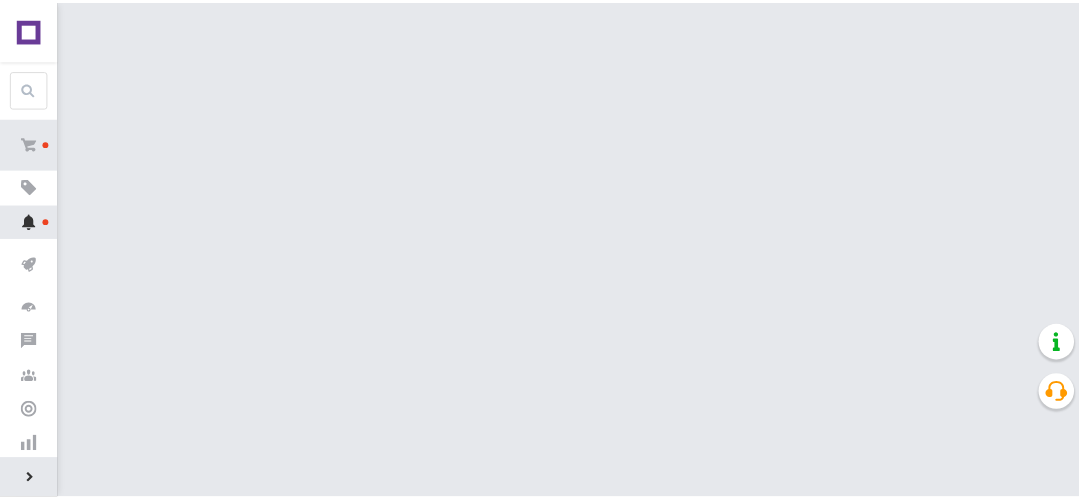scroll, scrollTop: 0, scrollLeft: 0, axis: both 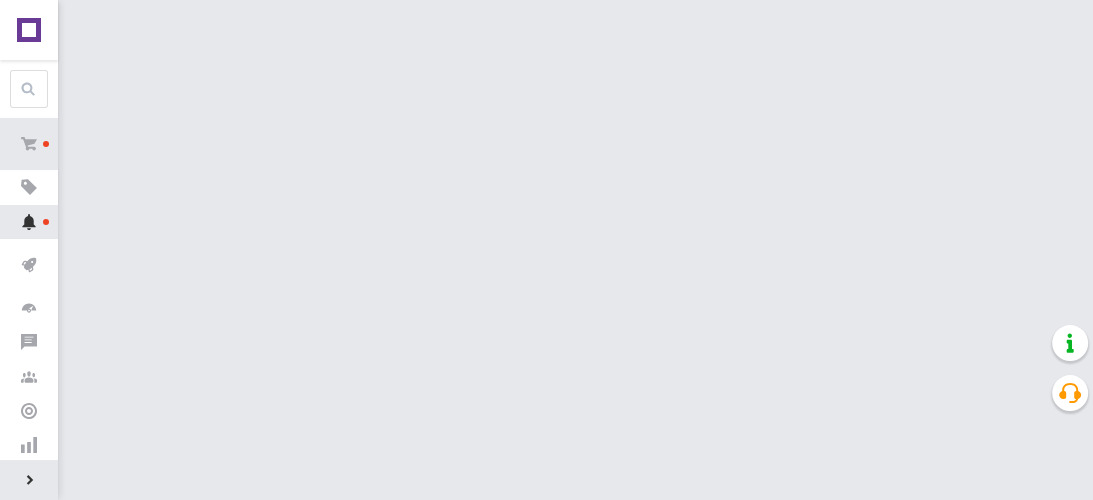 click at bounding box center [29, 222] 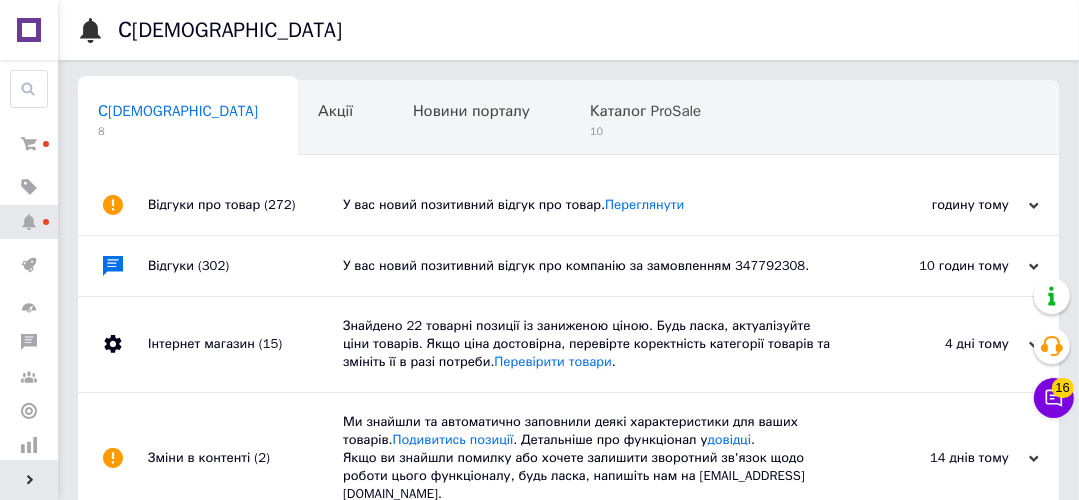 click on "У вас новий позитивний відгук про товар.  [GEOGRAPHIC_DATA]" at bounding box center [591, 205] 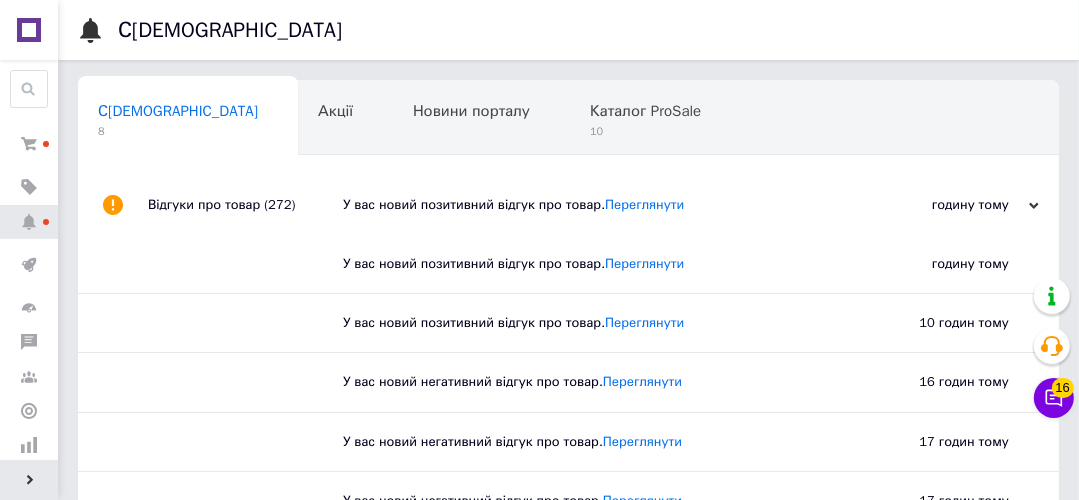 scroll, scrollTop: 240, scrollLeft: 0, axis: vertical 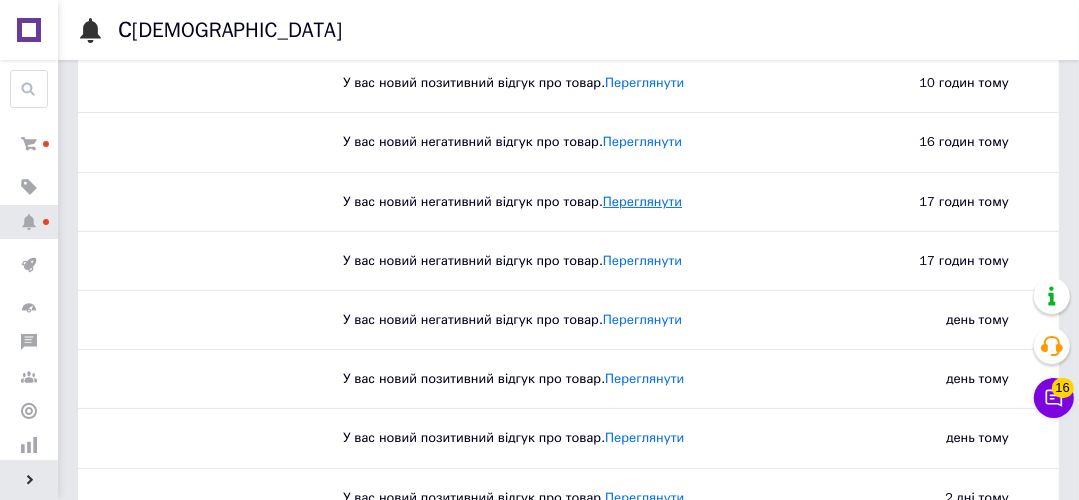 click on "Переглянути" at bounding box center [642, 201] 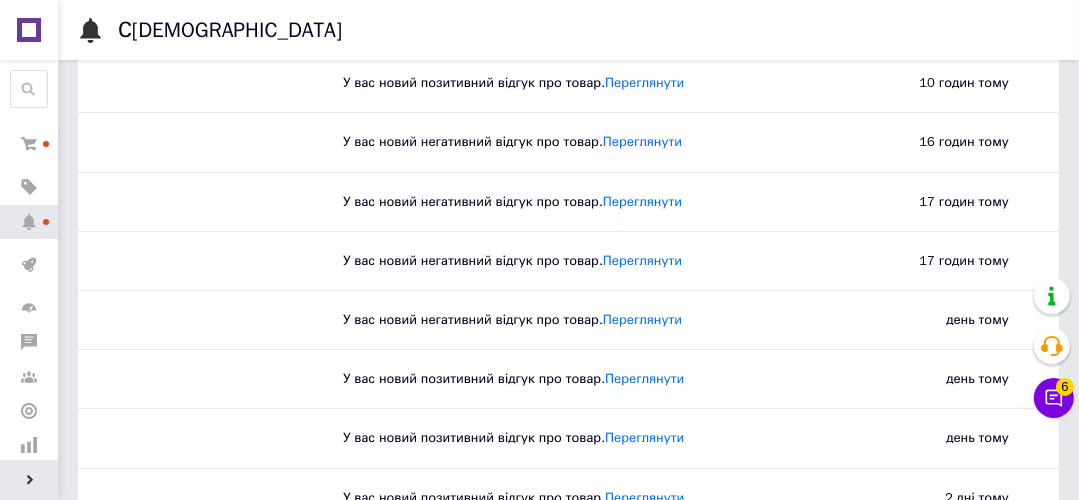 scroll, scrollTop: 0, scrollLeft: 0, axis: both 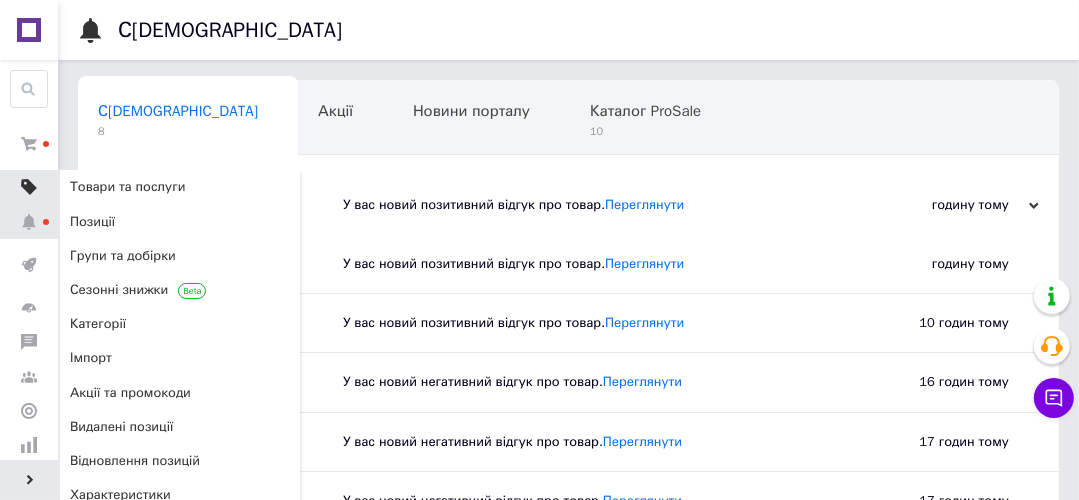 click 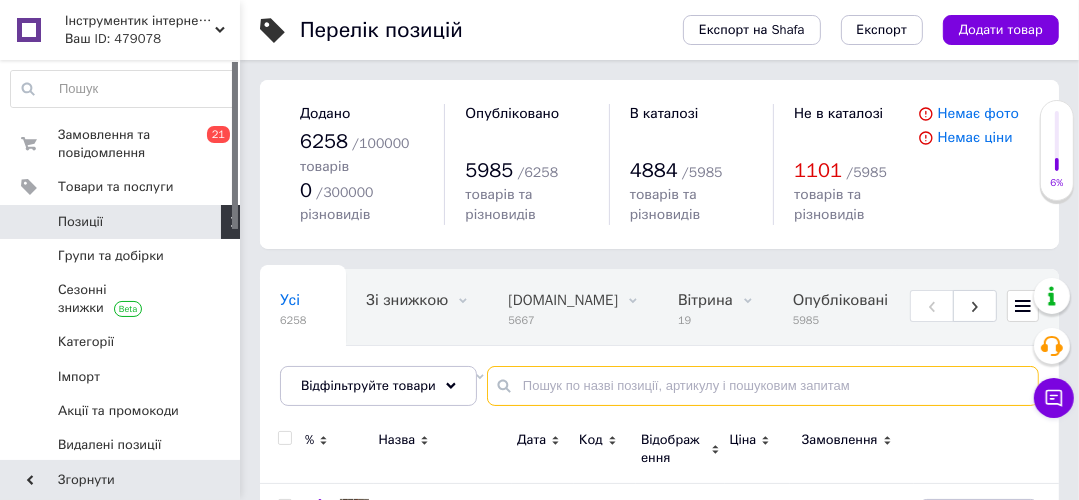 click at bounding box center [763, 386] 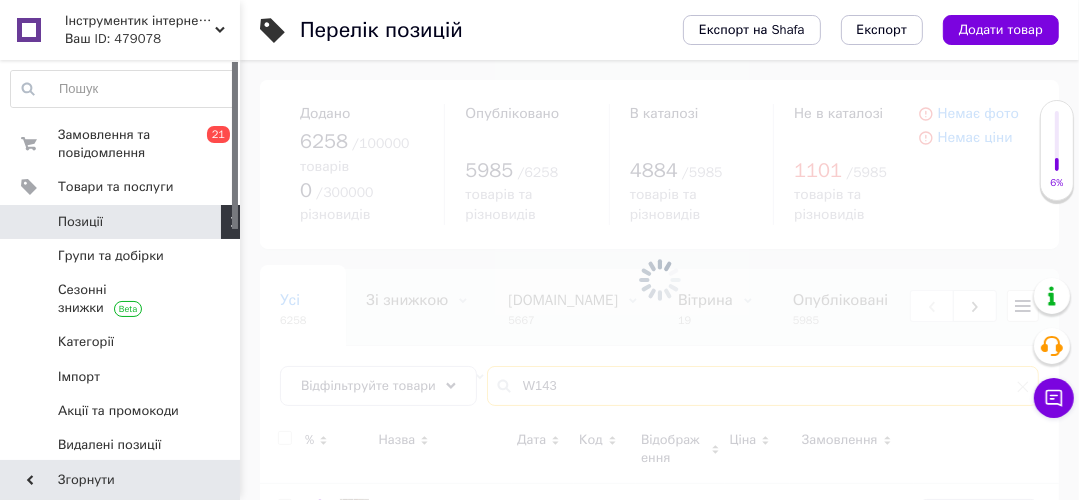 type on "W143" 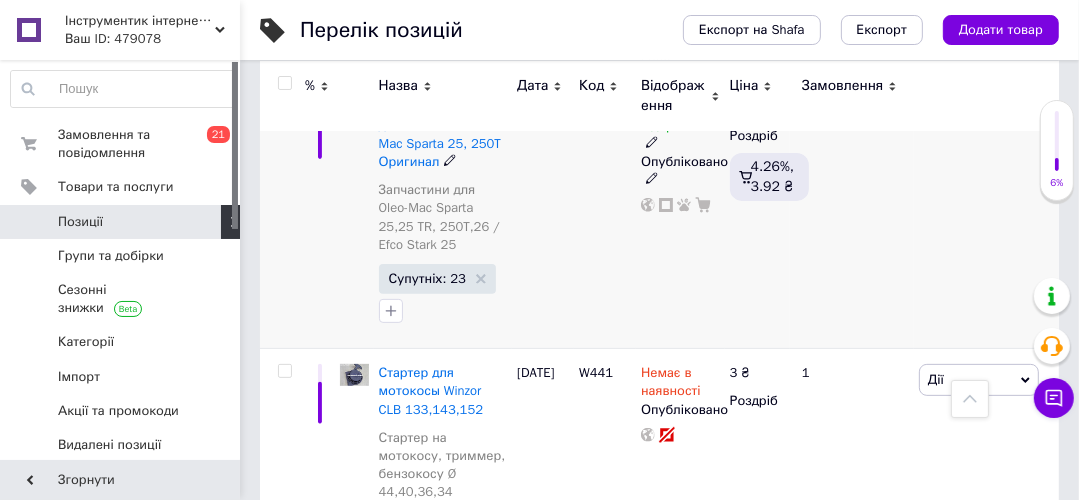scroll, scrollTop: 240, scrollLeft: 0, axis: vertical 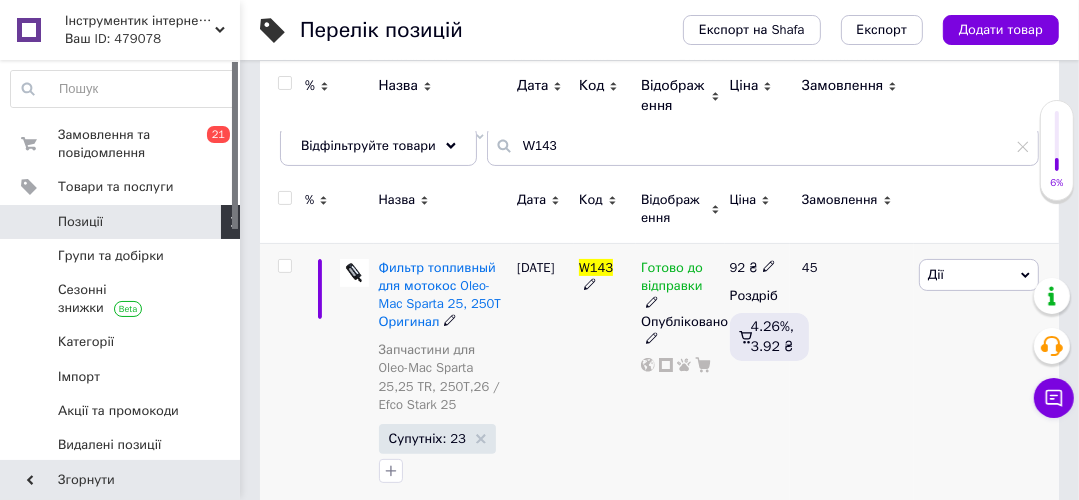 click on "Готово до відправки" at bounding box center [672, 279] 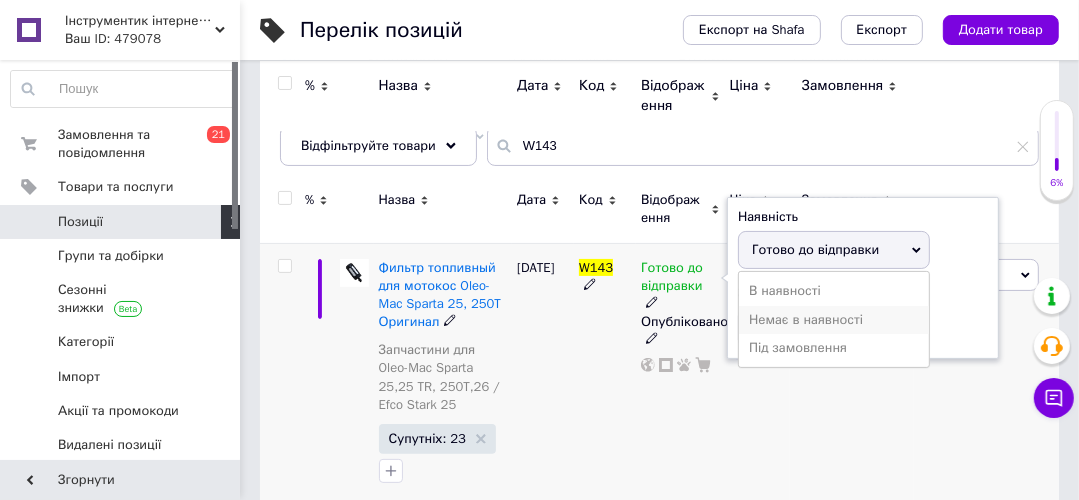 click on "Немає в наявності" at bounding box center [834, 320] 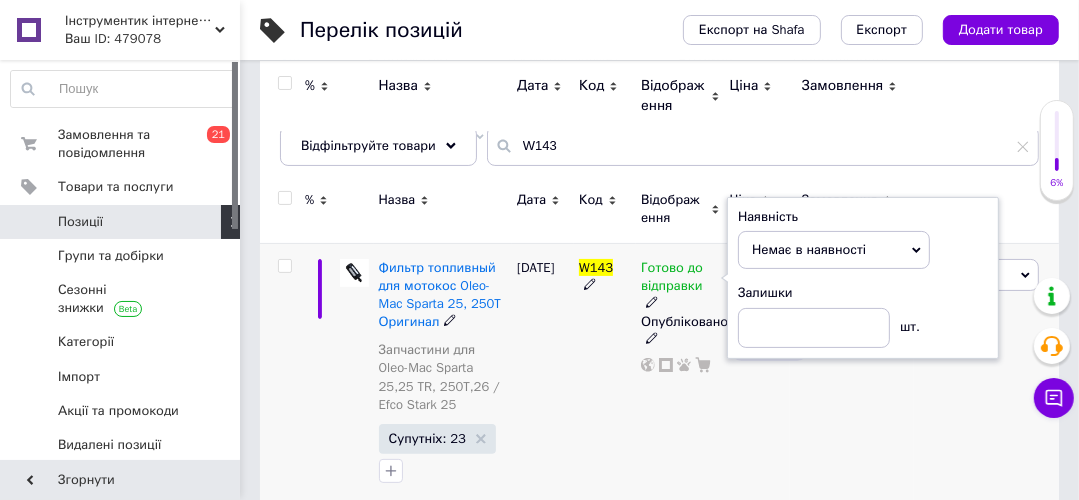 click on "Готово до відправки Наявність Немає в наявності В наявності Під замовлення Готово до відправки Залишки шт. Опубліковано" at bounding box center [680, 376] 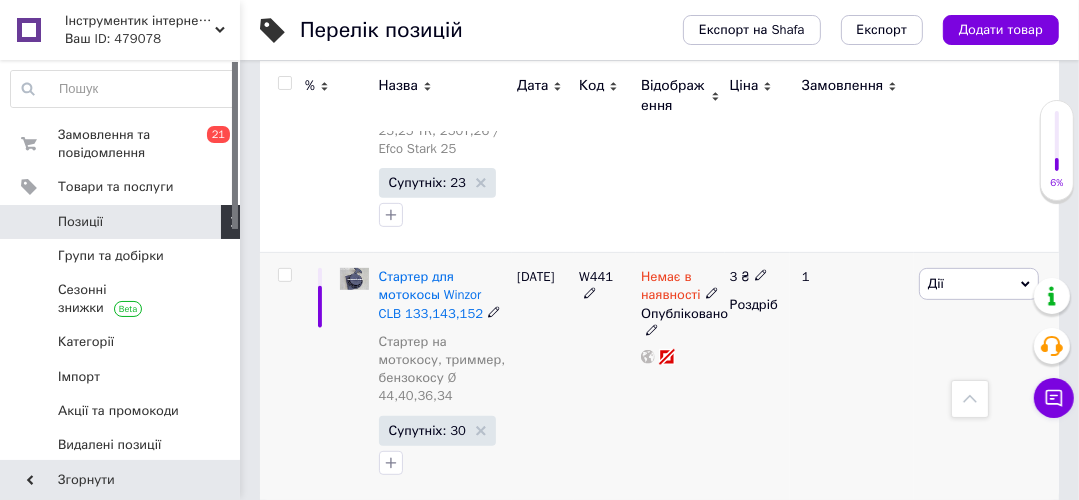 scroll, scrollTop: 416, scrollLeft: 0, axis: vertical 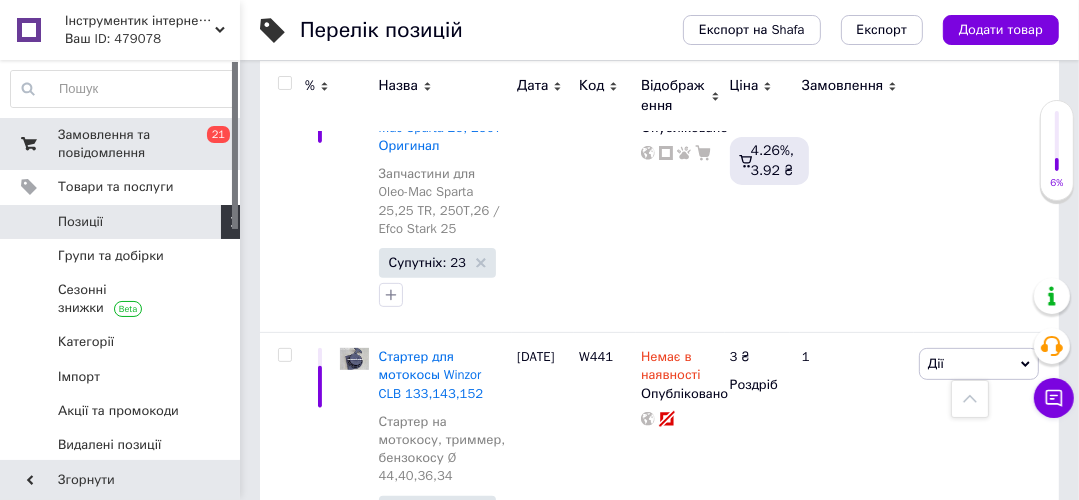 click on "Замовлення та повідомлення" at bounding box center [121, 144] 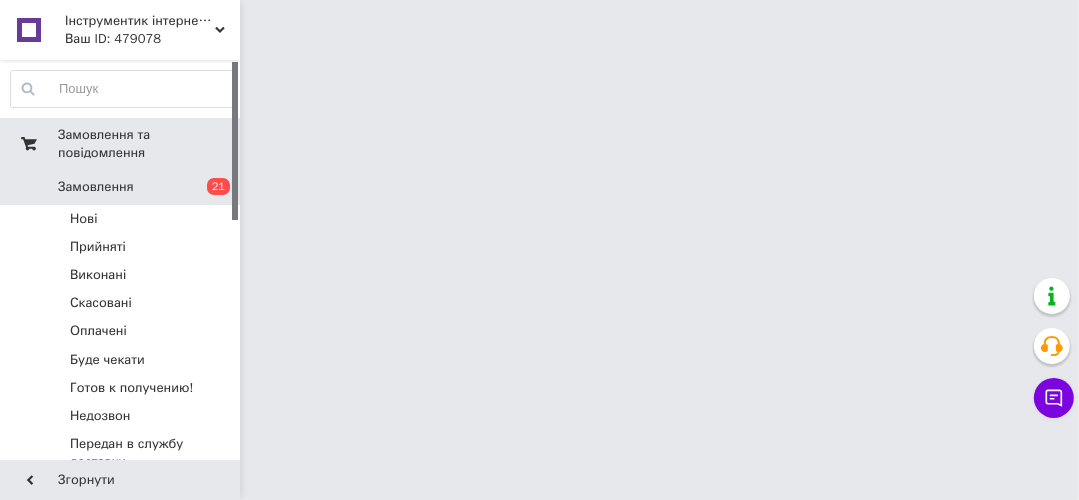 scroll, scrollTop: 0, scrollLeft: 0, axis: both 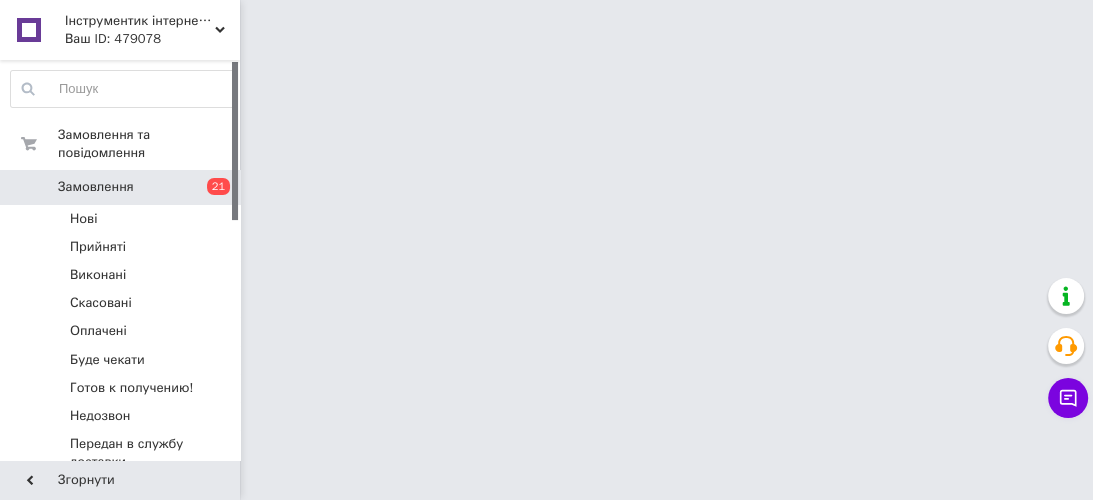 click on "Замовлення" at bounding box center [96, 187] 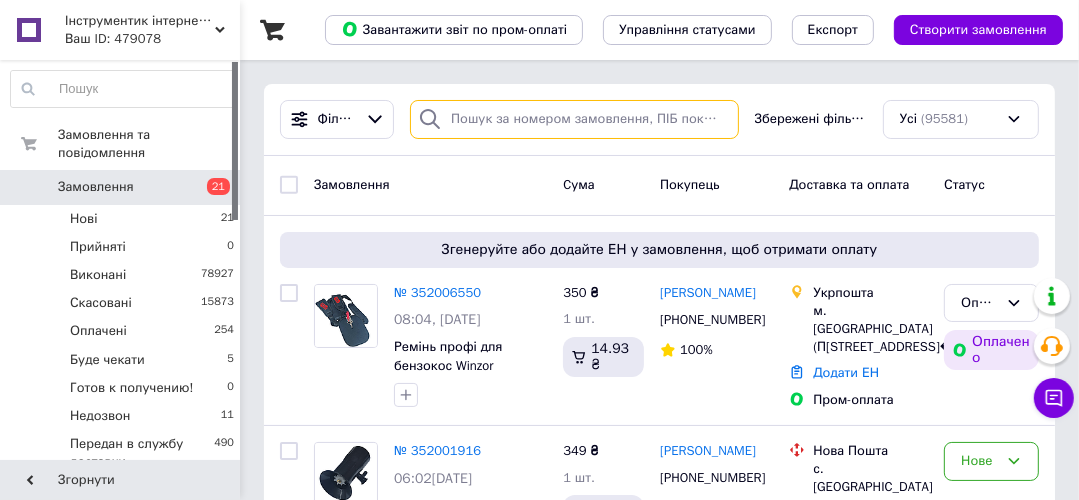 paste on "Муравський" 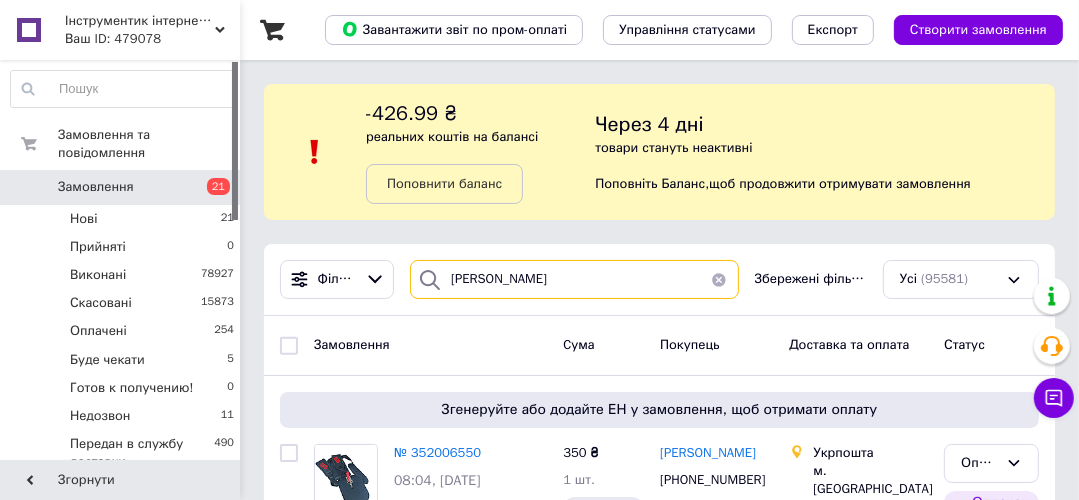 type on "Муравський" 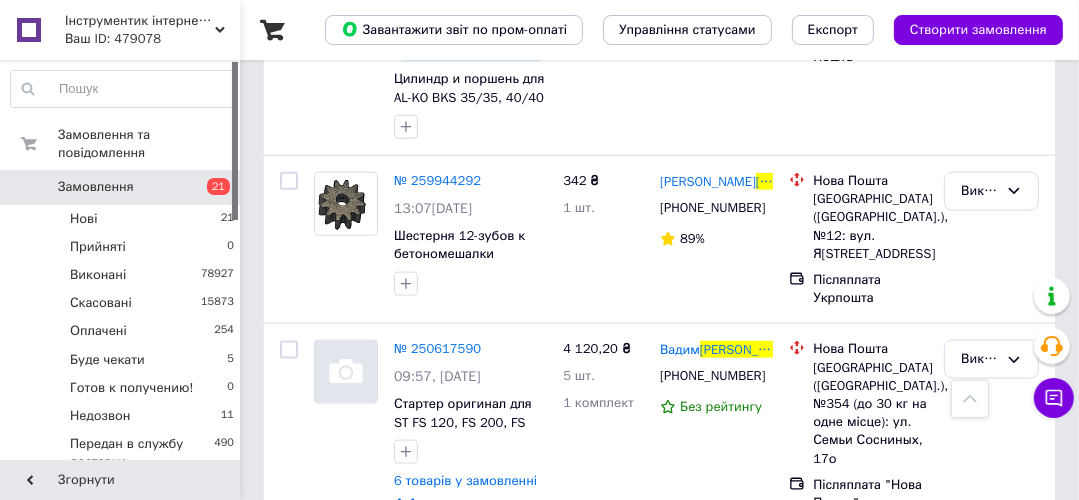 scroll, scrollTop: 1920, scrollLeft: 0, axis: vertical 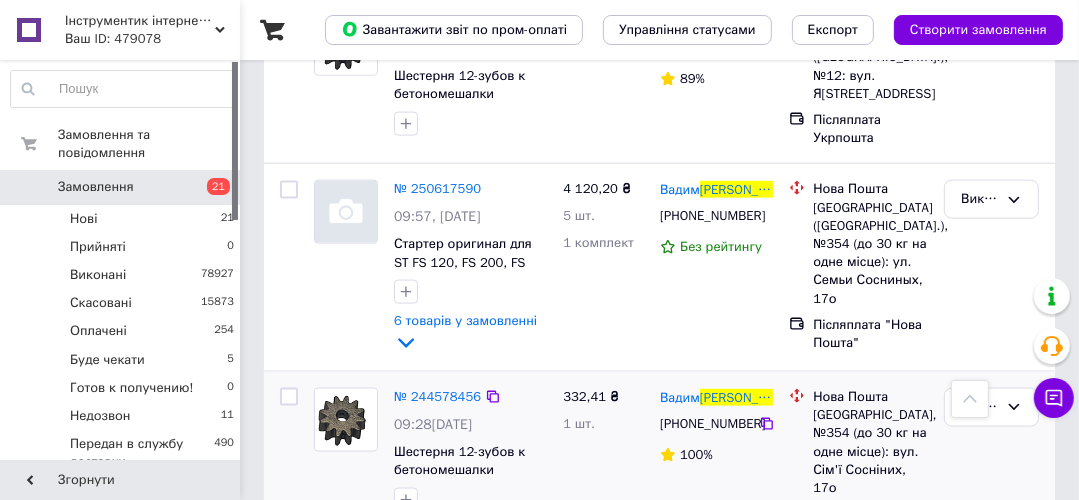 click on "Виконано" at bounding box center (991, 465) 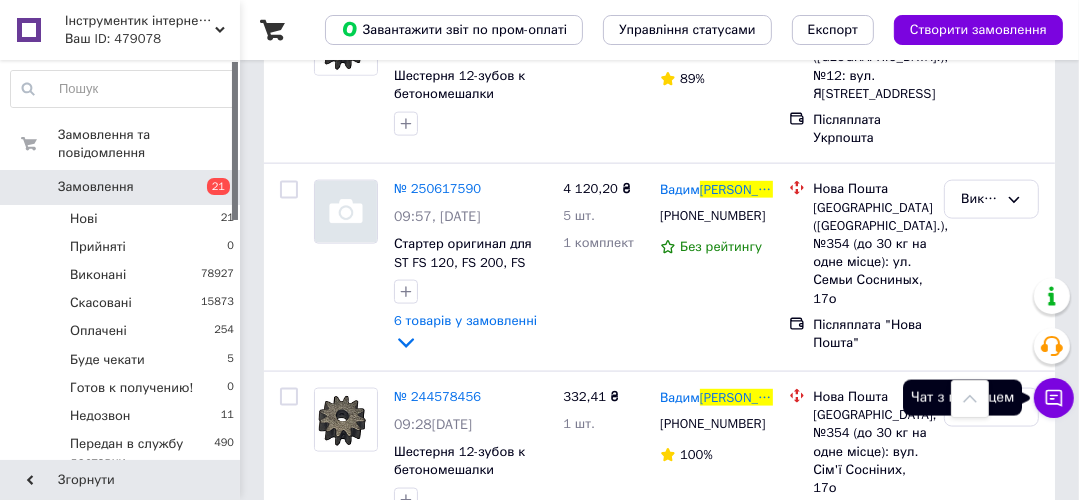 click 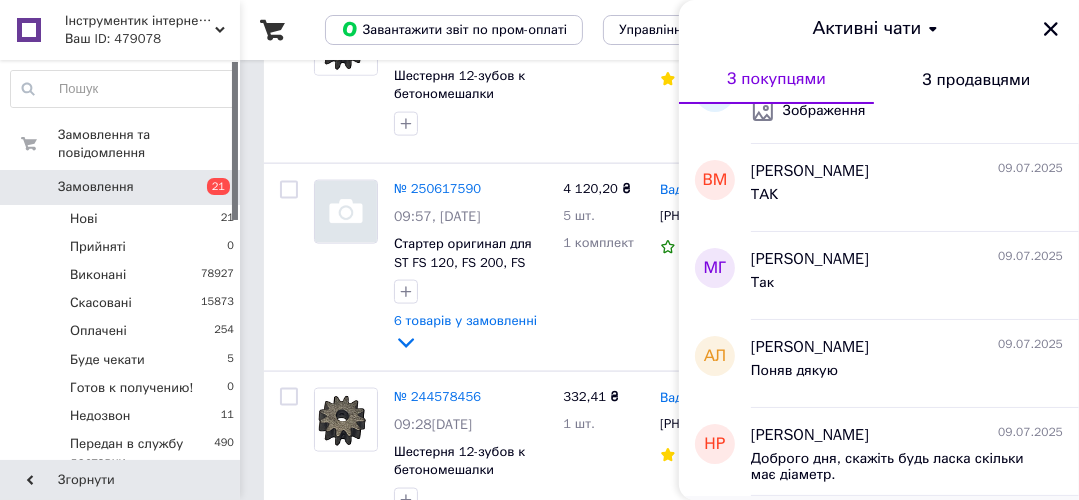 scroll, scrollTop: 640, scrollLeft: 0, axis: vertical 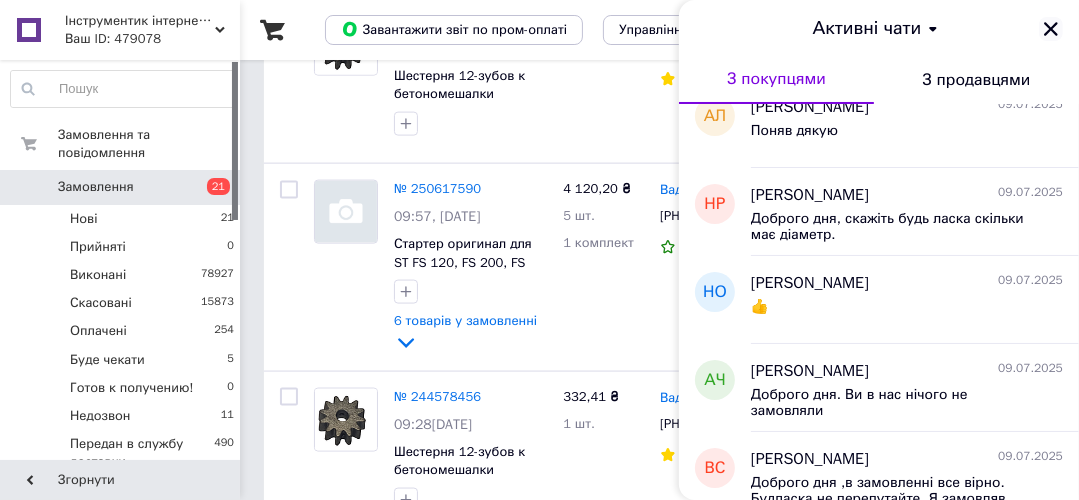click 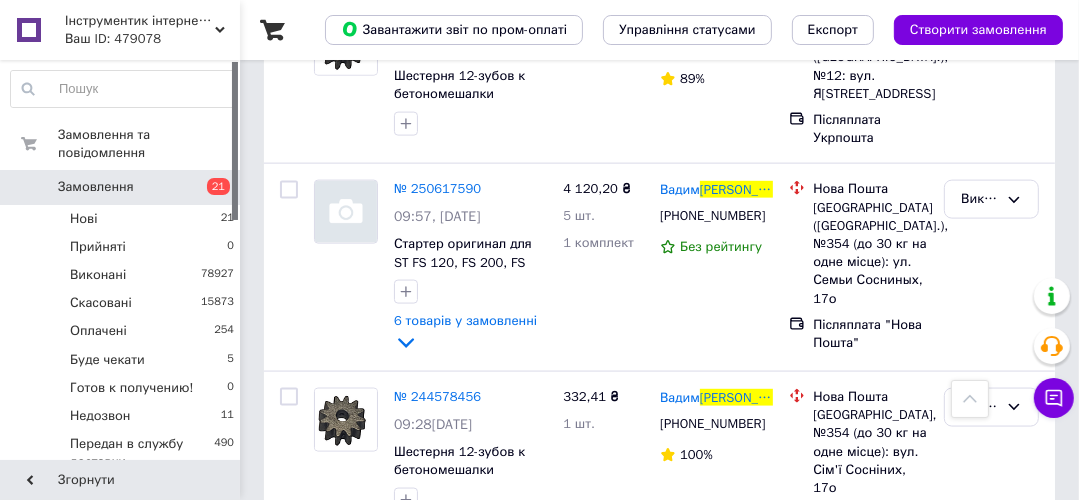 click on "Замовлення 21" at bounding box center [123, 187] 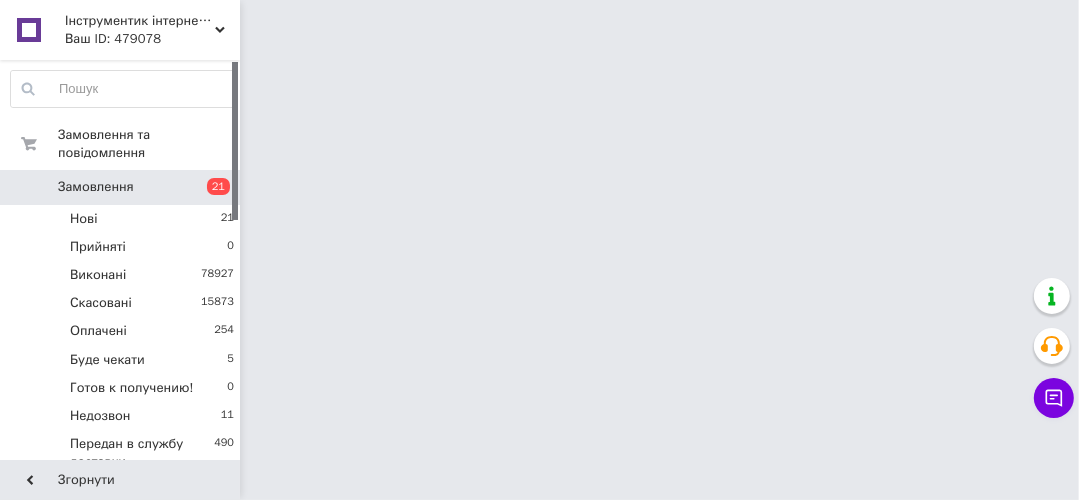 scroll, scrollTop: 0, scrollLeft: 0, axis: both 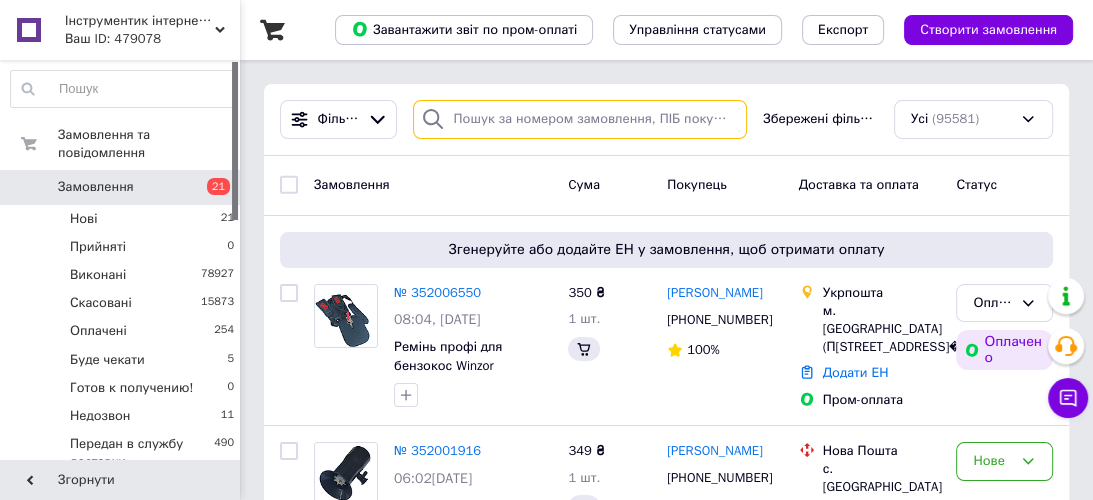 click at bounding box center [580, 119] 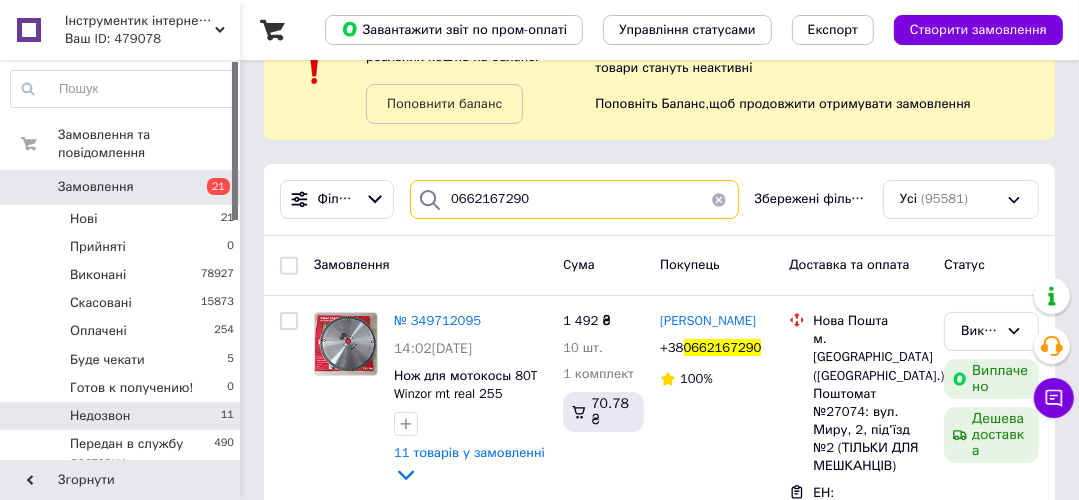scroll, scrollTop: 176, scrollLeft: 0, axis: vertical 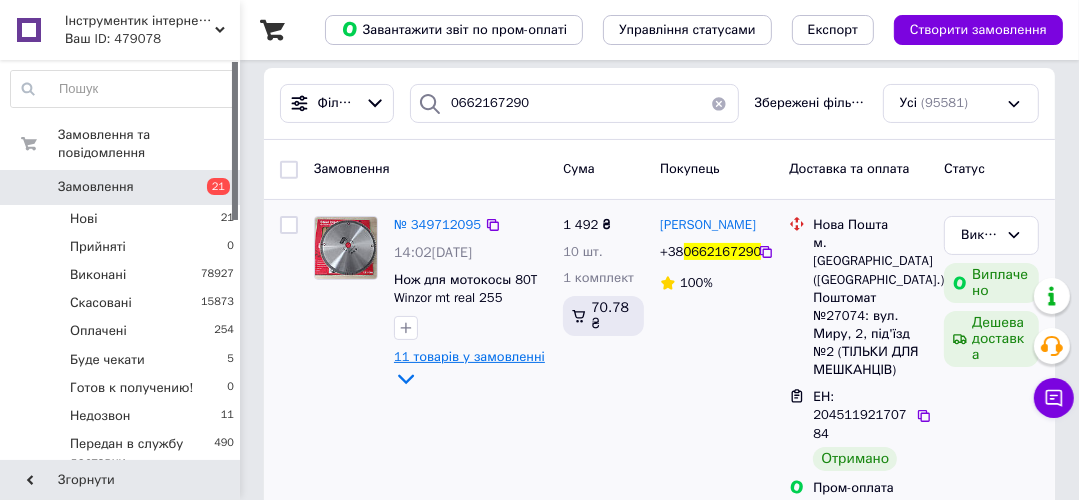 click on "11 товарів у замовленні" at bounding box center (469, 356) 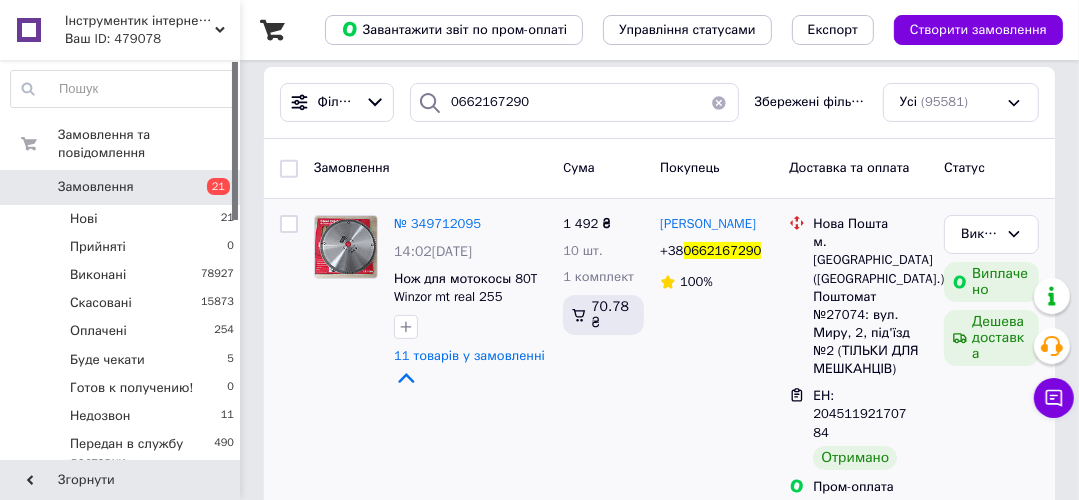 scroll, scrollTop: 17, scrollLeft: 0, axis: vertical 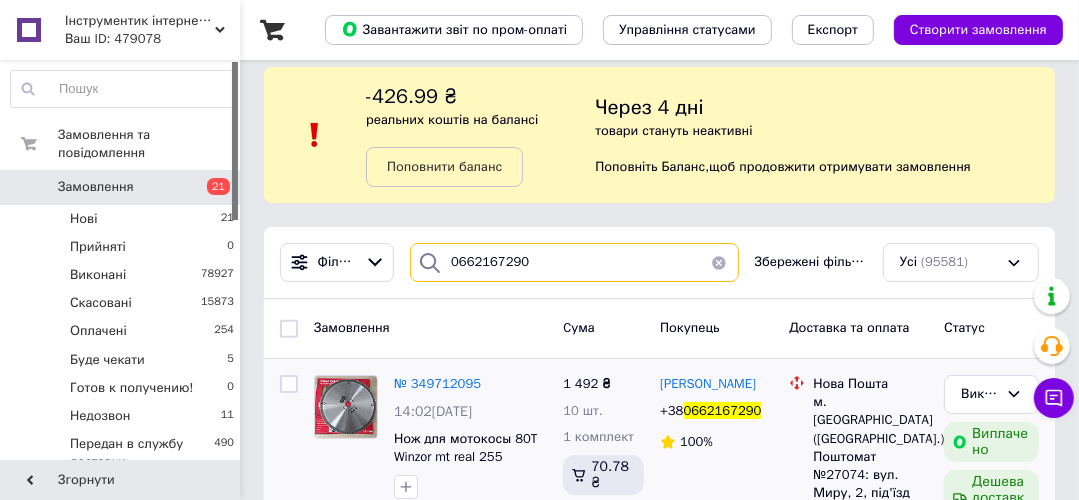 click on "0662167290" at bounding box center [574, 262] 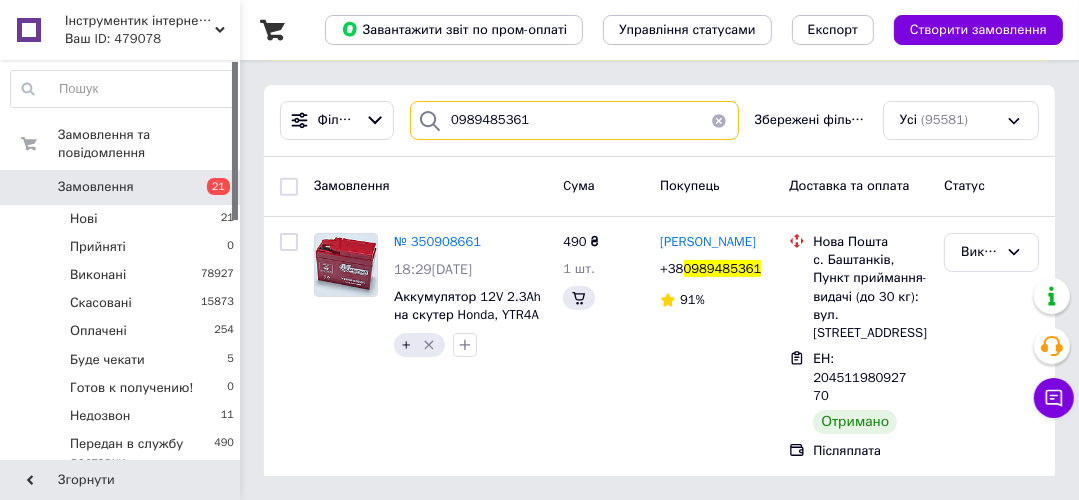 scroll, scrollTop: 0, scrollLeft: 0, axis: both 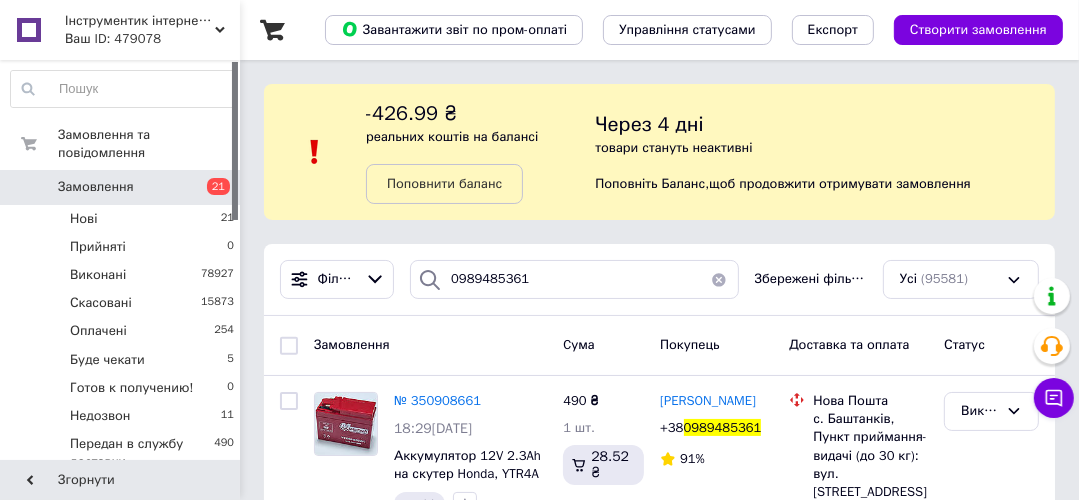 type on "098948" 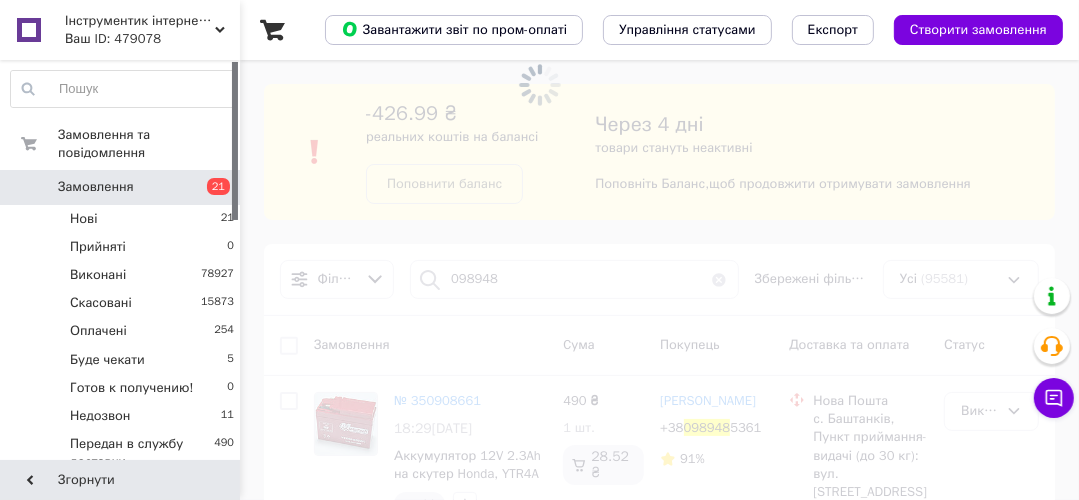 scroll, scrollTop: 140, scrollLeft: 0, axis: vertical 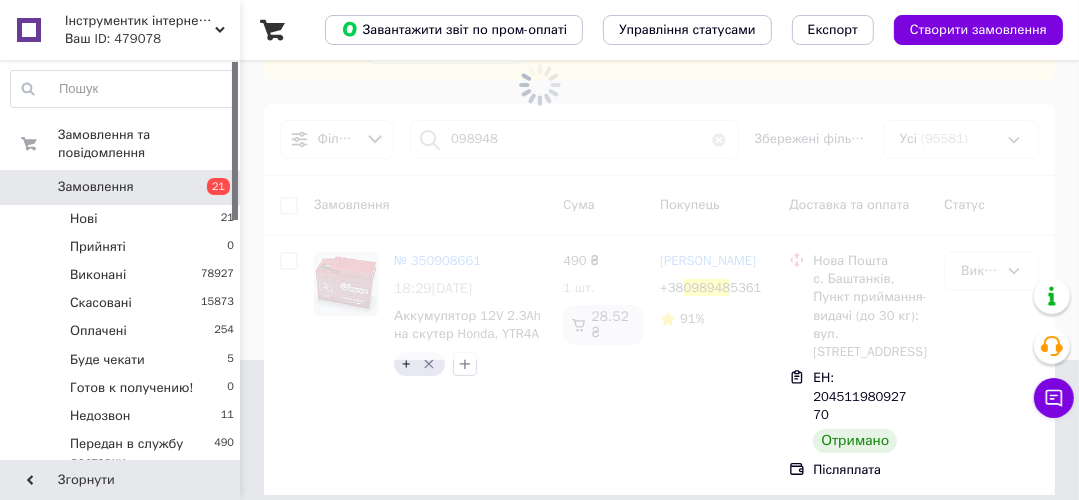 click 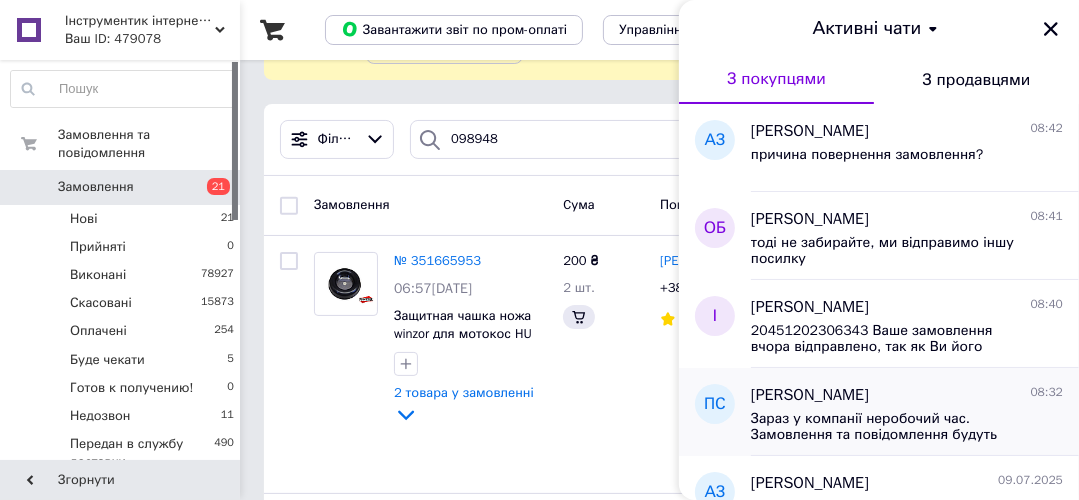 scroll, scrollTop: 0, scrollLeft: 0, axis: both 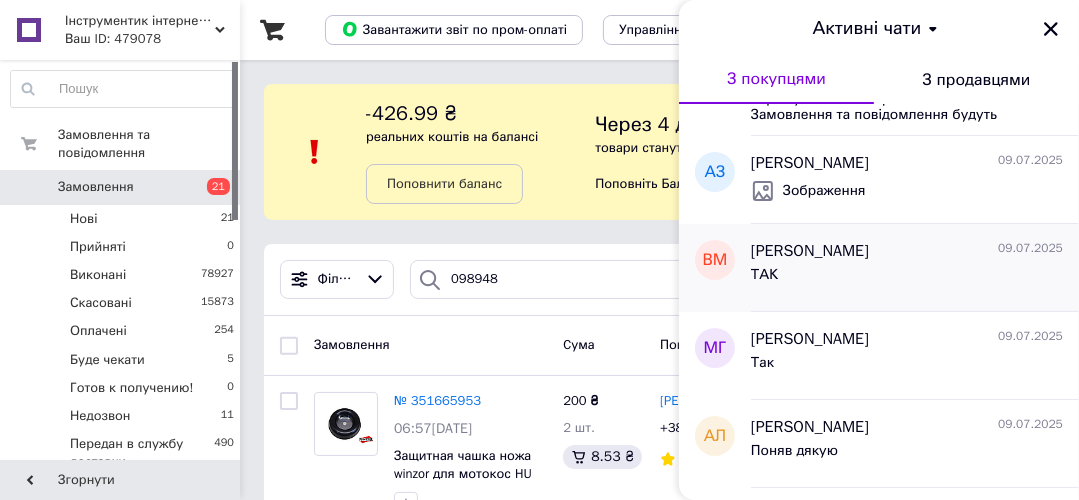 click on "ТАК" at bounding box center [907, 279] 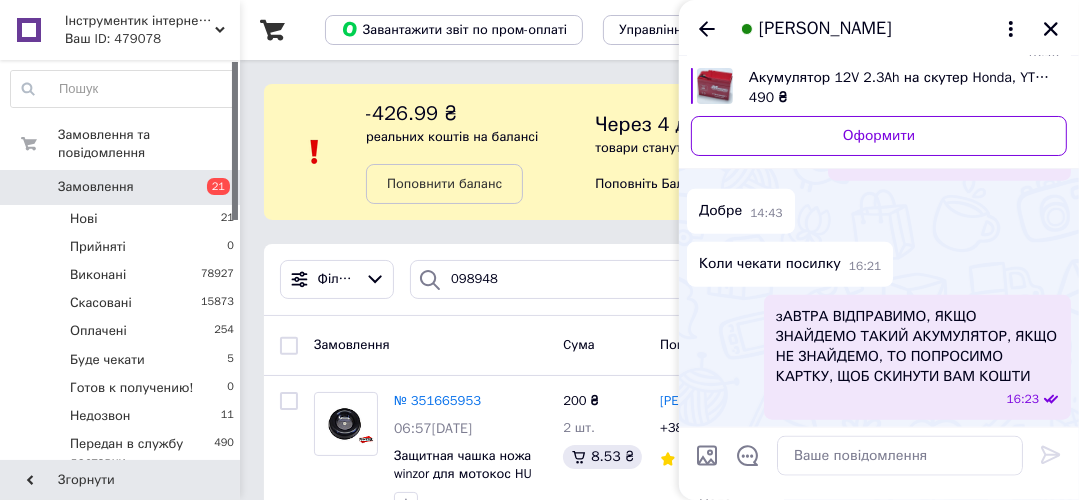 scroll, scrollTop: 1329, scrollLeft: 0, axis: vertical 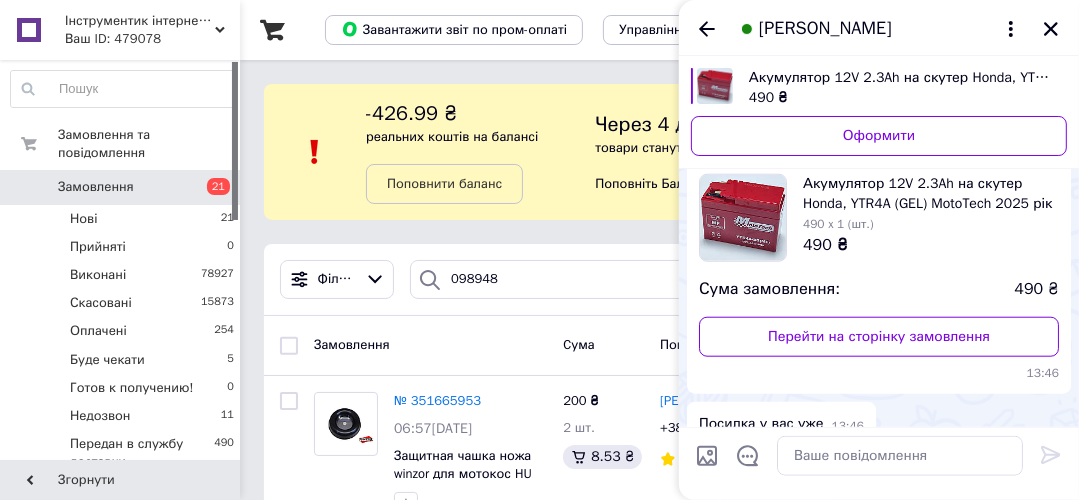 click at bounding box center [695, -23] 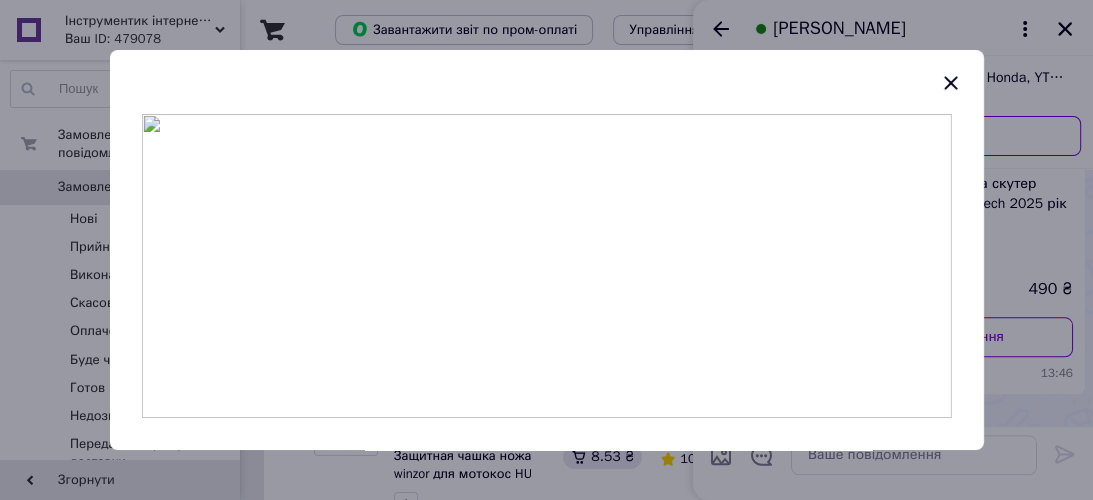 click at bounding box center [546, 266] 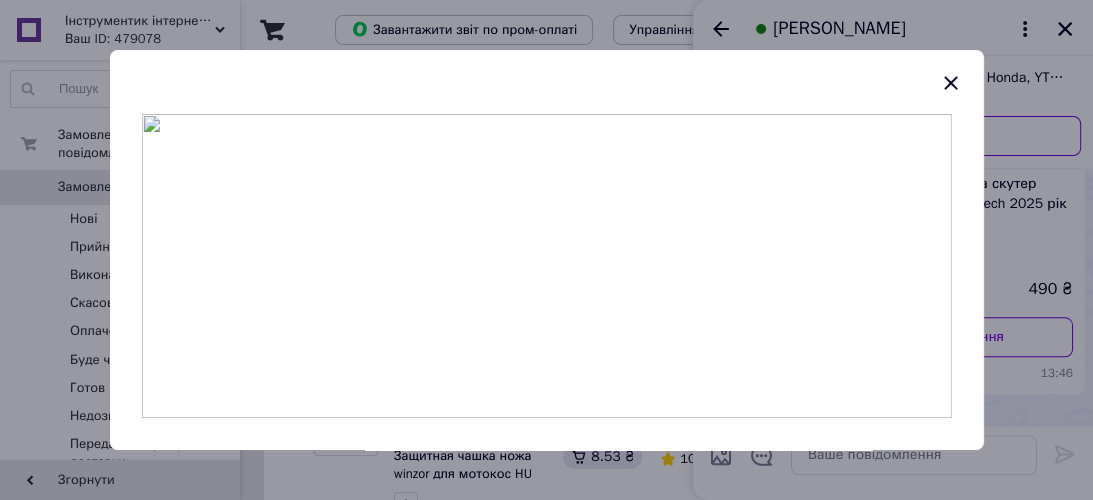 click at bounding box center (546, 266) 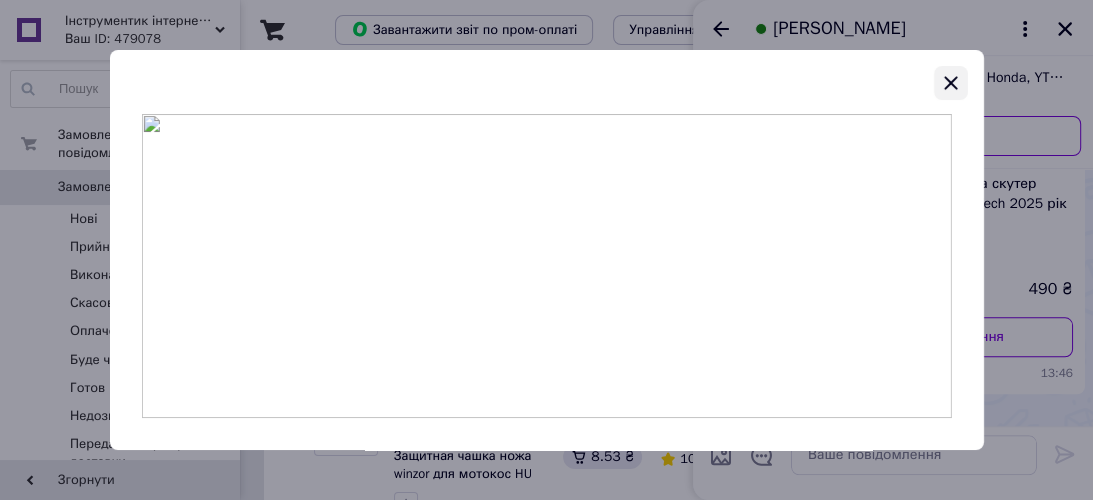 click 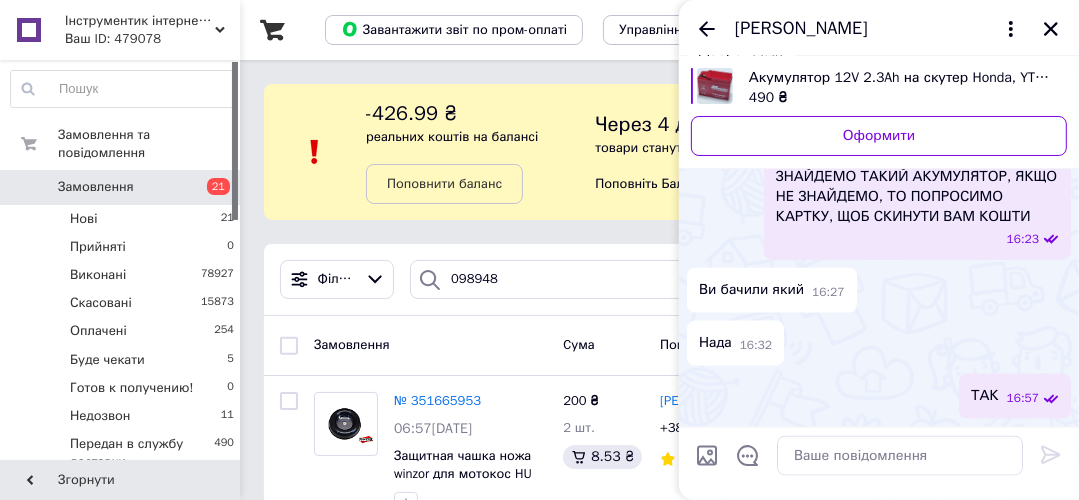 scroll, scrollTop: 2289, scrollLeft: 0, axis: vertical 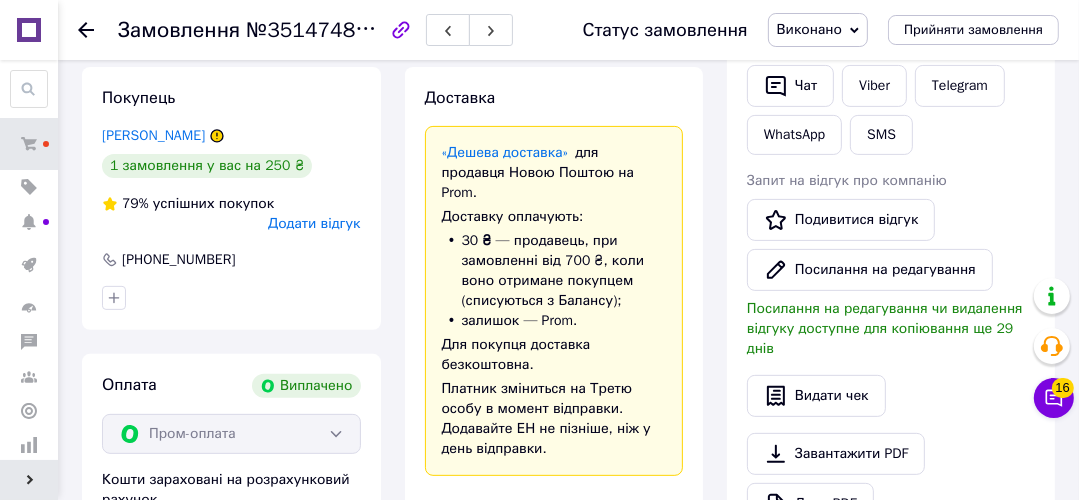 click on "Додати відгук" at bounding box center [314, 223] 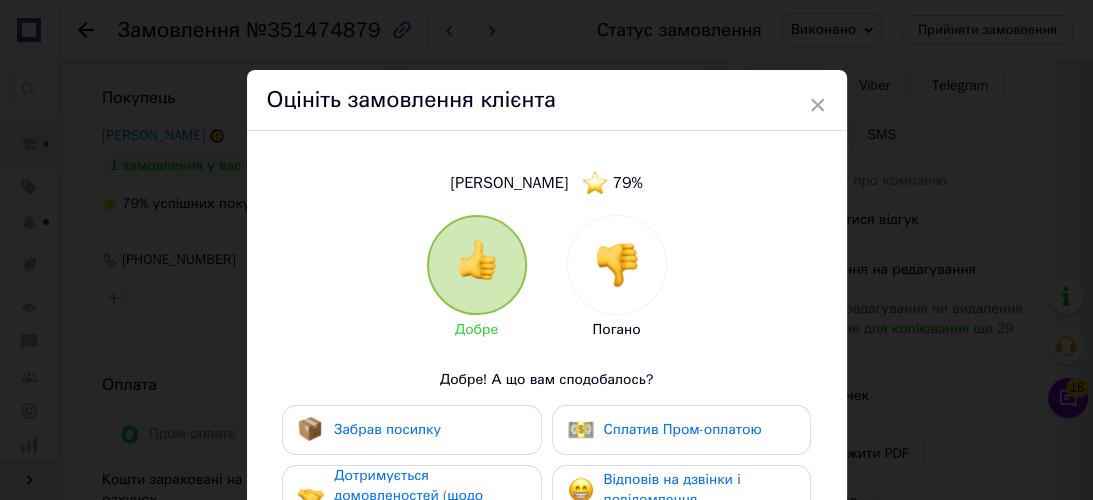 click at bounding box center (617, 265) 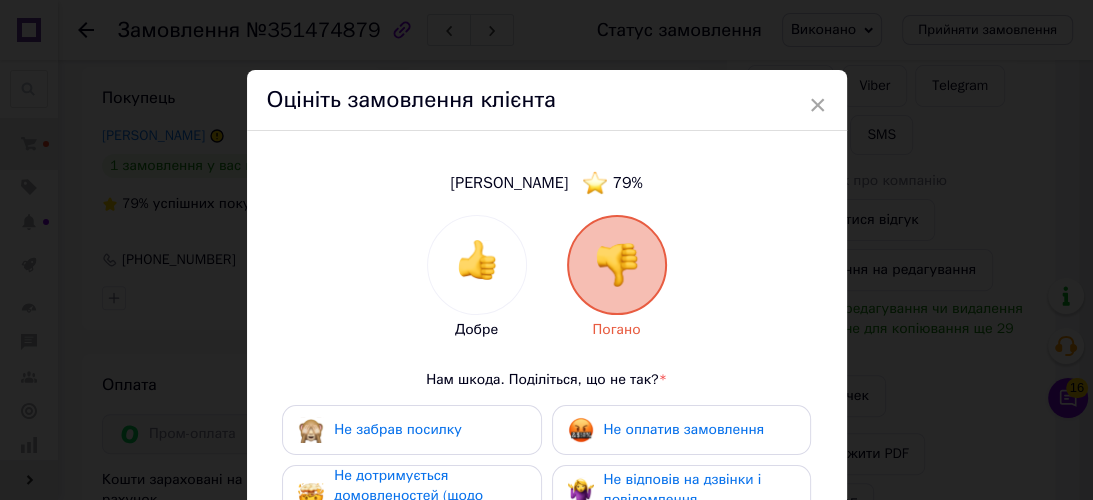 scroll, scrollTop: 320, scrollLeft: 0, axis: vertical 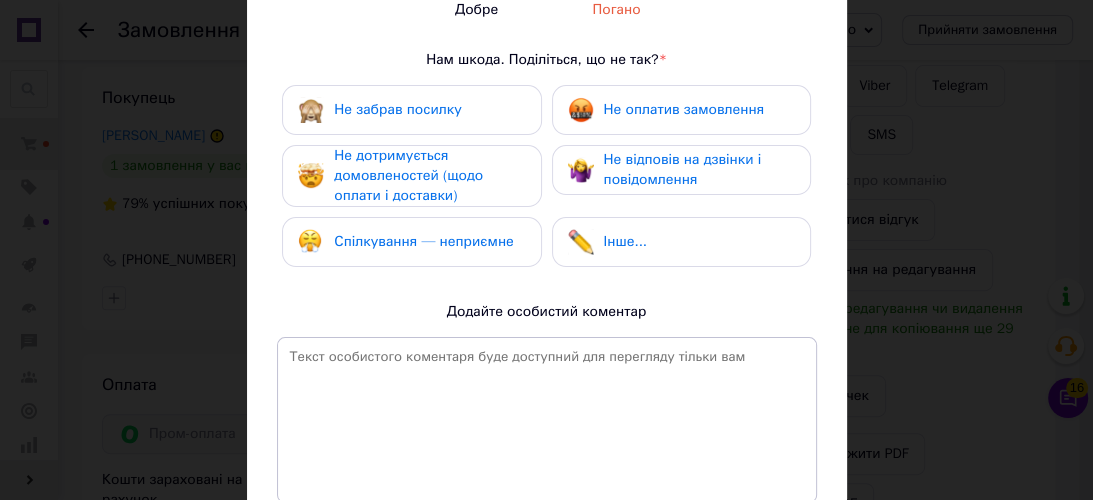 click on "Не дотримується домовленостей (щодо оплати і доставки)" at bounding box center (408, 175) 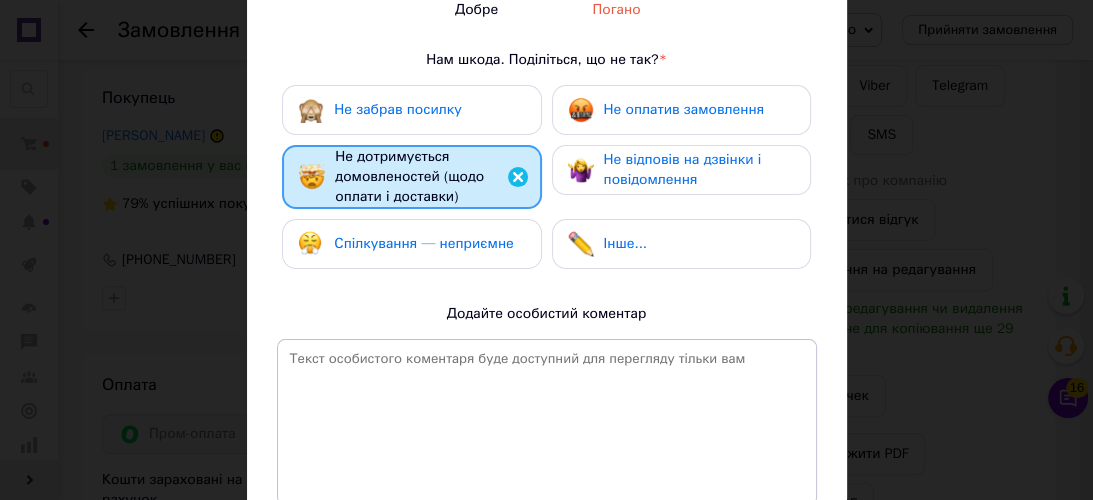 click on "Не відповів на дзвінки і повідомлення" at bounding box center [683, 169] 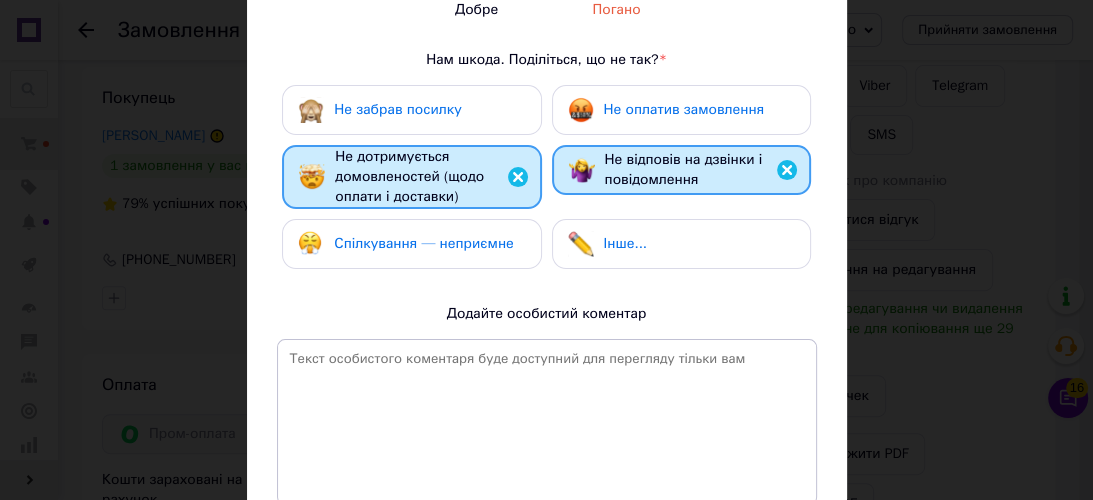click on "Спілкування — неприємне" at bounding box center (411, 244) 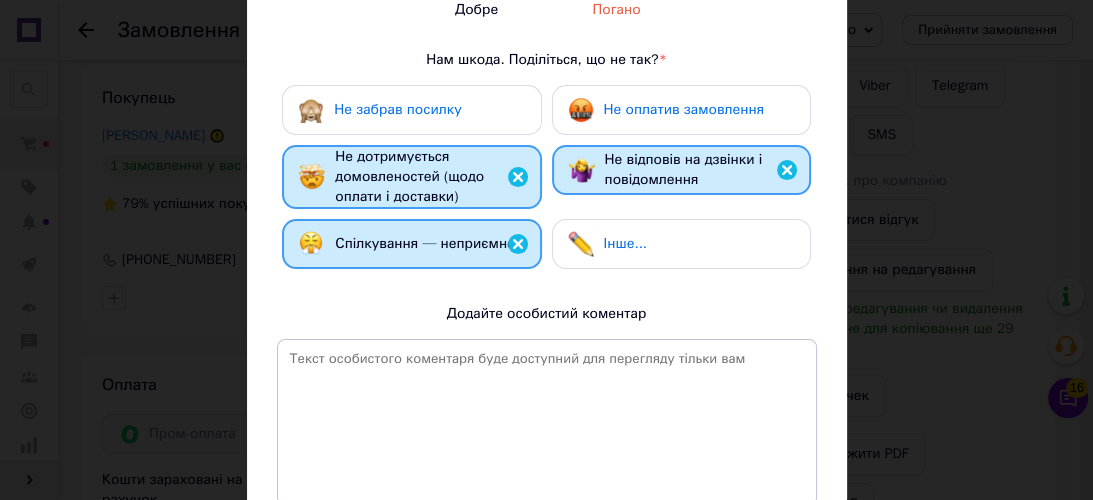 click at bounding box center (518, 244) 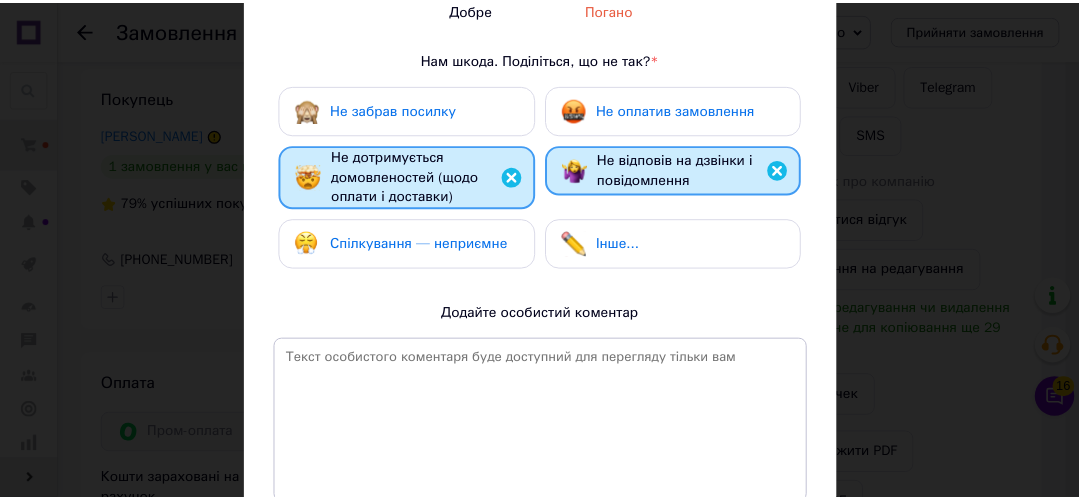 scroll, scrollTop: 492, scrollLeft: 0, axis: vertical 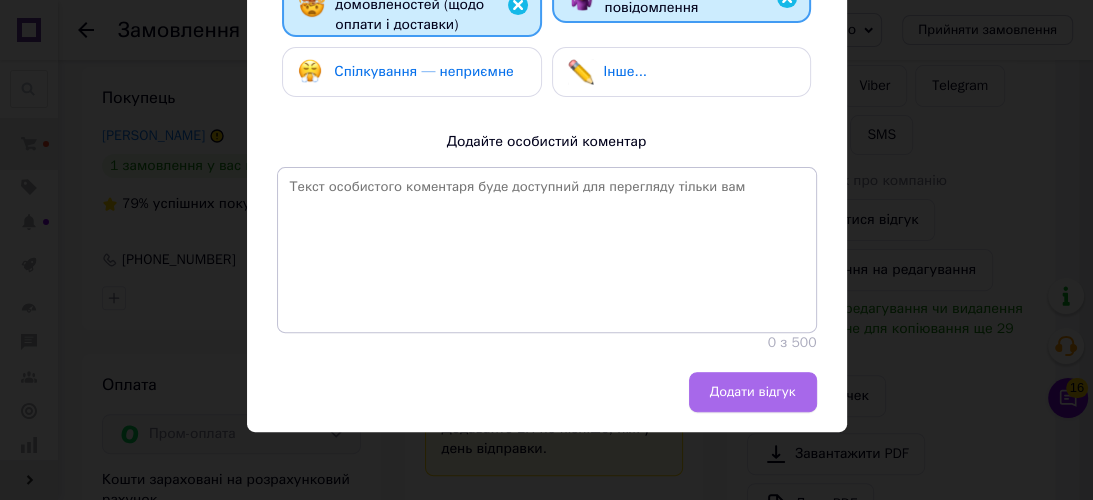 click on "Додати відгук" at bounding box center [753, 392] 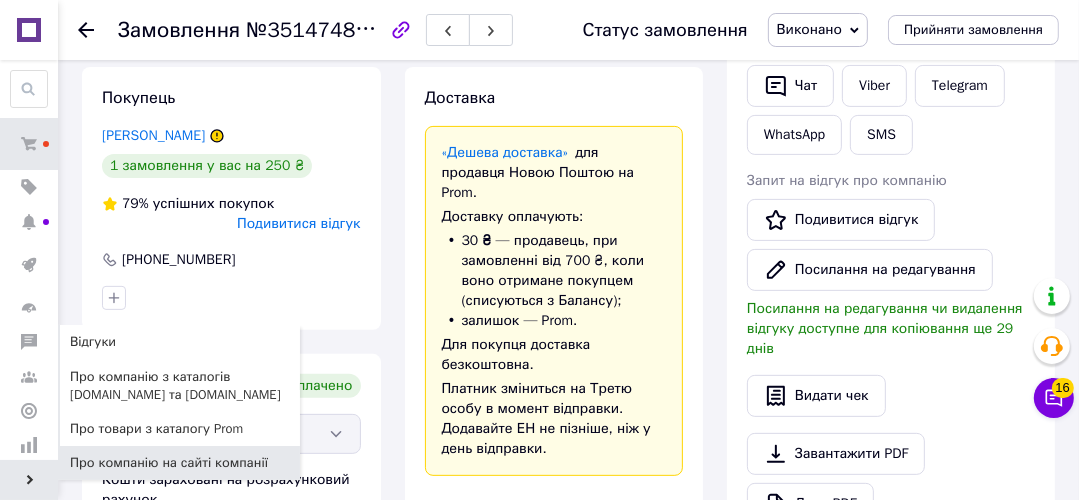 click on "Про компанію на сайті компанії" at bounding box center (169, 463) 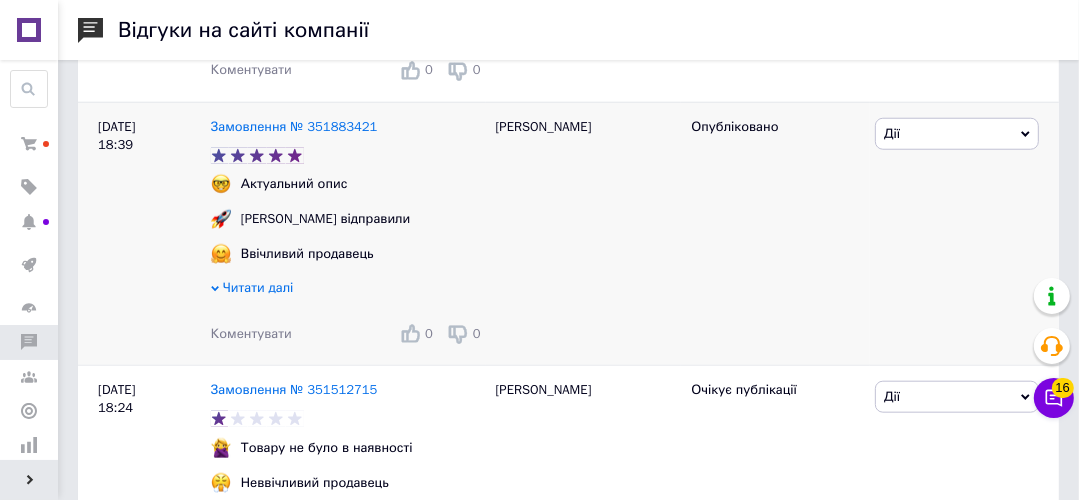 scroll, scrollTop: 1520, scrollLeft: 0, axis: vertical 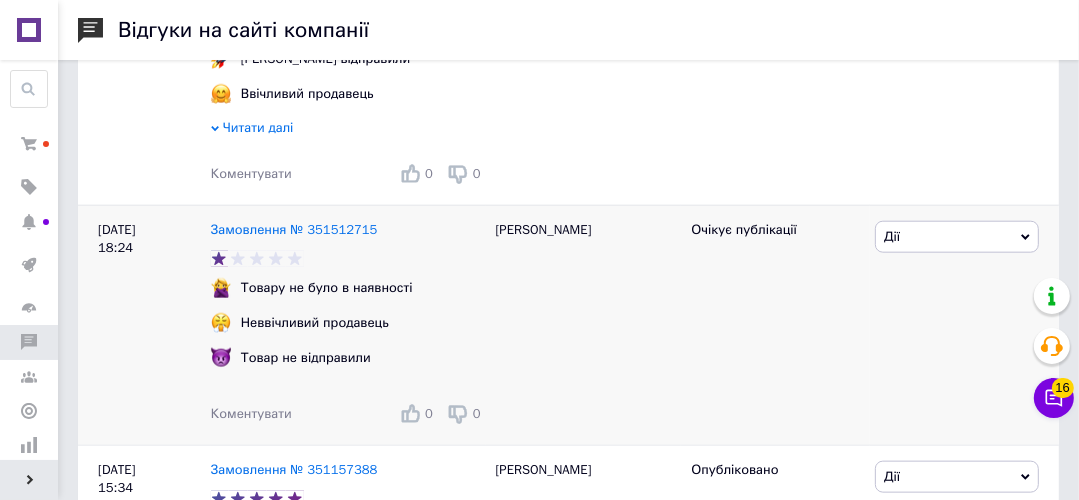 click on "Дії" at bounding box center (957, 237) 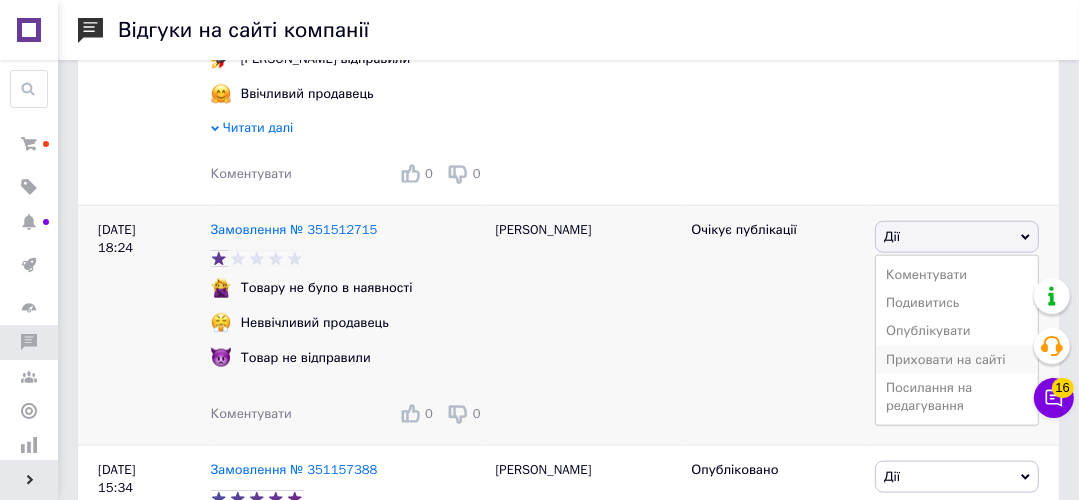 click on "Приховати на сайті" at bounding box center [957, 360] 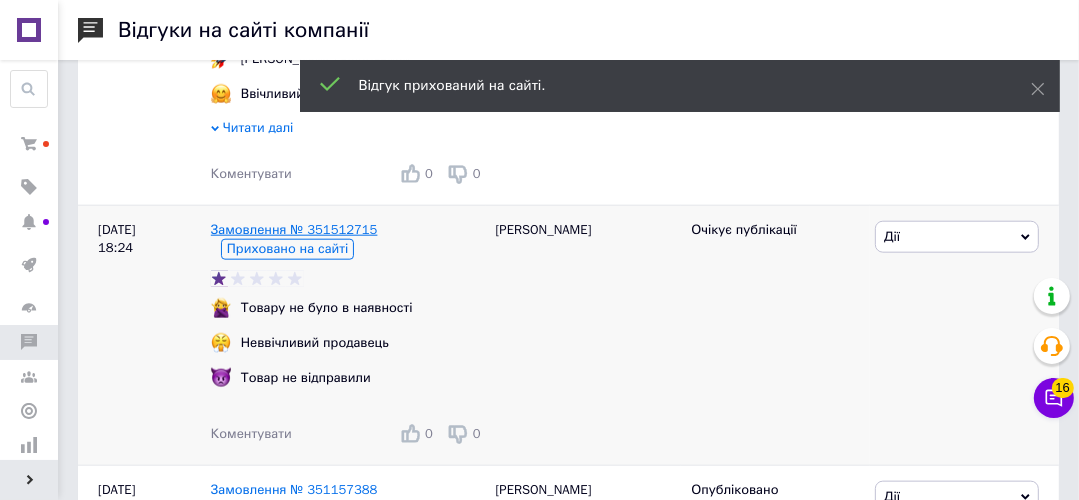 click on "Замовлення № 351512715" at bounding box center [294, 229] 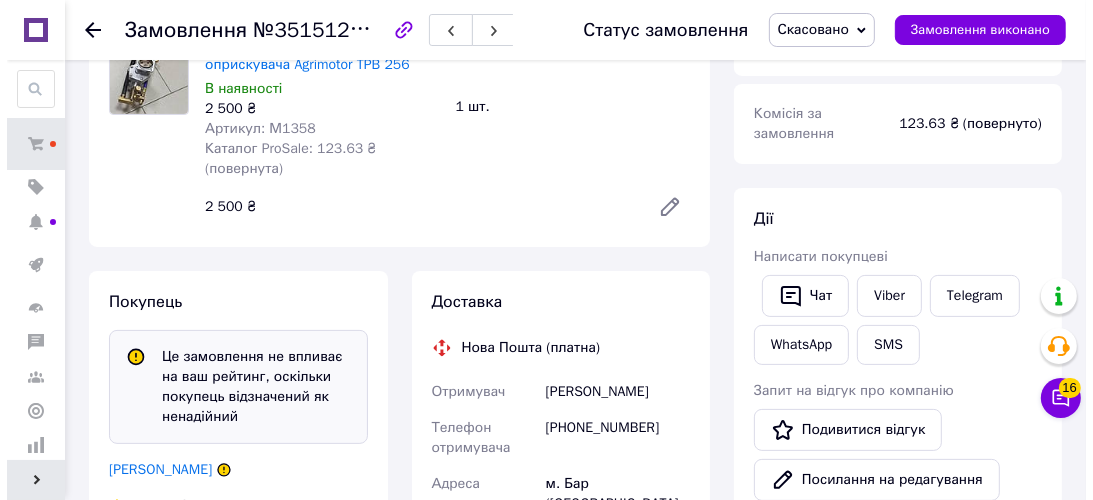 scroll, scrollTop: 480, scrollLeft: 0, axis: vertical 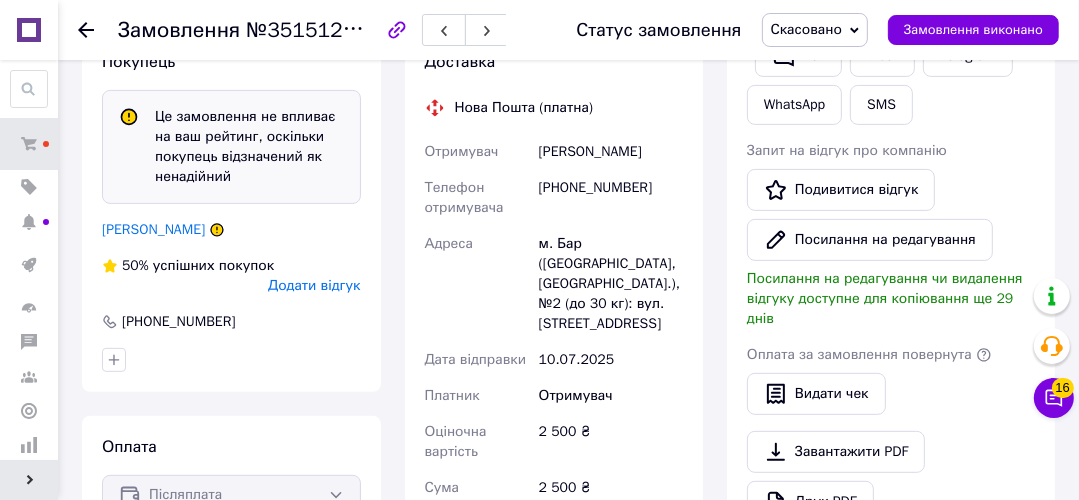 click on "Додати відгук" at bounding box center [314, 285] 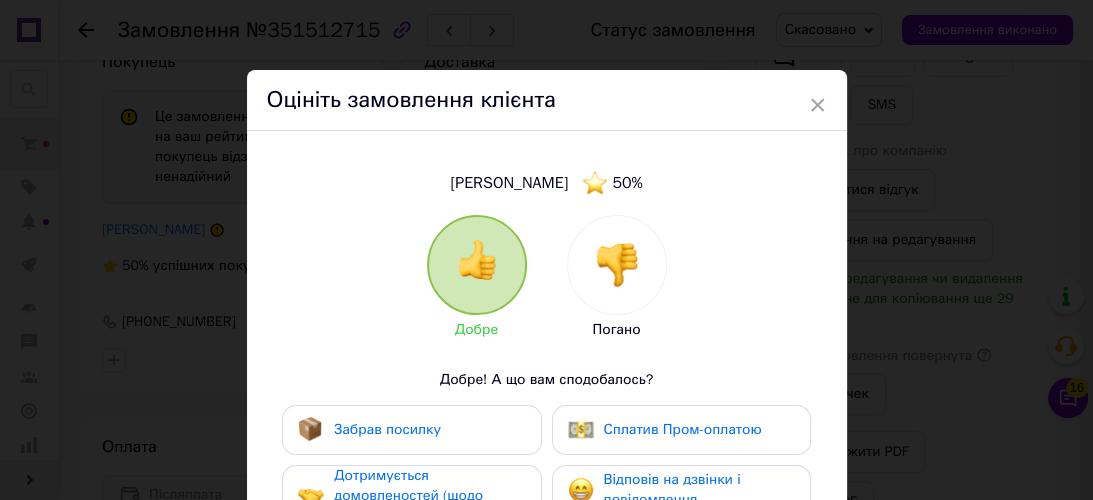 click at bounding box center [617, 265] 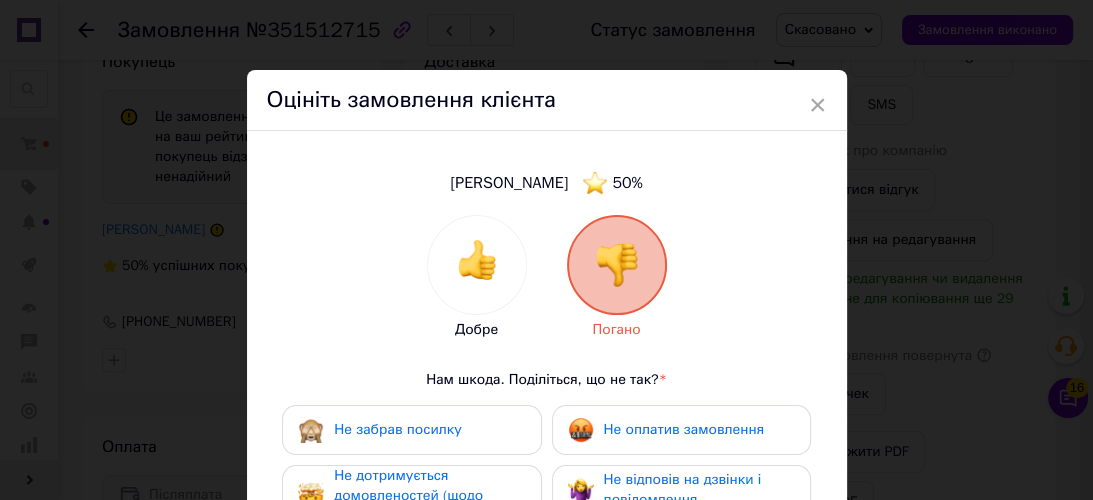 scroll, scrollTop: 240, scrollLeft: 0, axis: vertical 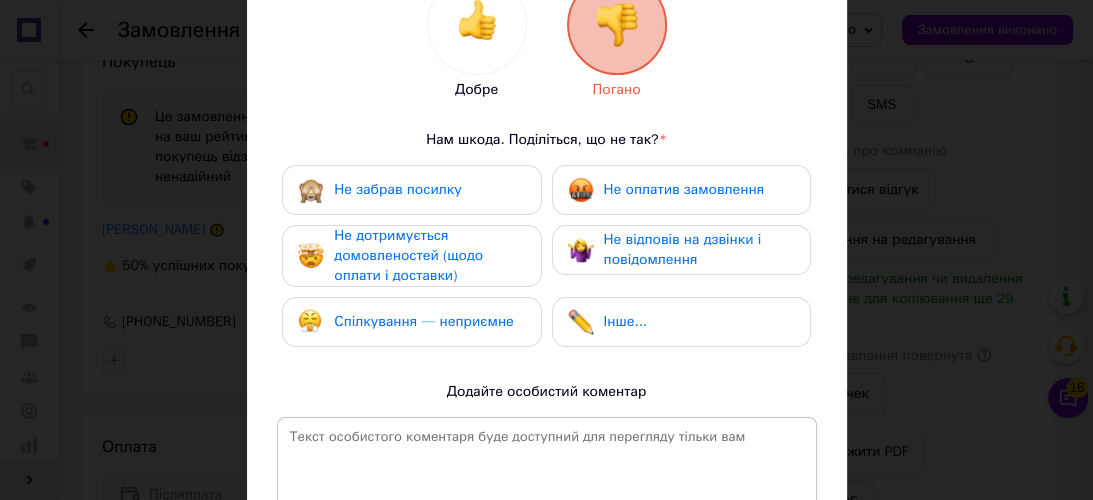 click on "Не дотримується домовленостей (щодо оплати і доставки)" at bounding box center (408, 255) 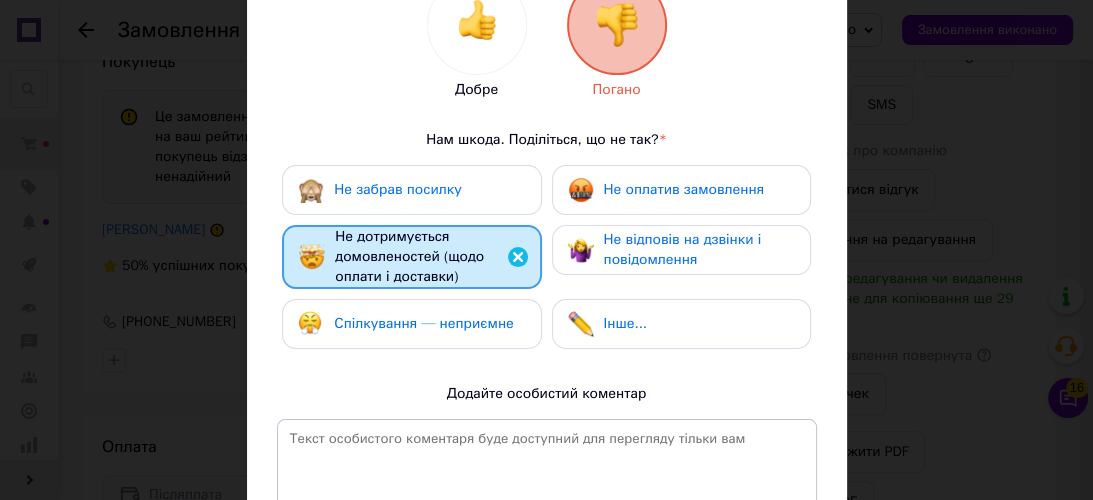 click on "Не дотримується домовленостей (щодо оплати і доставки)" at bounding box center [409, 256] 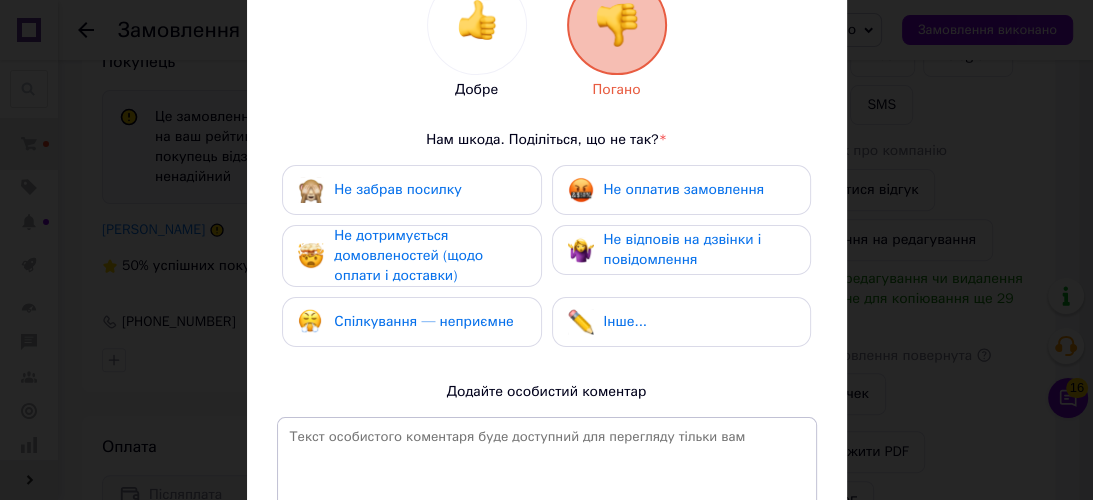 click on "Не відповів на дзвінки і повідомлення" at bounding box center (683, 249) 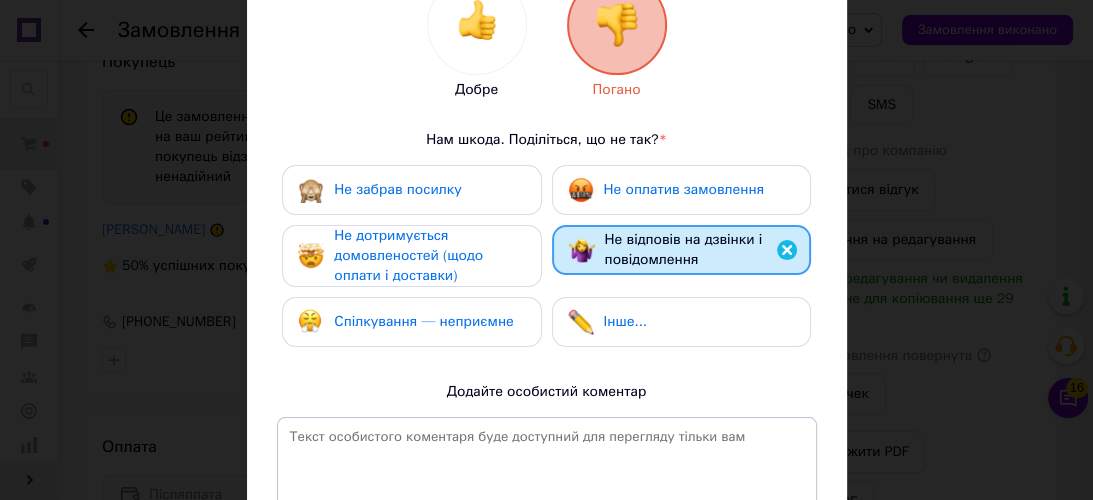 click on "Не оплатив замовлення" at bounding box center (684, 189) 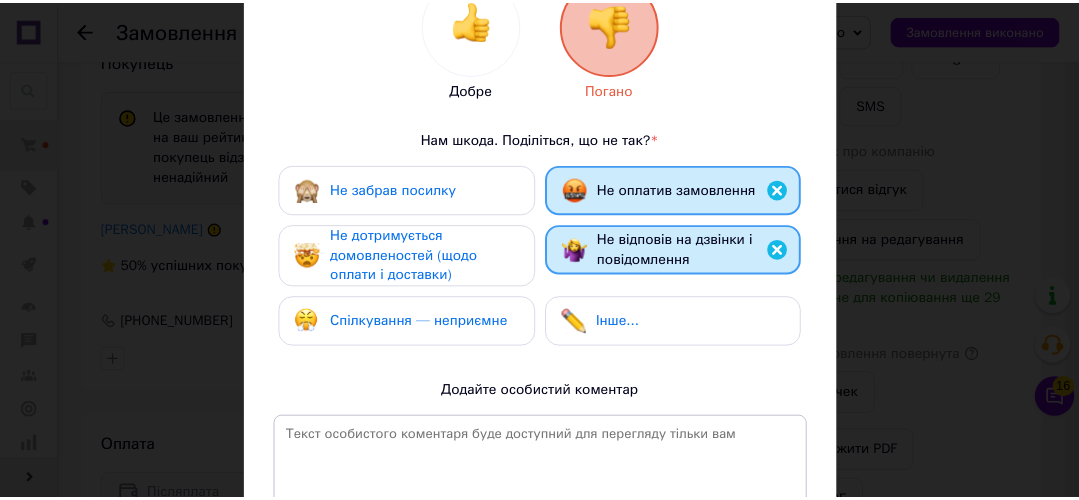 scroll, scrollTop: 480, scrollLeft: 0, axis: vertical 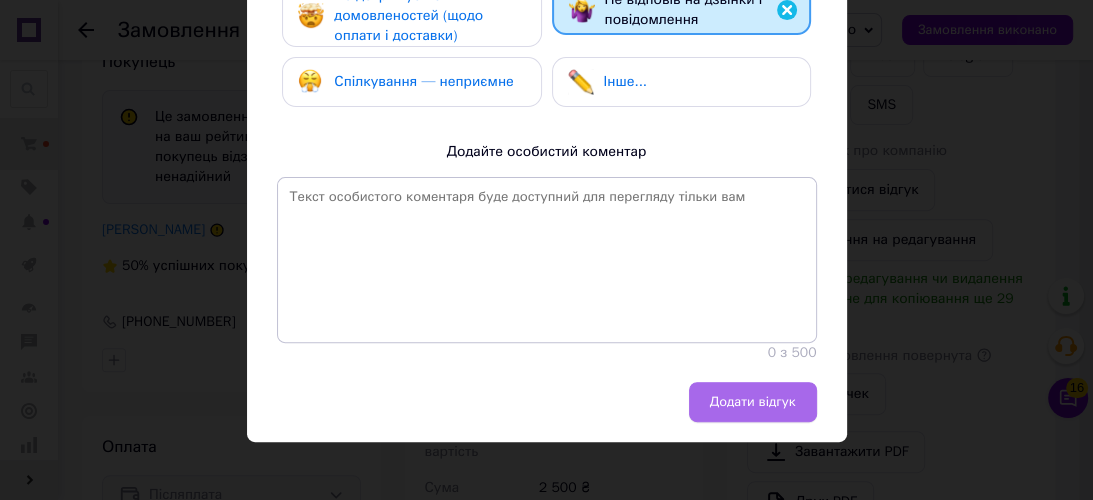 click on "Додати відгук" at bounding box center (753, 402) 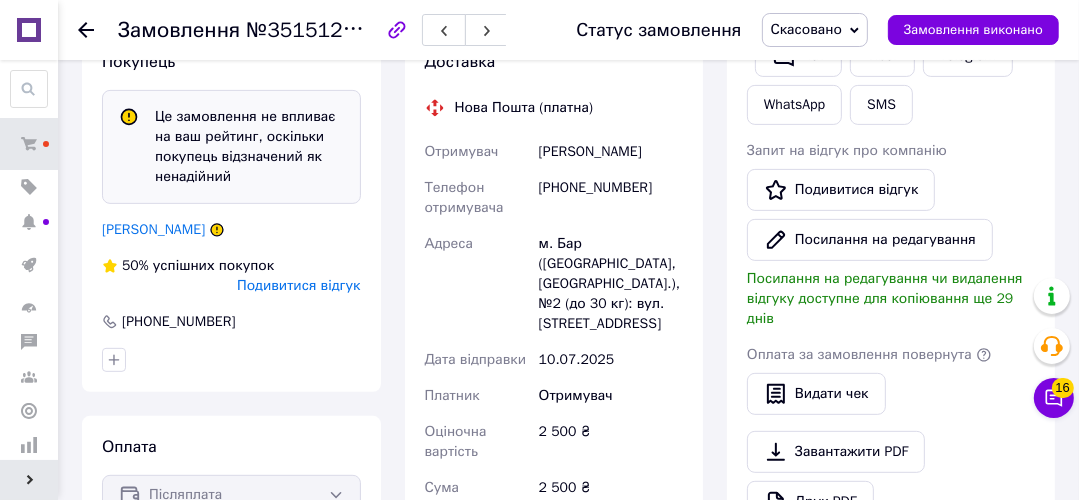 scroll, scrollTop: 320, scrollLeft: 0, axis: vertical 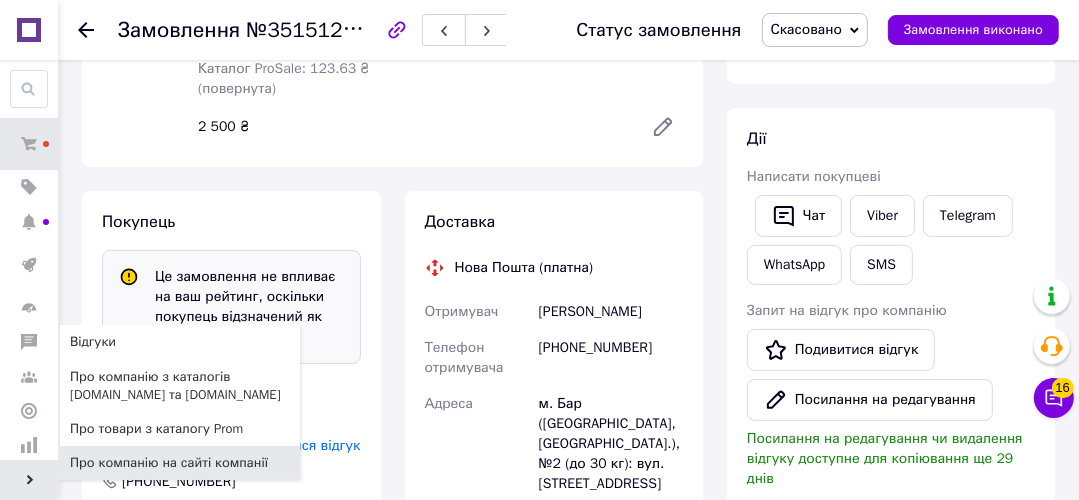 click on "Про компанію на сайті компанії" at bounding box center (169, 463) 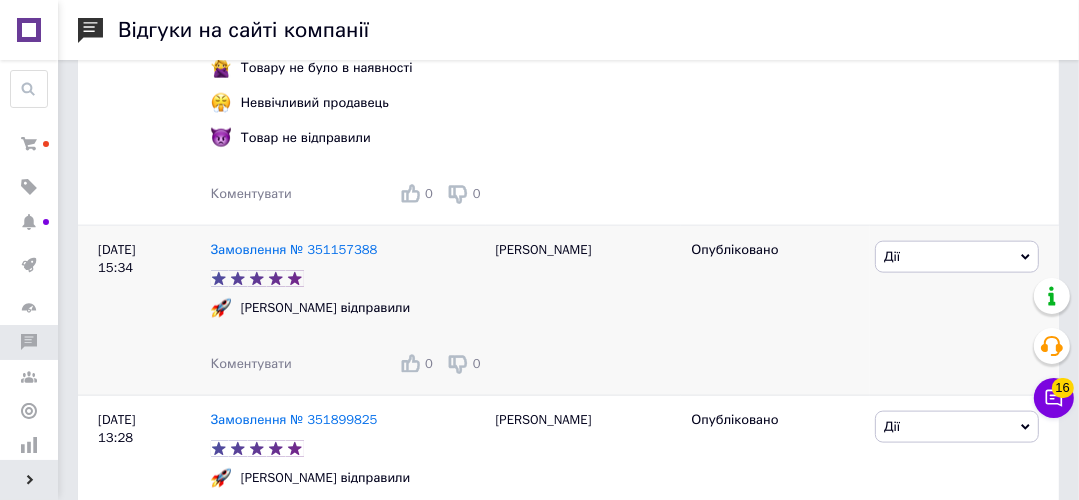 scroll, scrollTop: 1440, scrollLeft: 0, axis: vertical 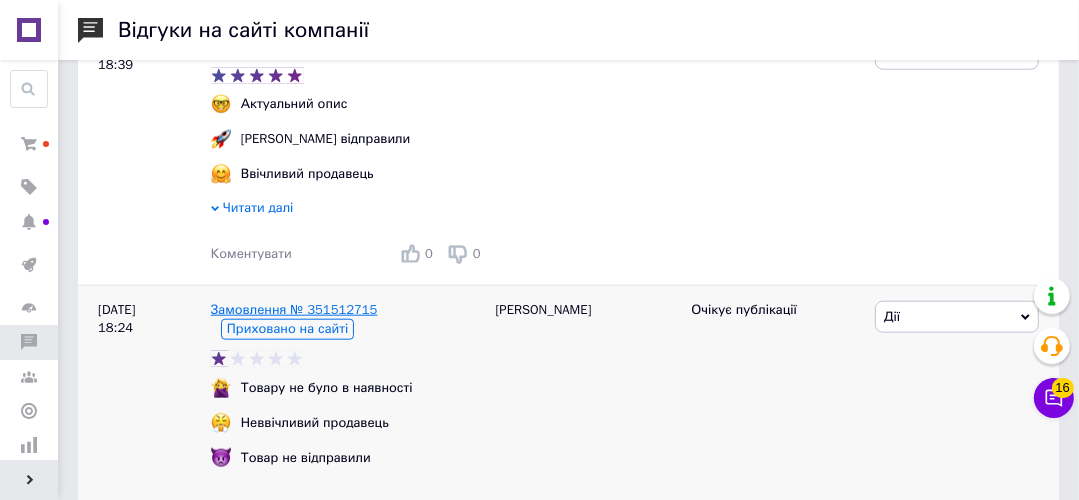 click on "Замовлення № 351512715" at bounding box center (294, 309) 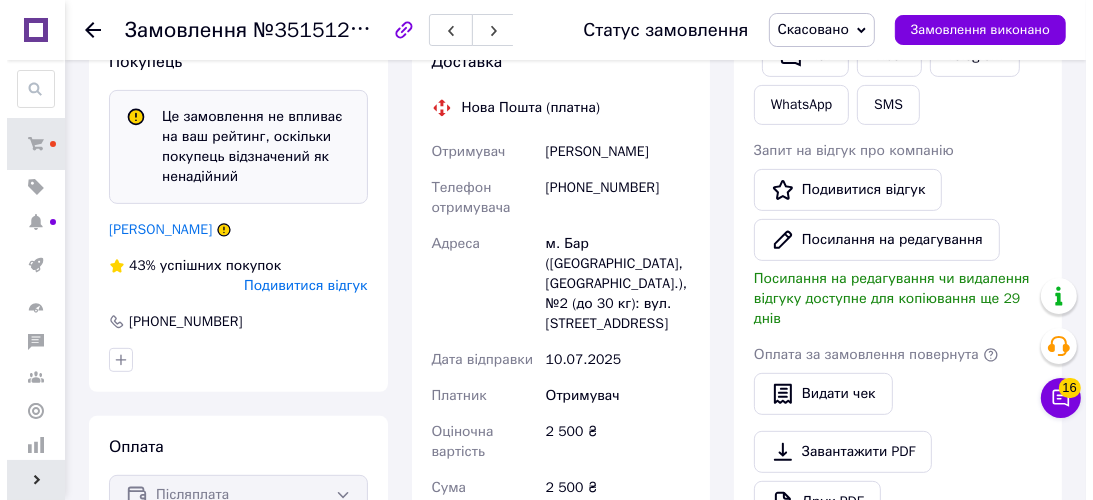 scroll, scrollTop: 480, scrollLeft: 0, axis: vertical 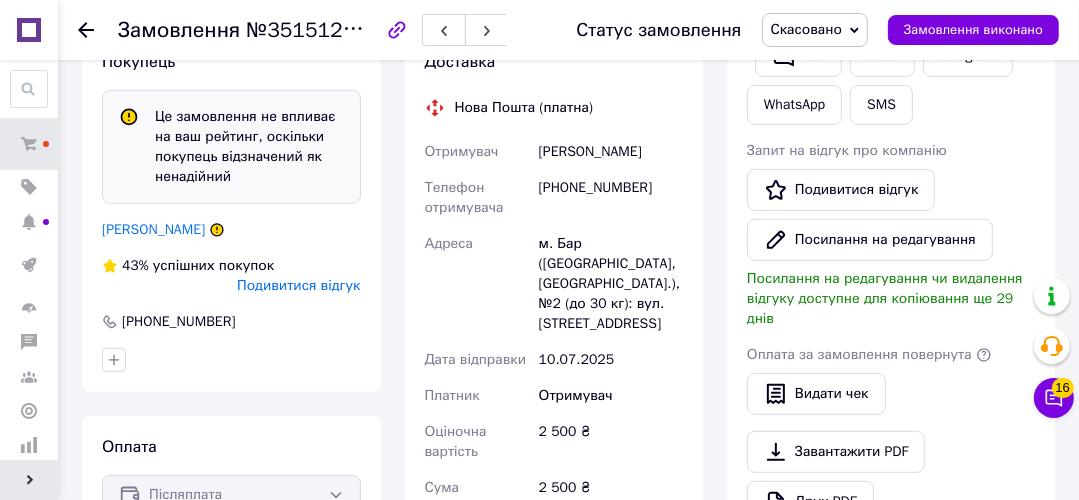 click on "Подивитися відгук" at bounding box center [298, 285] 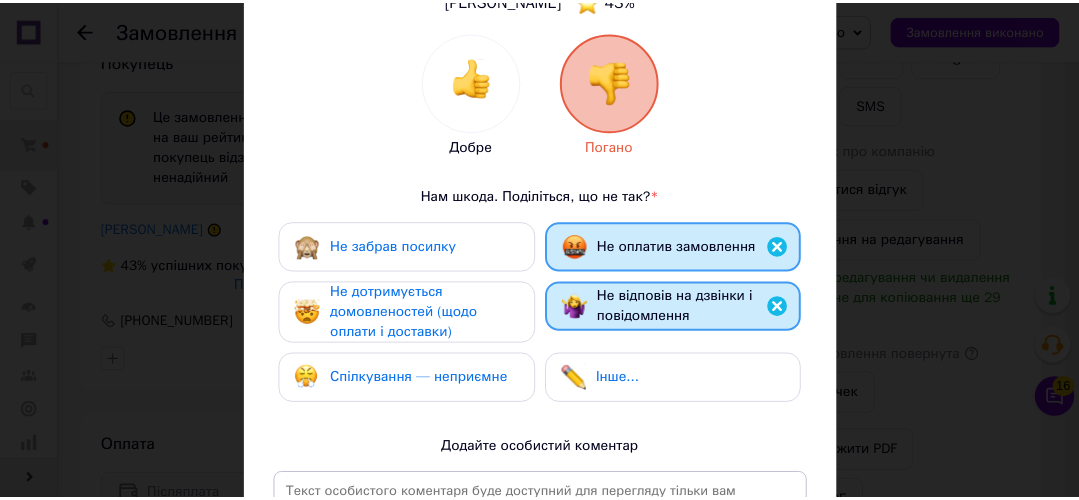 scroll, scrollTop: 547, scrollLeft: 0, axis: vertical 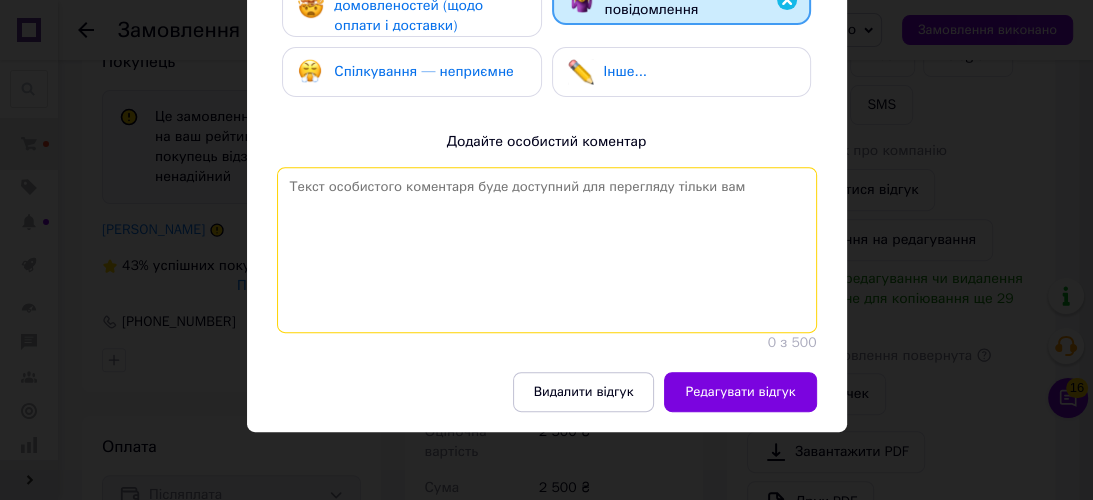 click at bounding box center [547, 250] 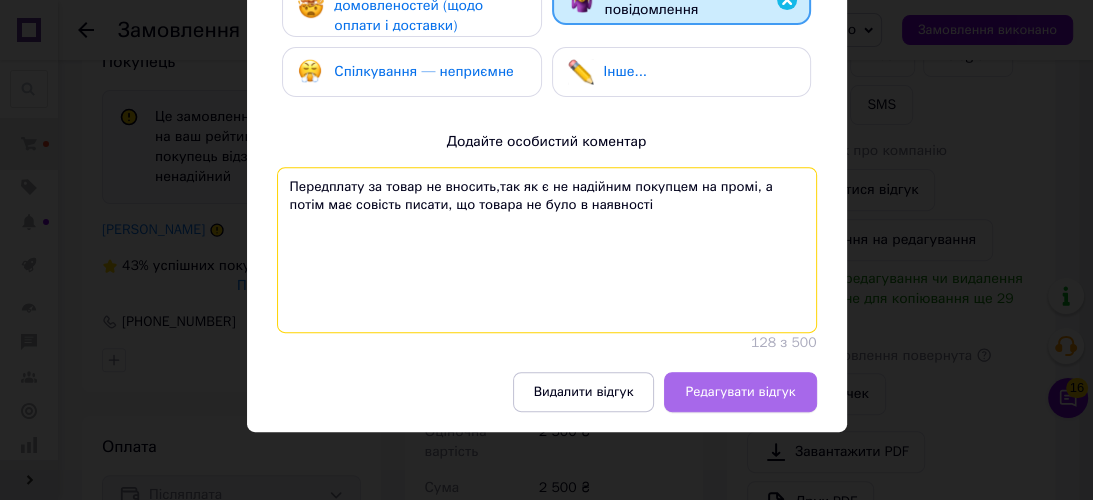 type on "Передплату за товар не вносить,так як є не надійним покупцем на промі, а потім має совість писати, що товара не було в наявності" 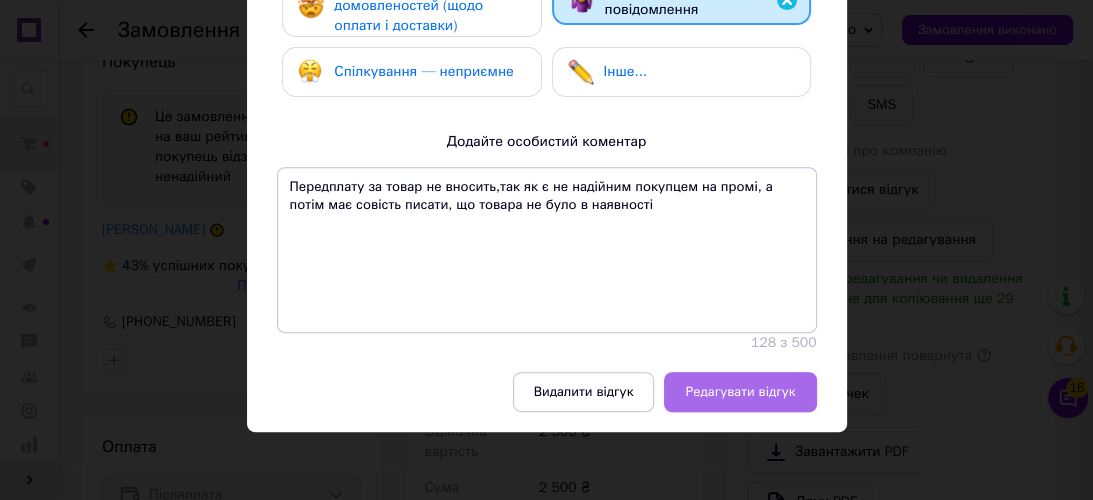 click on "Редагувати відгук" at bounding box center (740, 392) 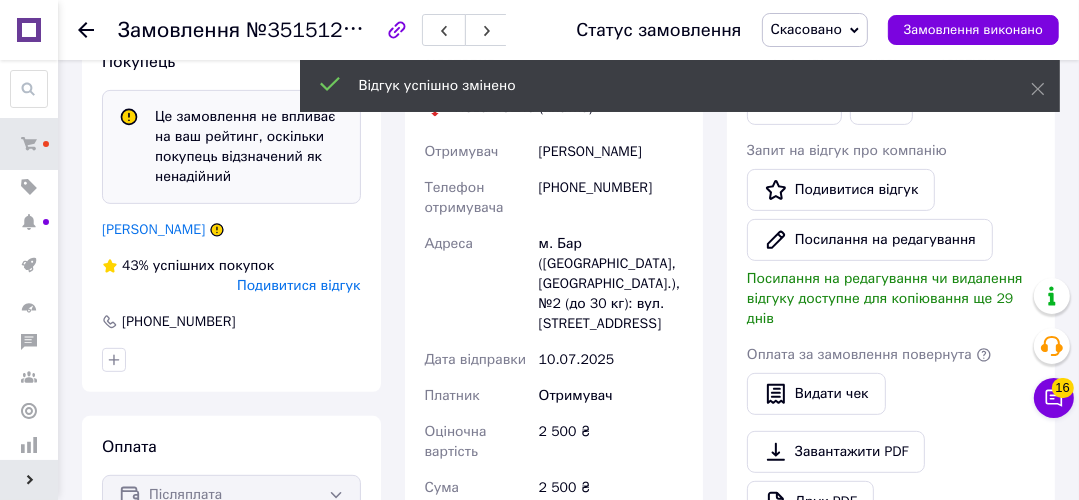 scroll, scrollTop: 720, scrollLeft: 0, axis: vertical 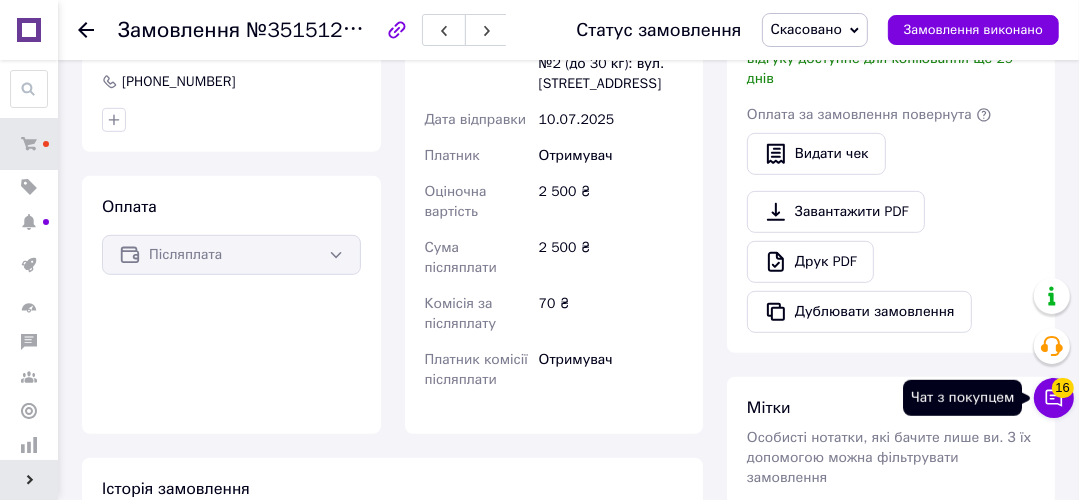 click on "Чат з покупцем 16" at bounding box center (1054, 398) 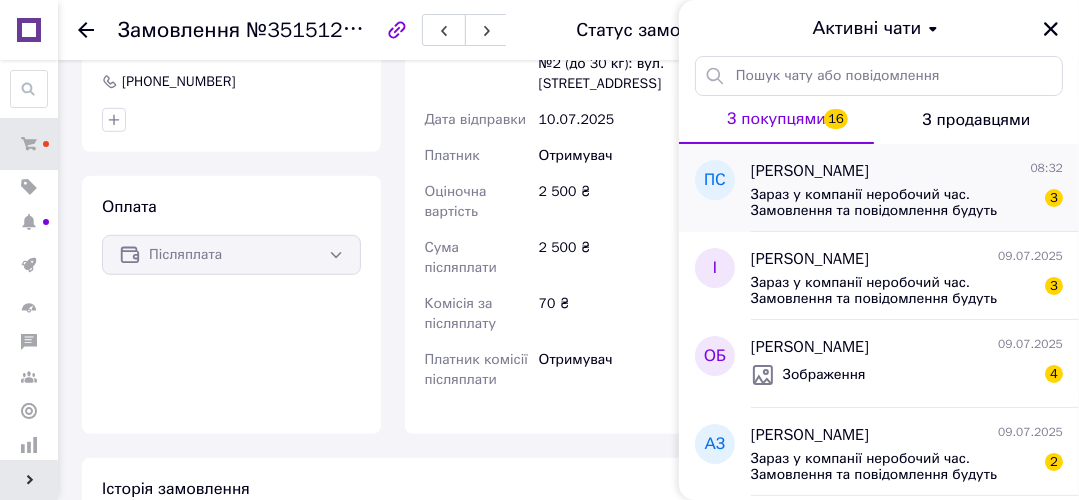 click on "Зараз у компанії неробочий час. Замовлення та повідомлення будуть оброблені з 09:00 найближчого робочого дня (сьогодні)" at bounding box center [893, 203] 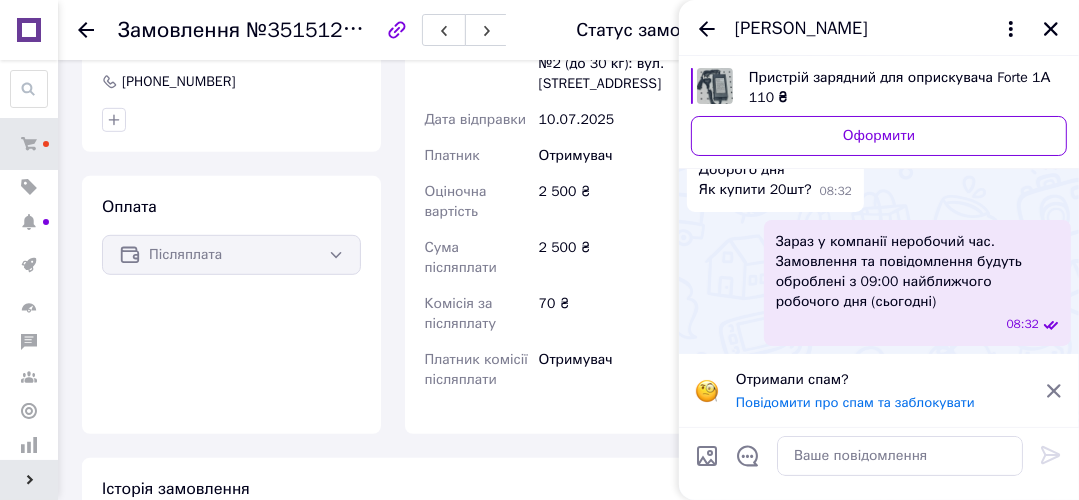 scroll, scrollTop: 36, scrollLeft: 0, axis: vertical 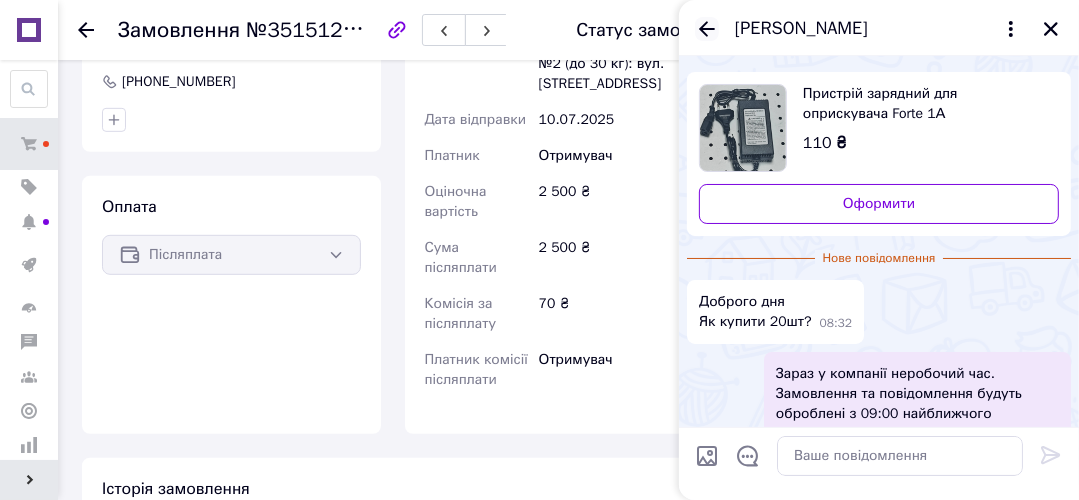 click 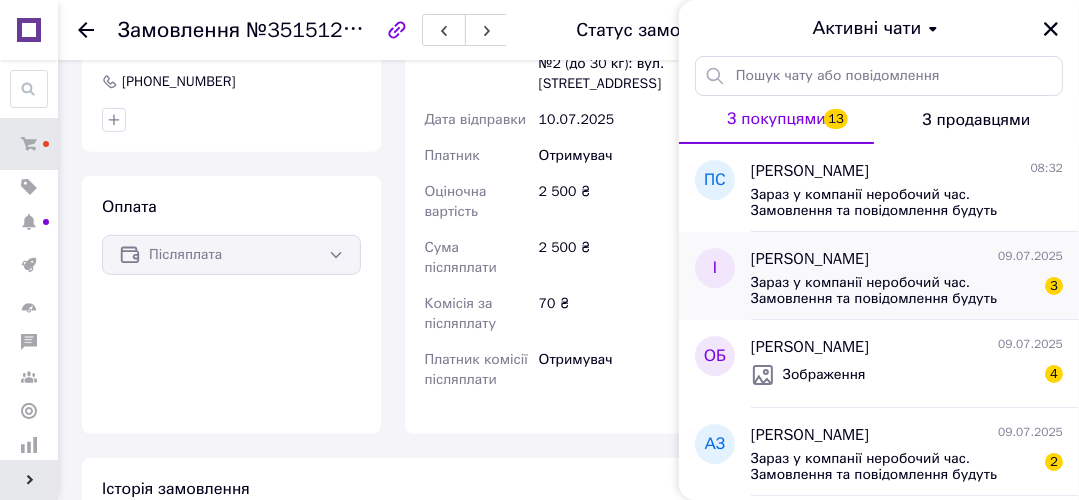click on "Зараз у компанії неробочий час. Замовлення та повідомлення будуть оброблені з 09:00 найближчого робочого дня (завтра, 10.07) 3" at bounding box center [907, 289] 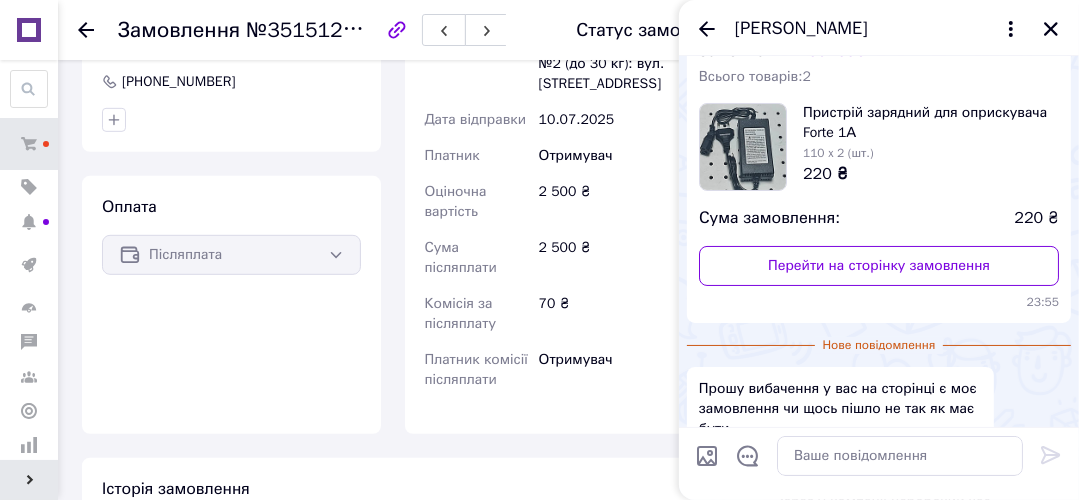 scroll, scrollTop: 160, scrollLeft: 0, axis: vertical 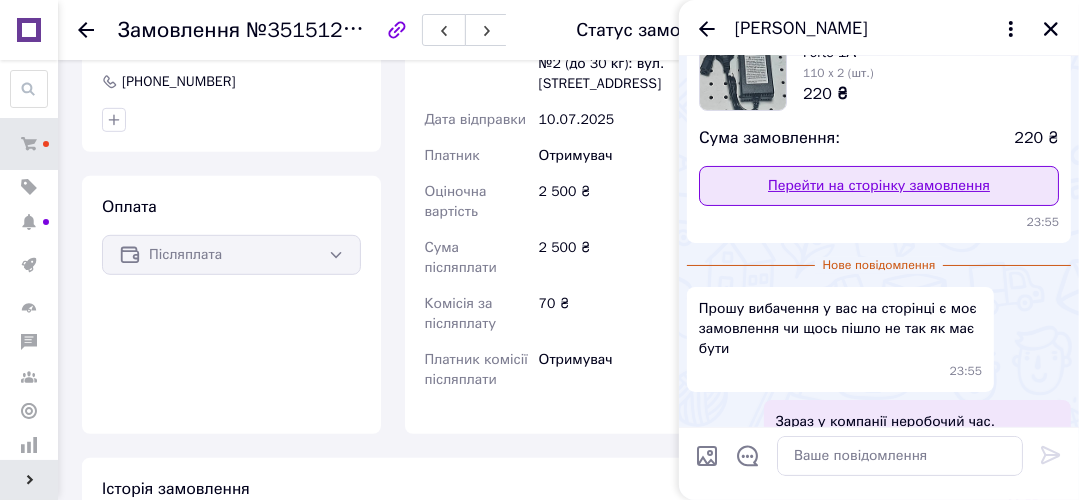 click on "Перейти на сторінку замовлення" at bounding box center [879, 186] 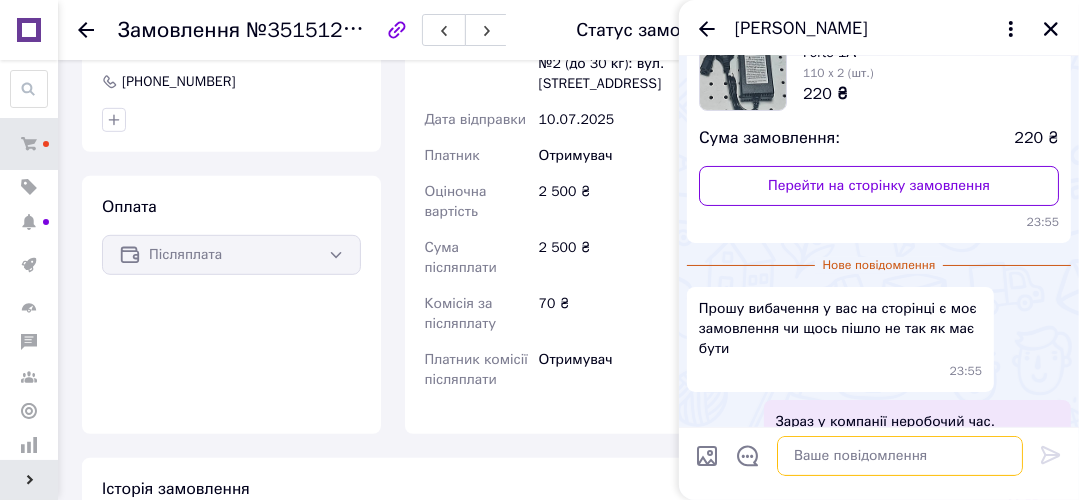 click at bounding box center [900, 456] 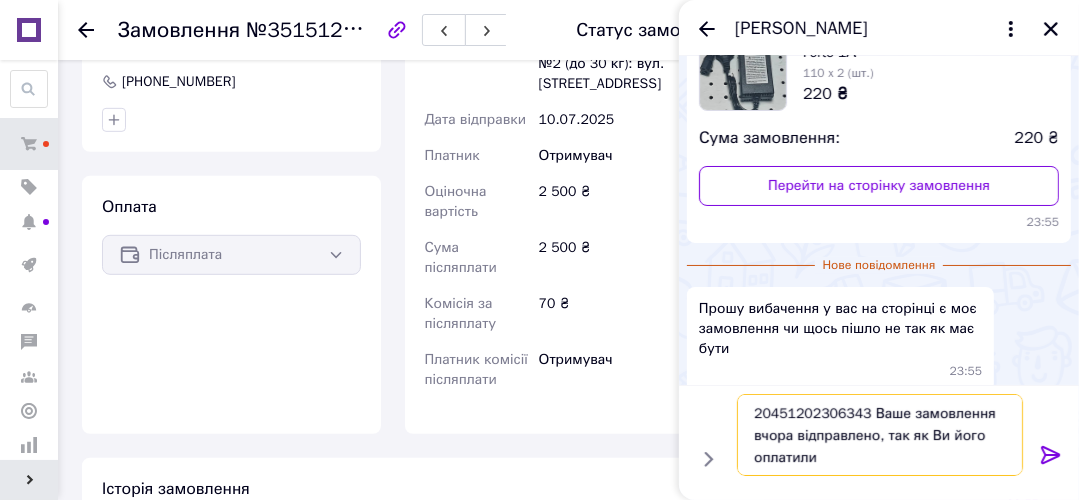 type on "20451202306343 Ваше замовлення вчора відправлено, так як Ви його оплатили" 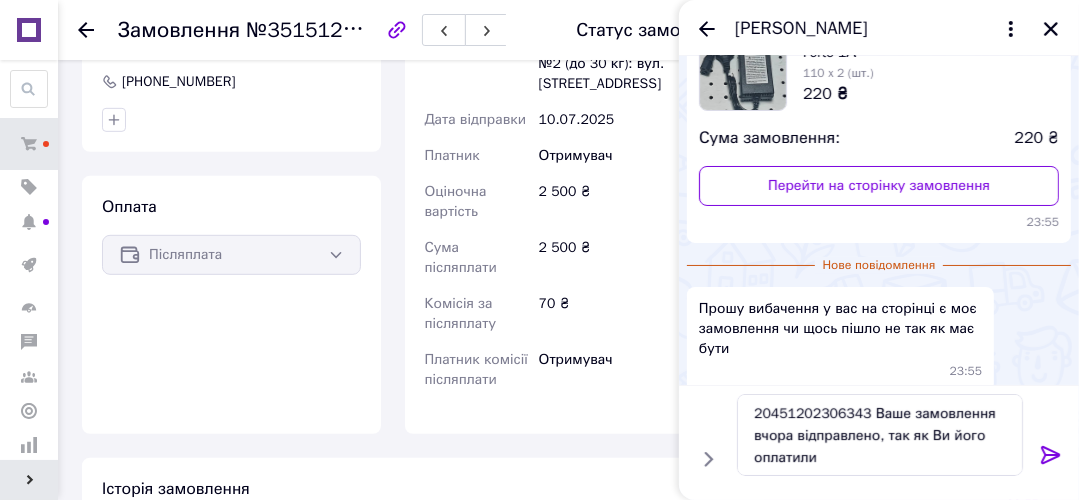 click 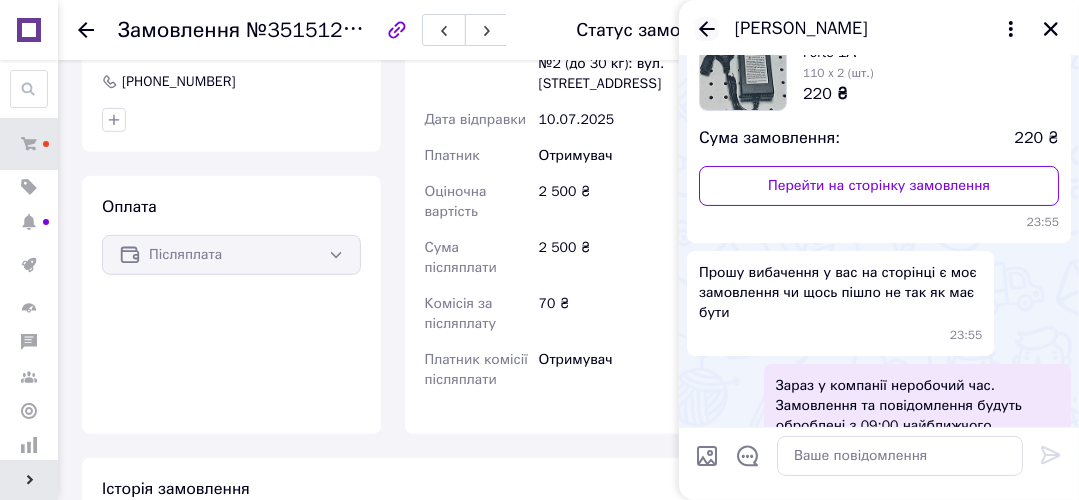click 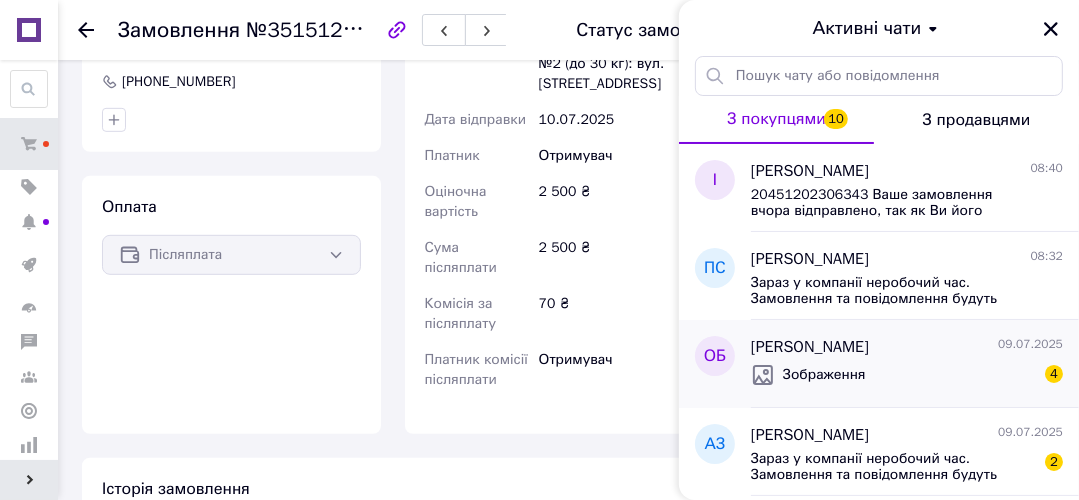 click on "Оксана Богай 09.07.2025" at bounding box center [907, 347] 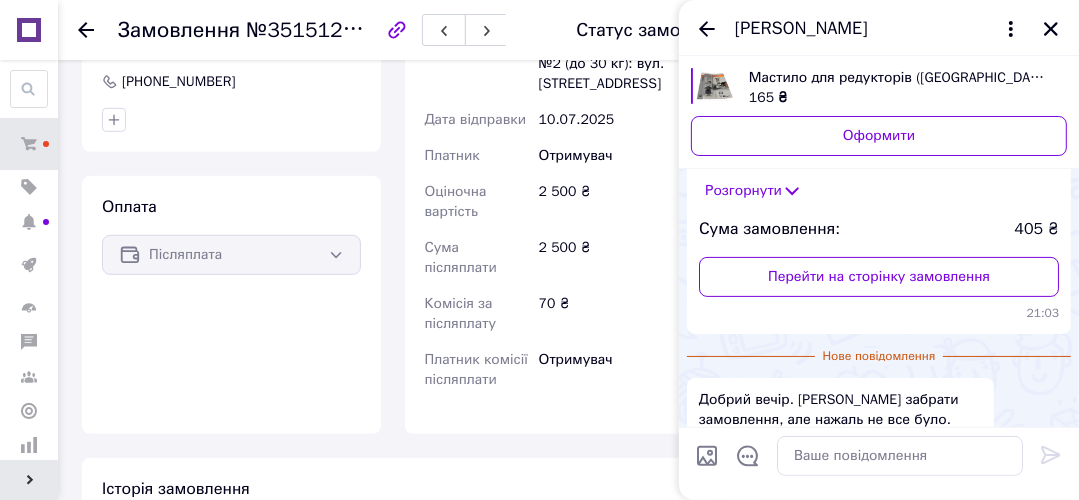 scroll, scrollTop: 292, scrollLeft: 0, axis: vertical 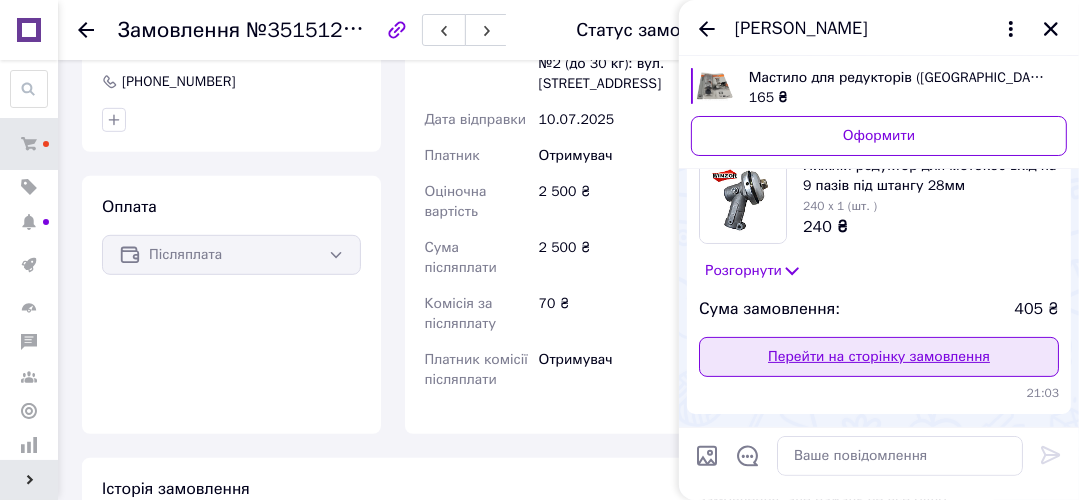click on "Перейти на сторінку замовлення" at bounding box center (879, 357) 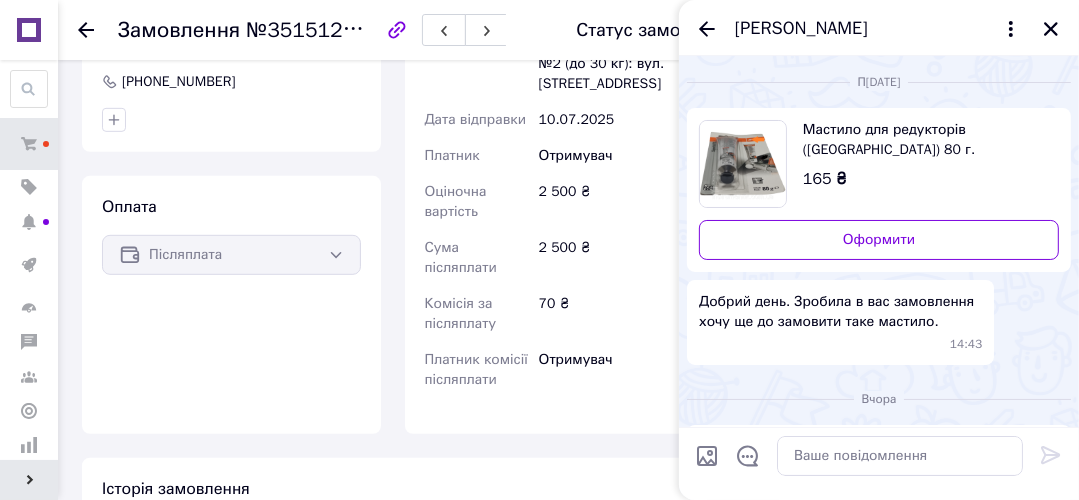 scroll, scrollTop: 80, scrollLeft: 0, axis: vertical 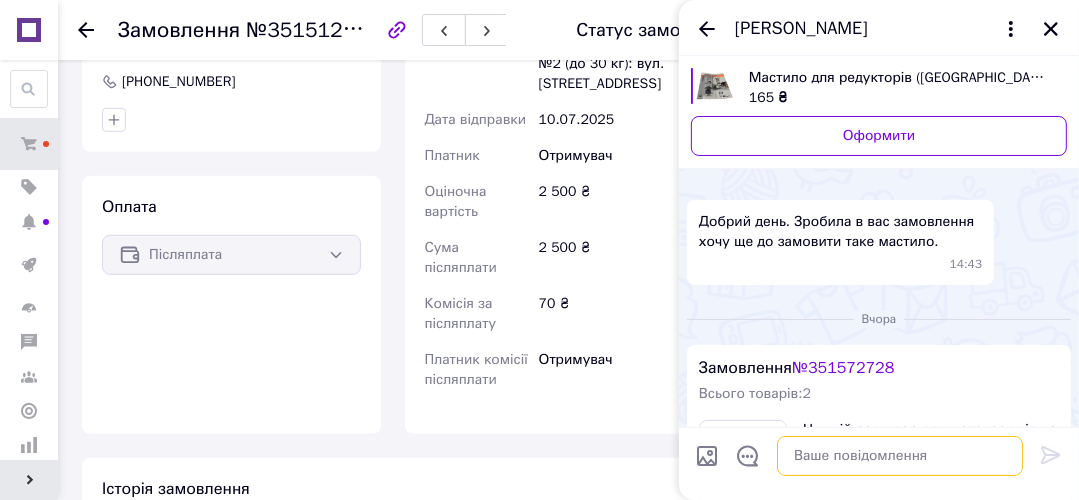 click at bounding box center (900, 456) 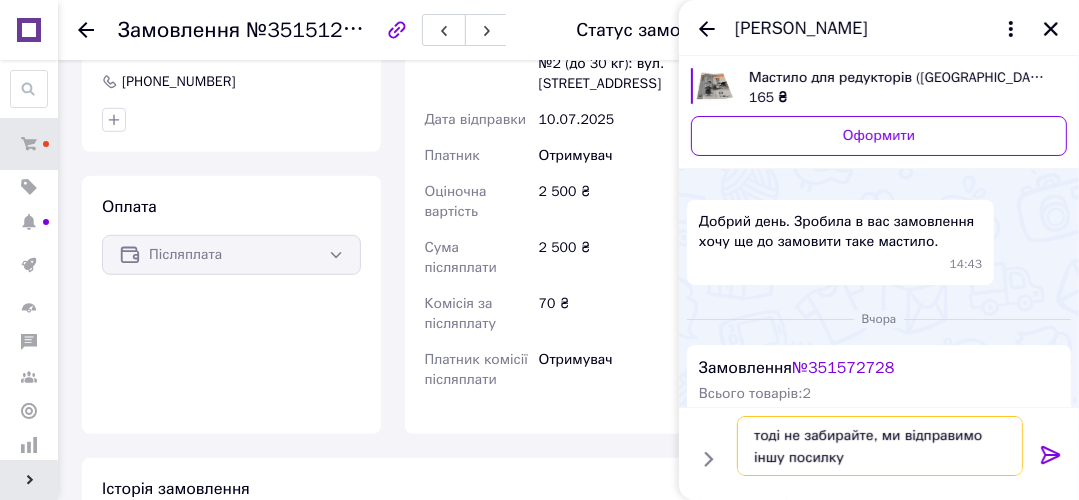 type on "тоді не забирайте, ми відправимо іншу посилку" 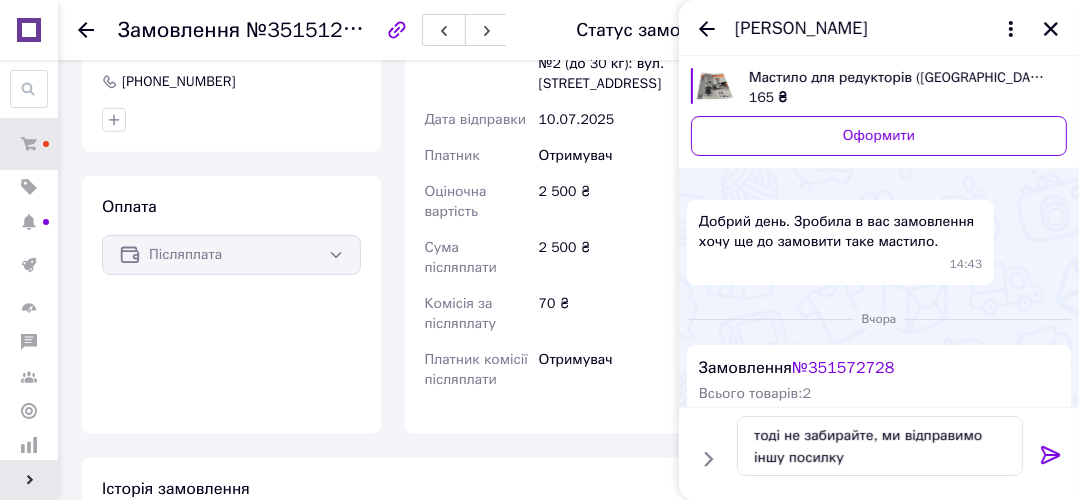 click 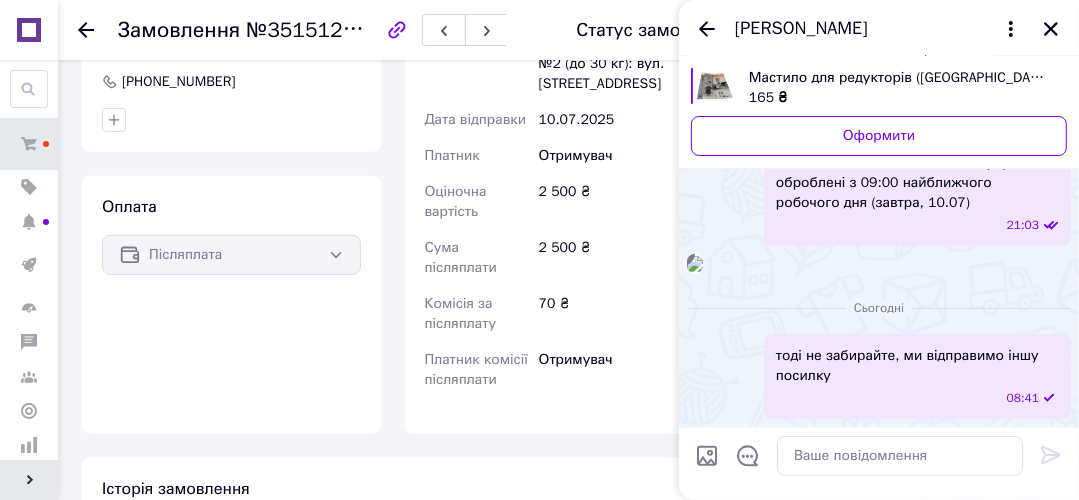 scroll, scrollTop: 487, scrollLeft: 0, axis: vertical 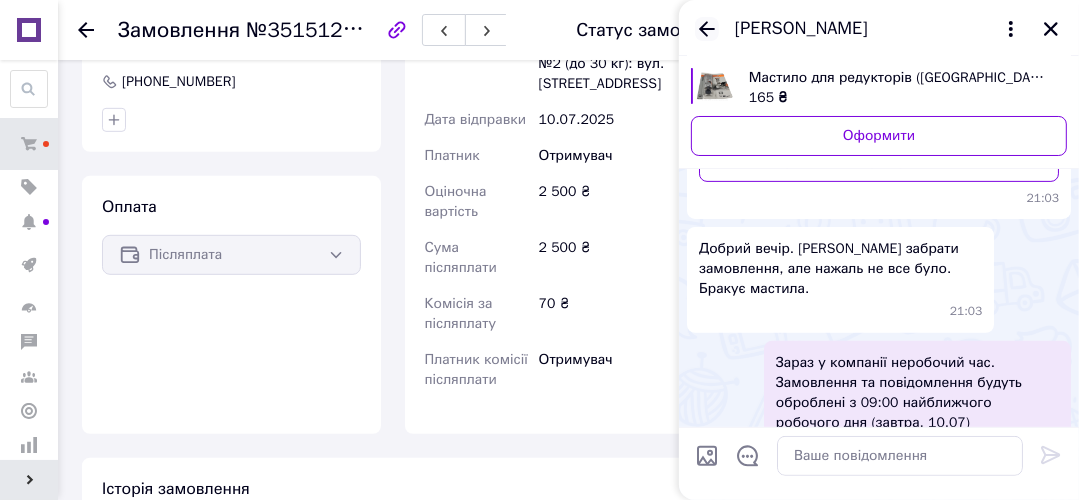 click 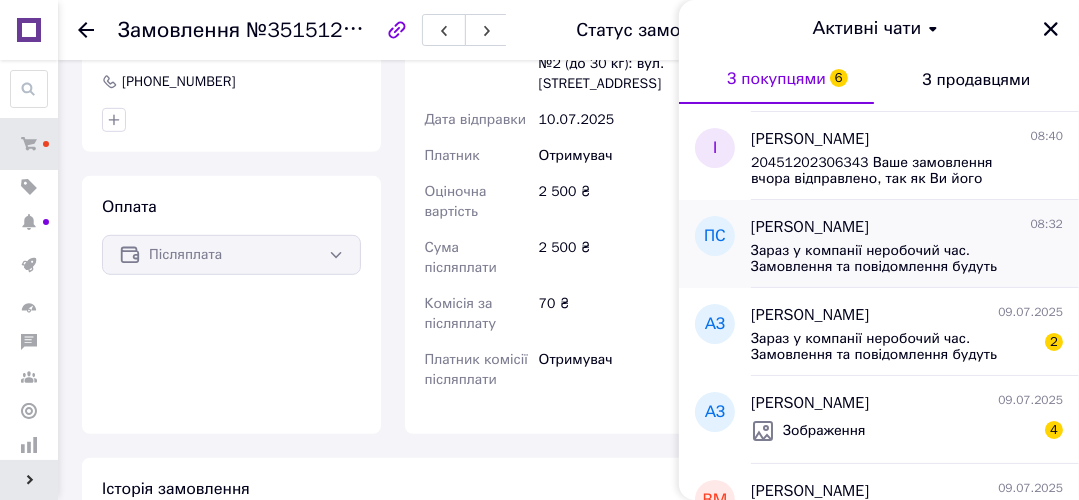 scroll, scrollTop: 160, scrollLeft: 0, axis: vertical 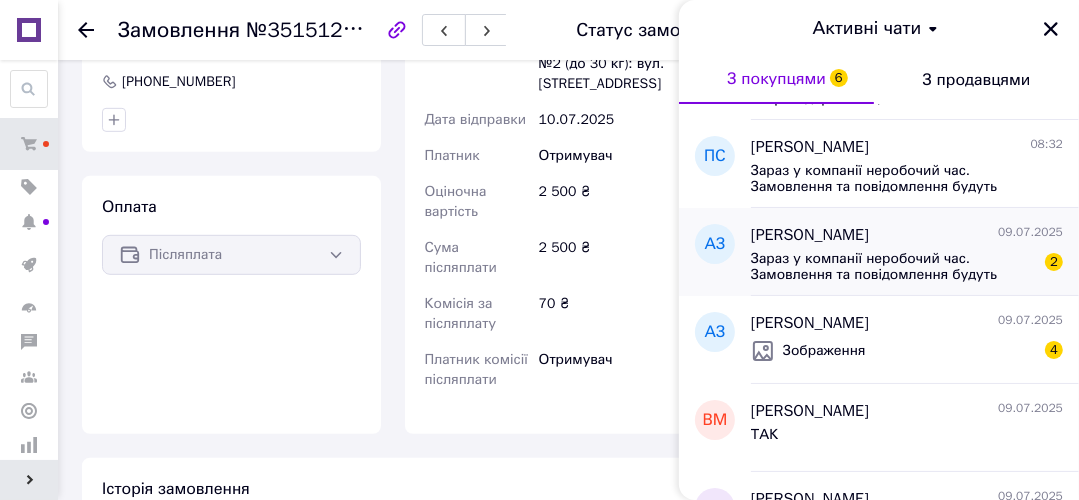 click on "Зараз у компанії неробочий час. Замовлення та повідомлення будуть оброблені з 09:00 найближчого робочого дня (завтра, 10.07) 2" at bounding box center (907, 265) 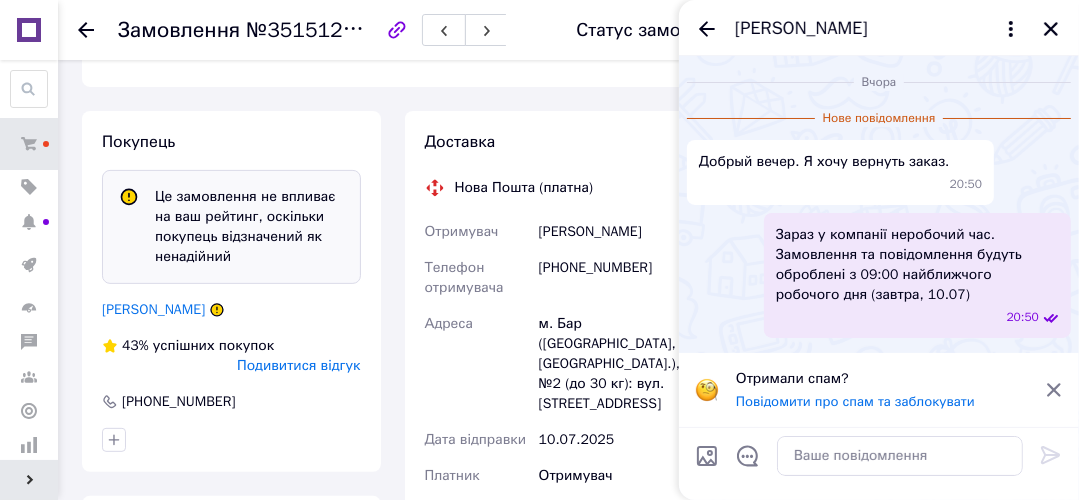 scroll, scrollTop: 560, scrollLeft: 0, axis: vertical 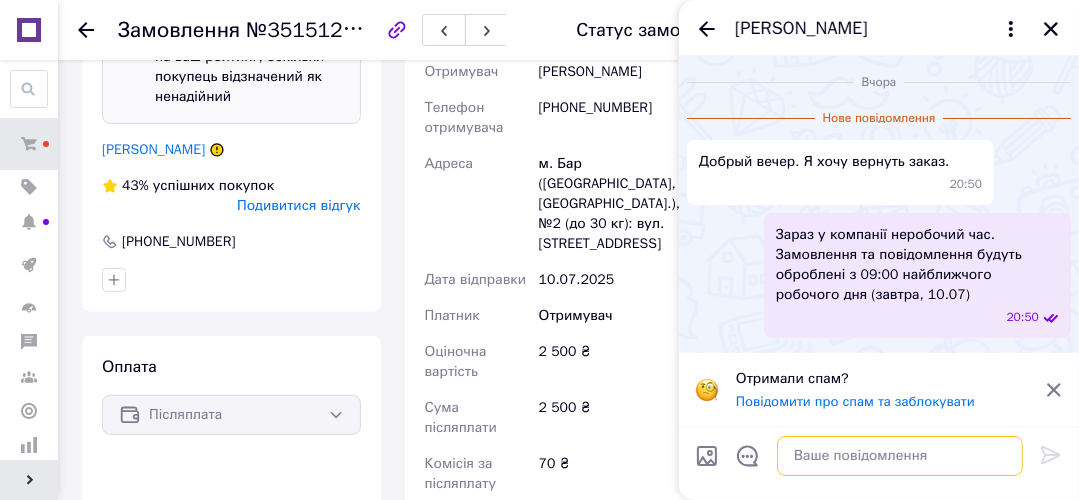 click at bounding box center [900, 456] 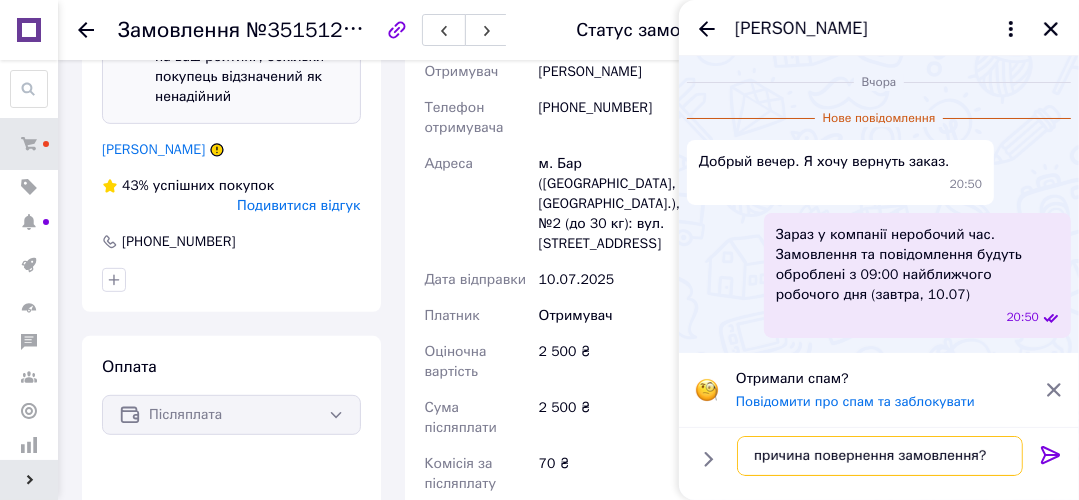 type on "причина повернення замовлення?" 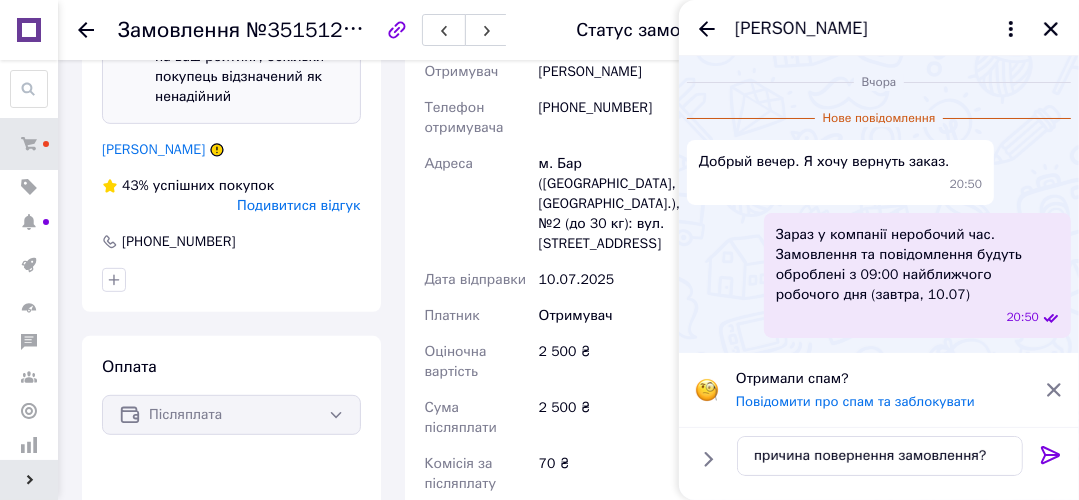 click 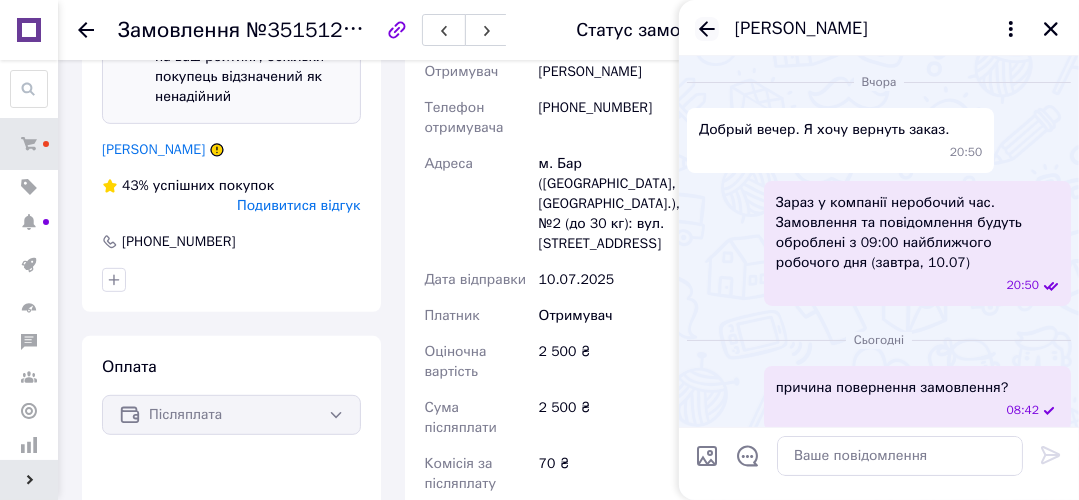 click 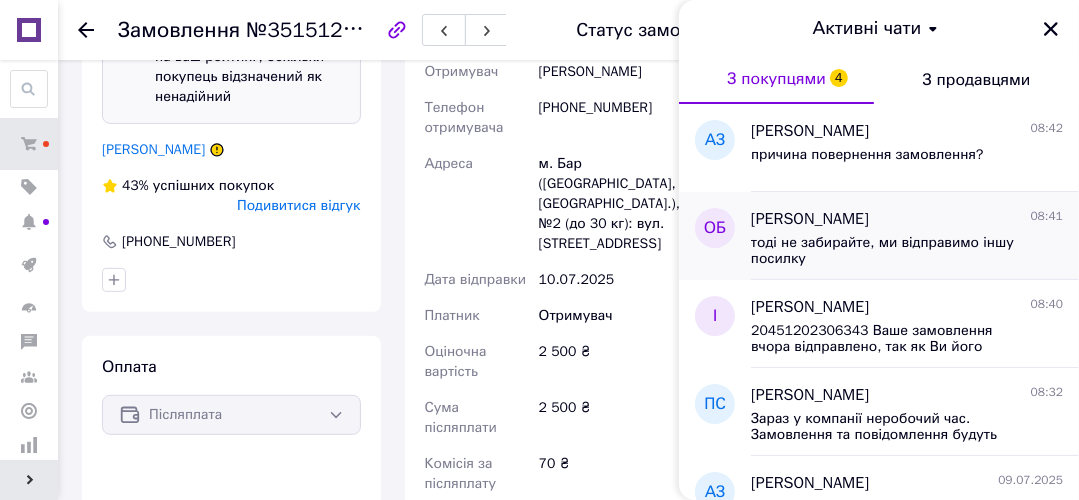 scroll, scrollTop: 240, scrollLeft: 0, axis: vertical 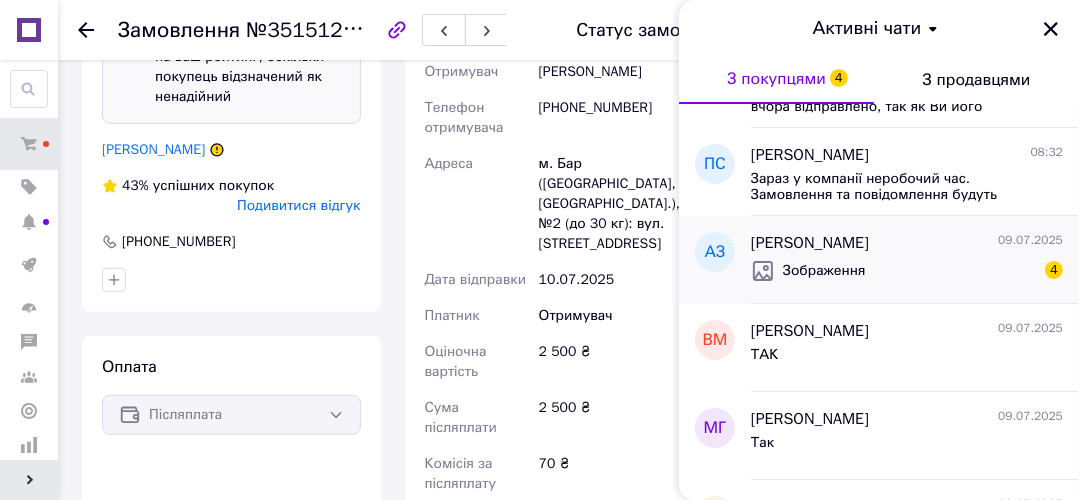 click on "Зображення 4" at bounding box center (907, 271) 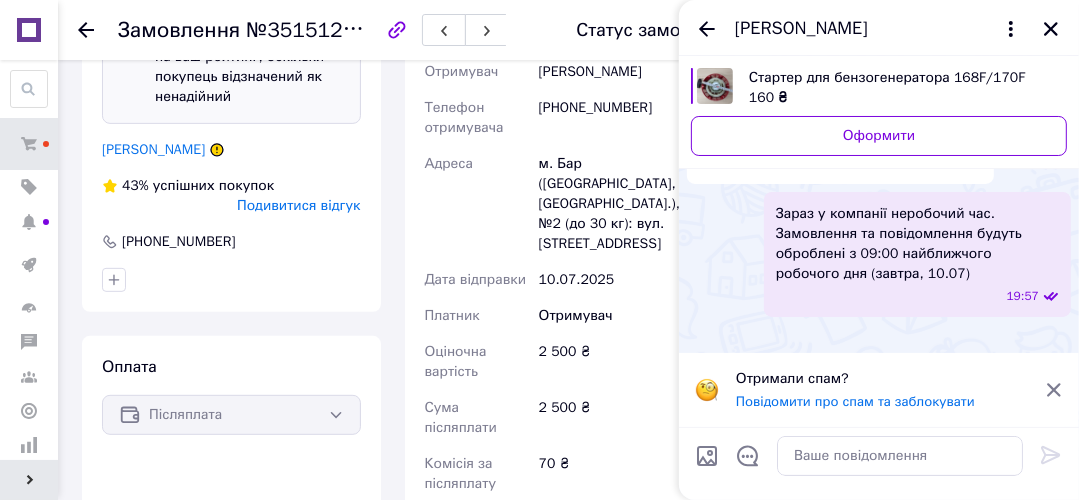 scroll, scrollTop: 445, scrollLeft: 0, axis: vertical 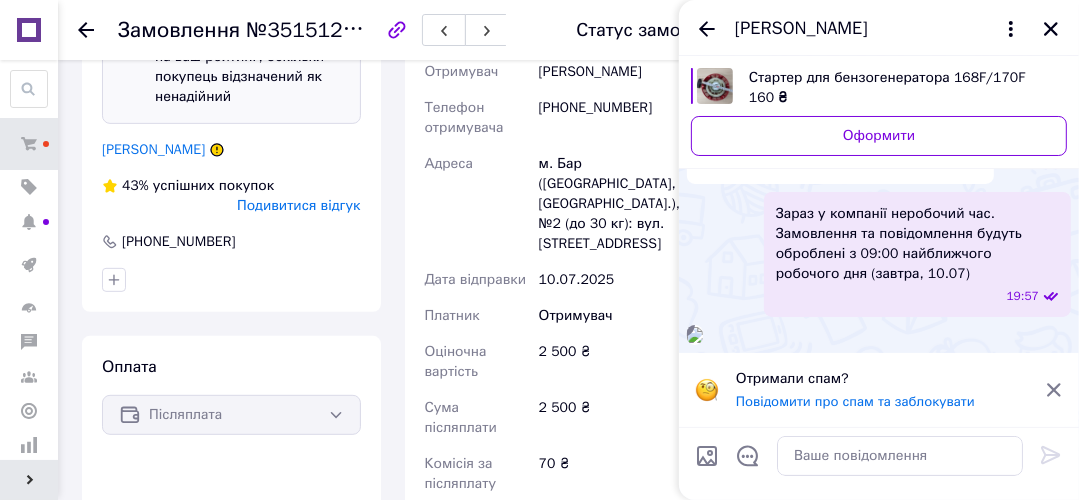 click at bounding box center [695, 335] 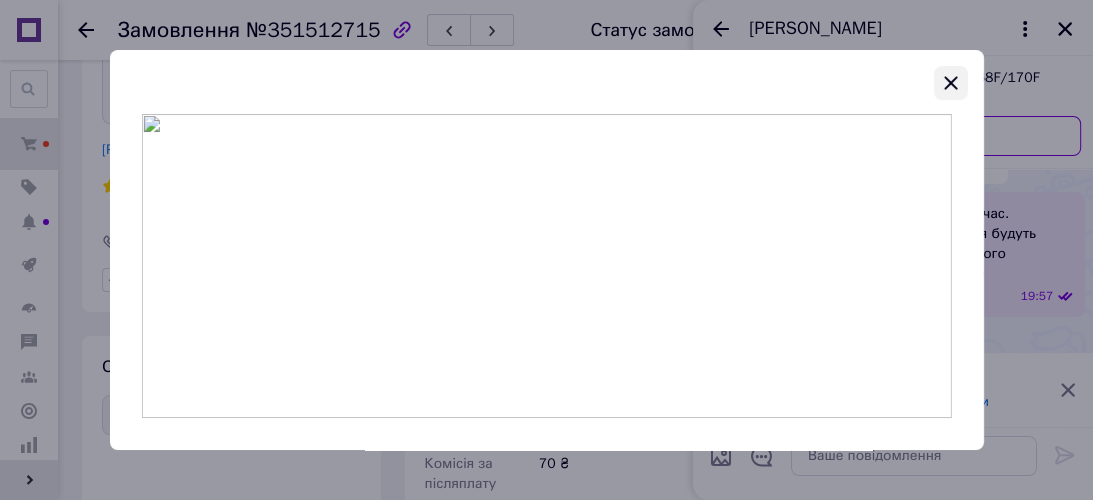 click 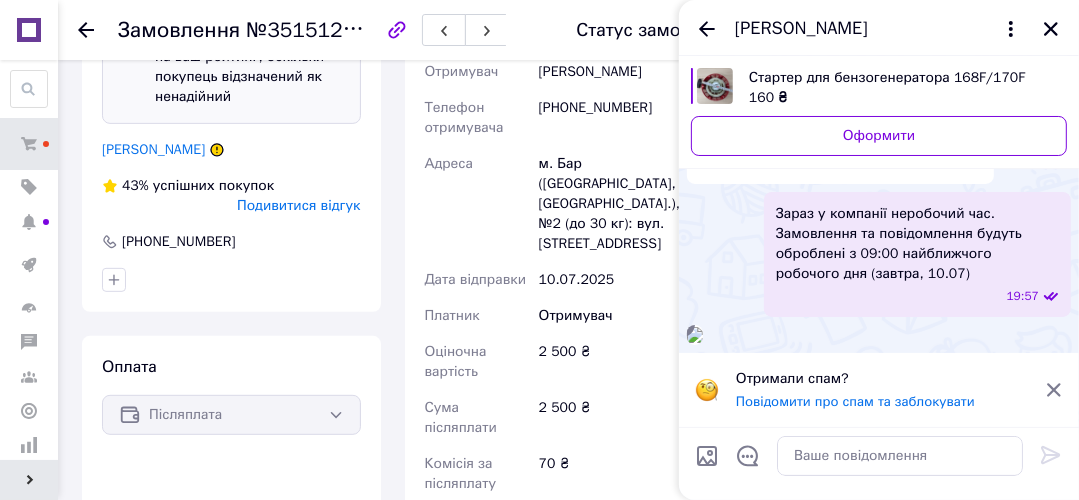 scroll, scrollTop: 125, scrollLeft: 0, axis: vertical 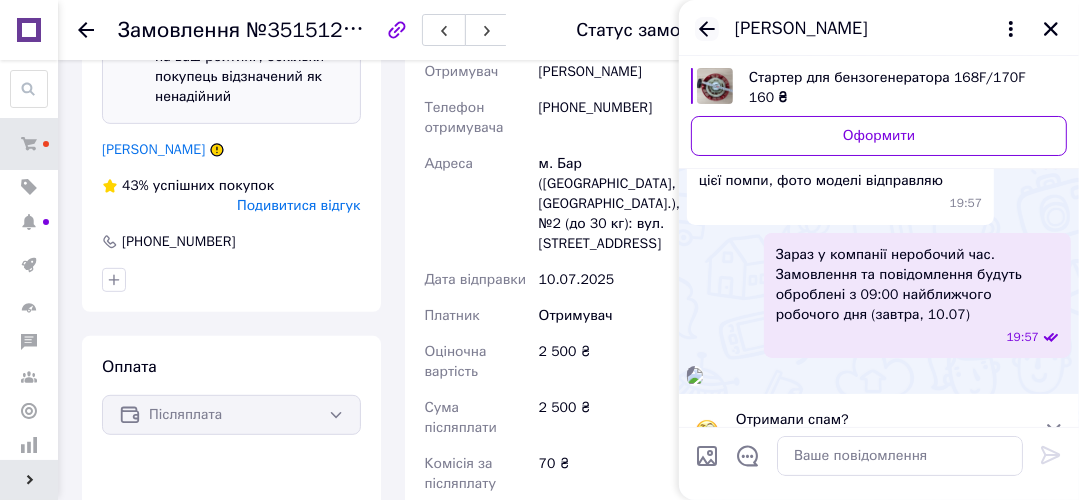 click 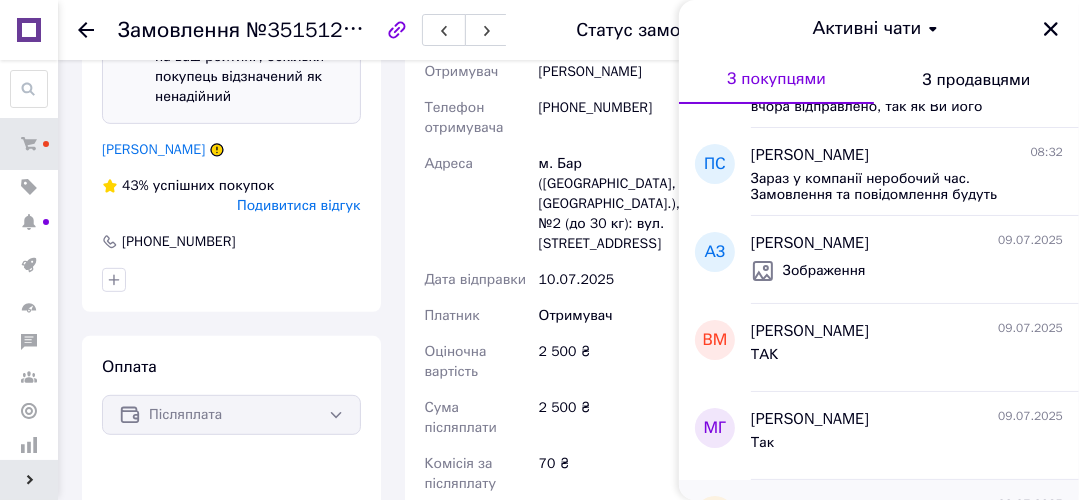 scroll, scrollTop: 480, scrollLeft: 0, axis: vertical 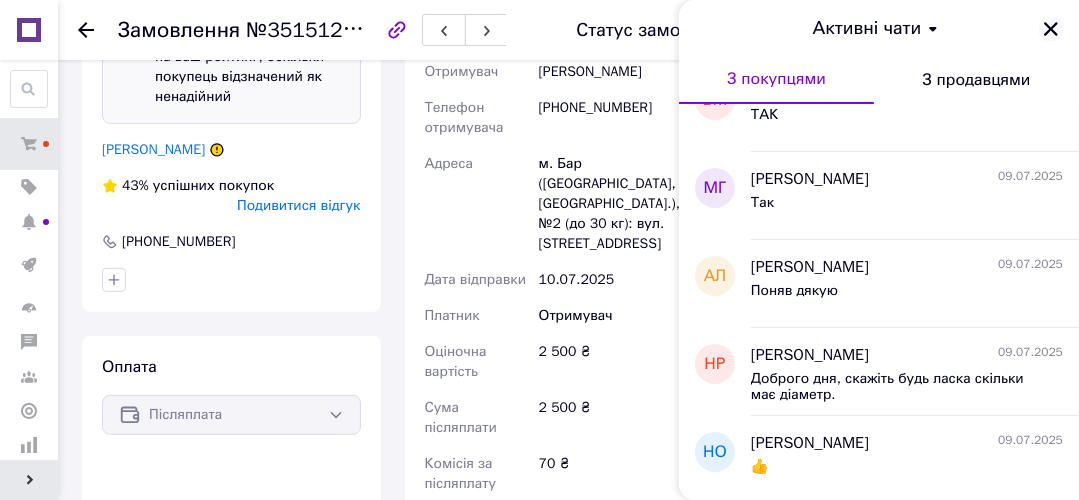 click 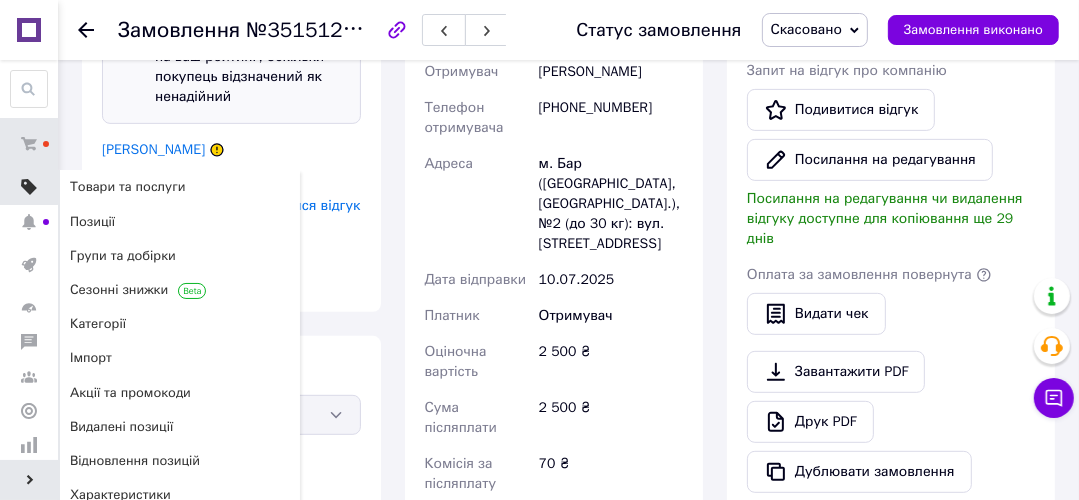 click at bounding box center [29, 187] 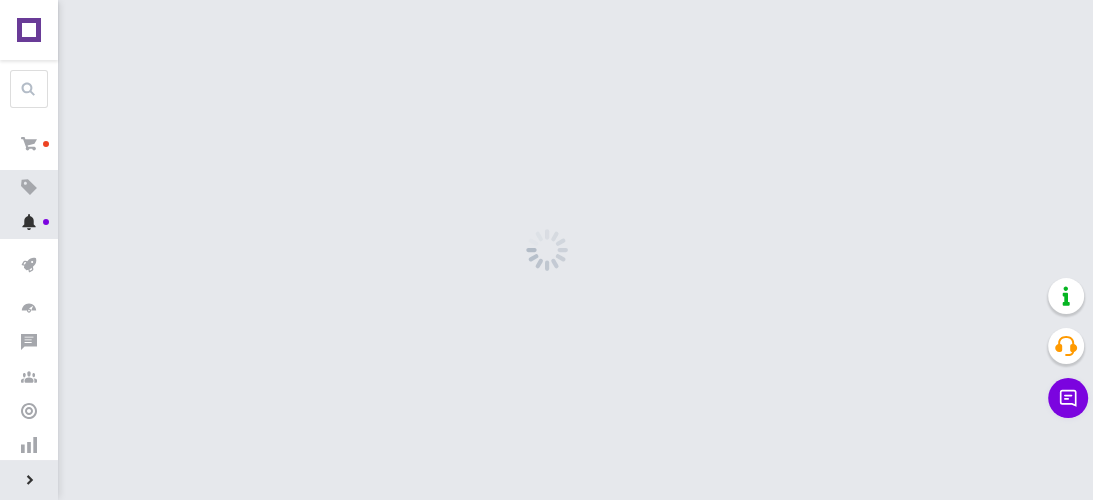 click at bounding box center (29, 222) 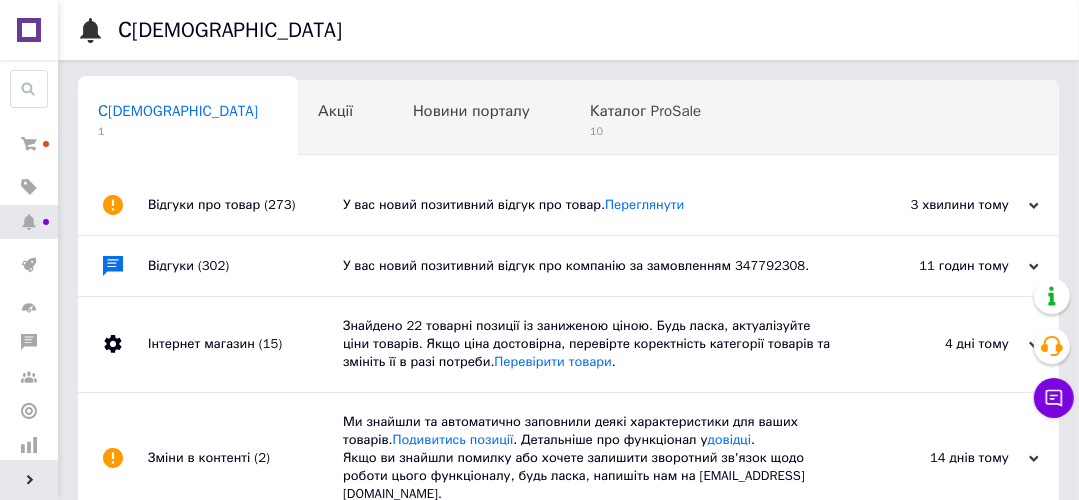 click on "У вас новий позитивний відгук про товар.  Переглянути" at bounding box center (591, 205) 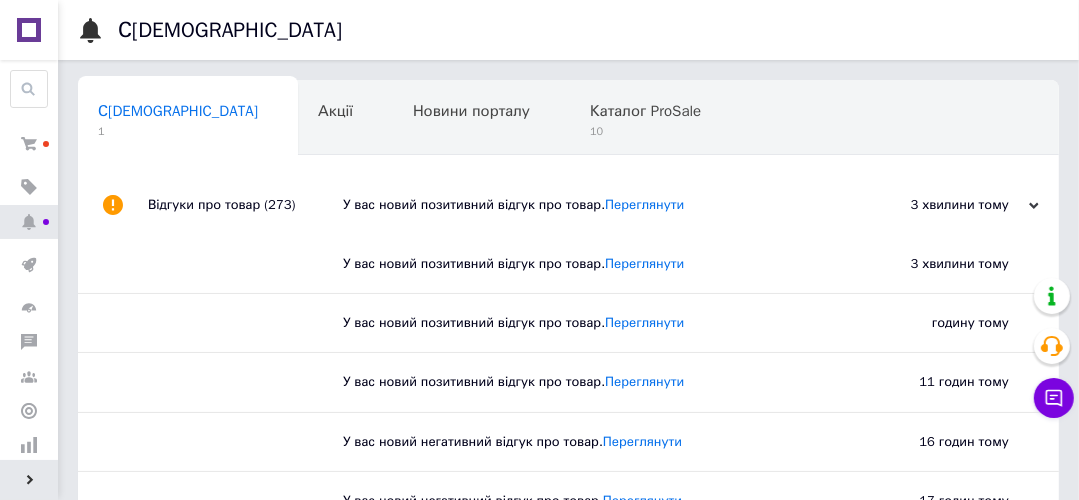scroll, scrollTop: 320, scrollLeft: 0, axis: vertical 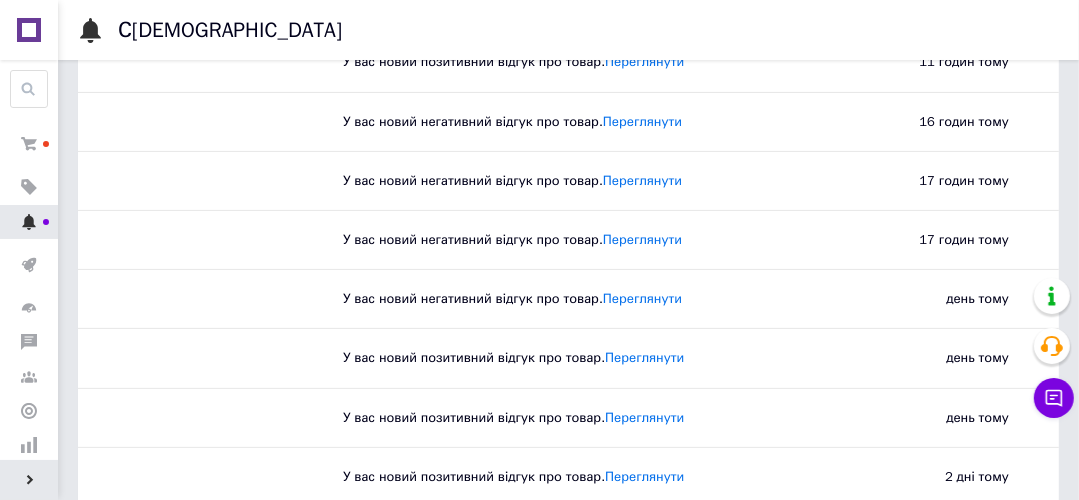 click 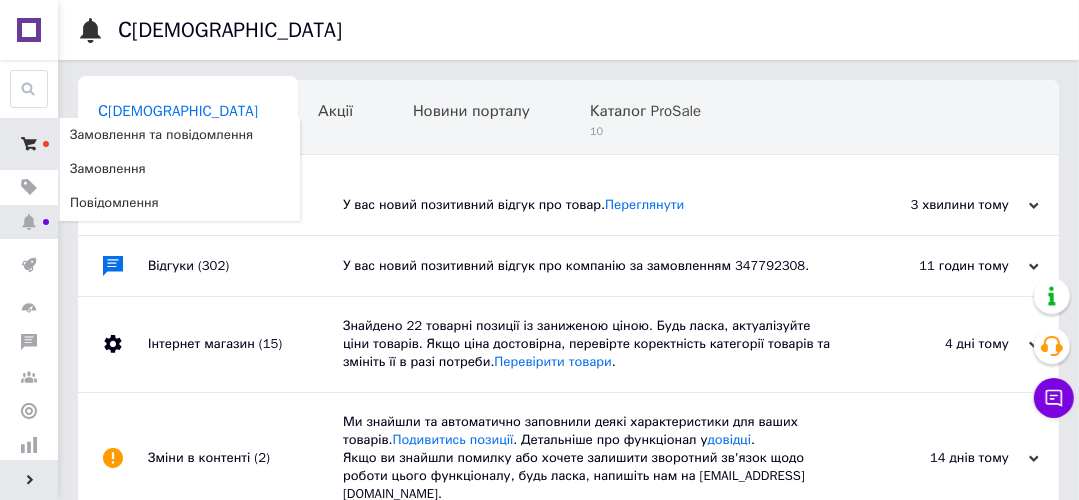 click at bounding box center (29, 144) 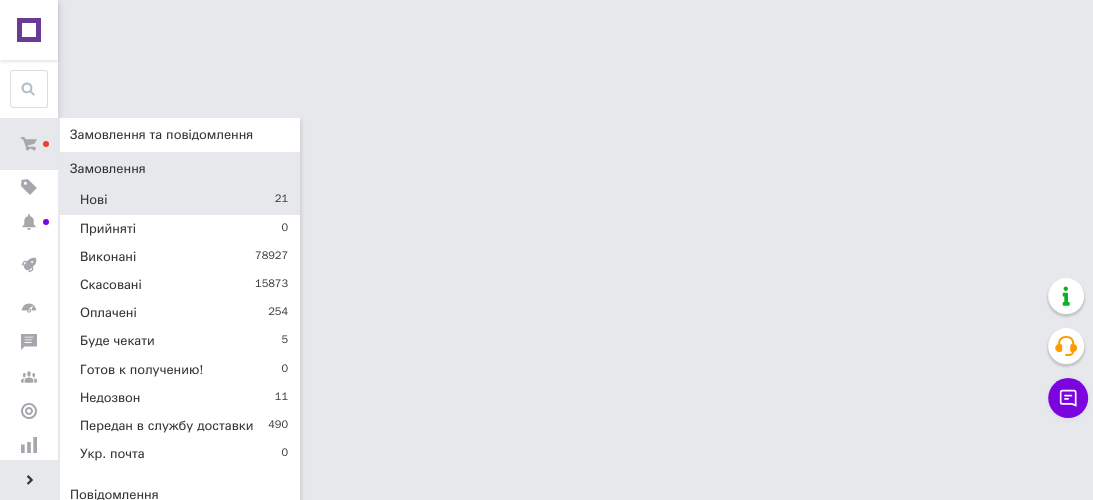 click on "Нові 21" at bounding box center (180, 200) 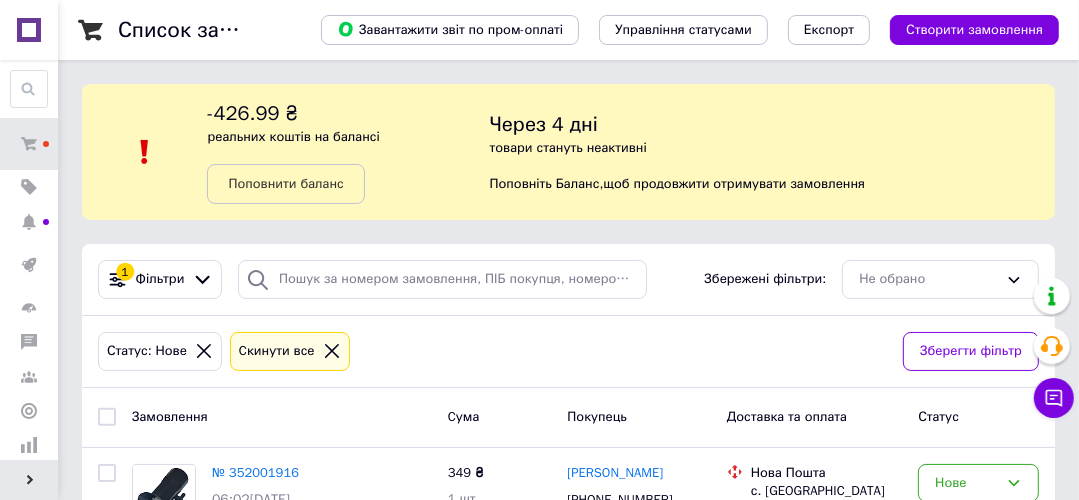 scroll, scrollTop: 320, scrollLeft: 0, axis: vertical 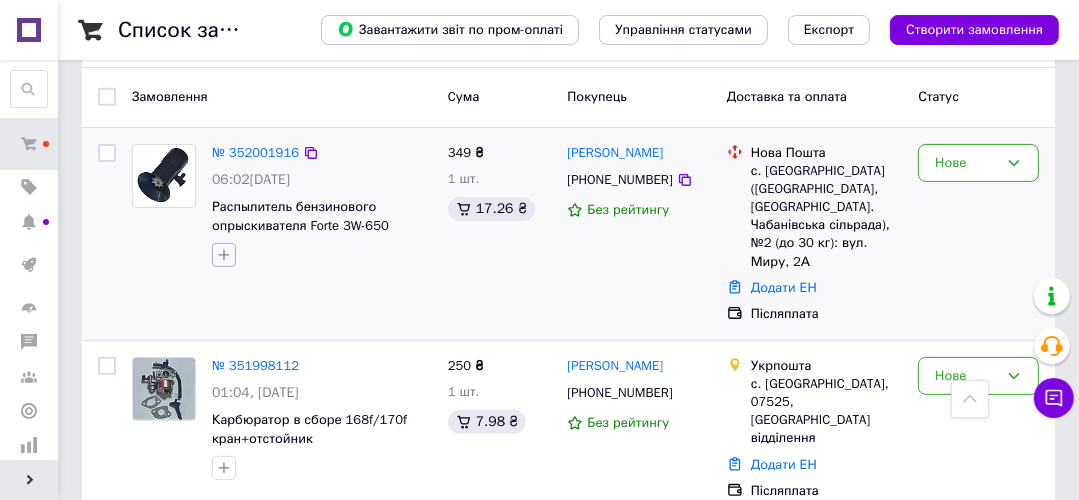 click 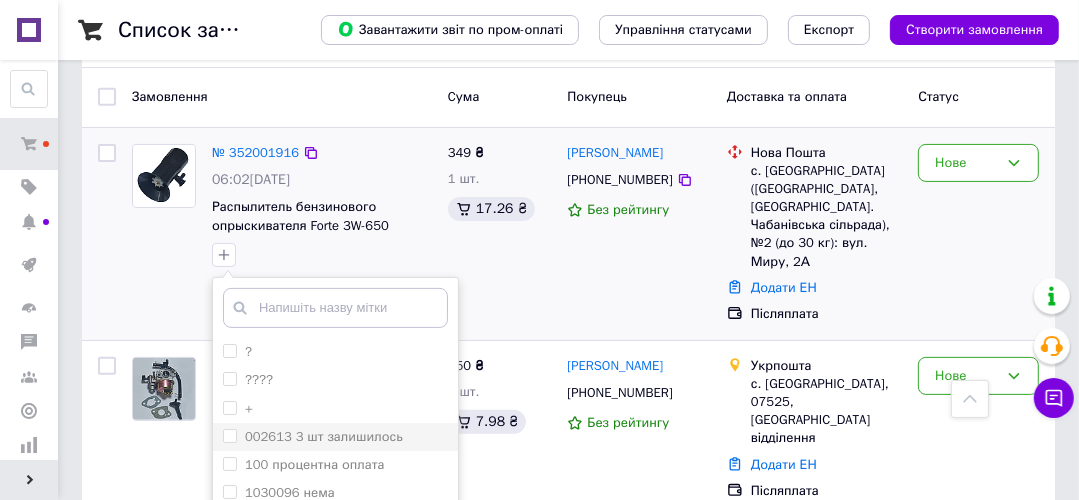 drag, startPoint x: 232, startPoint y: 395, endPoint x: 379, endPoint y: 428, distance: 150.65855 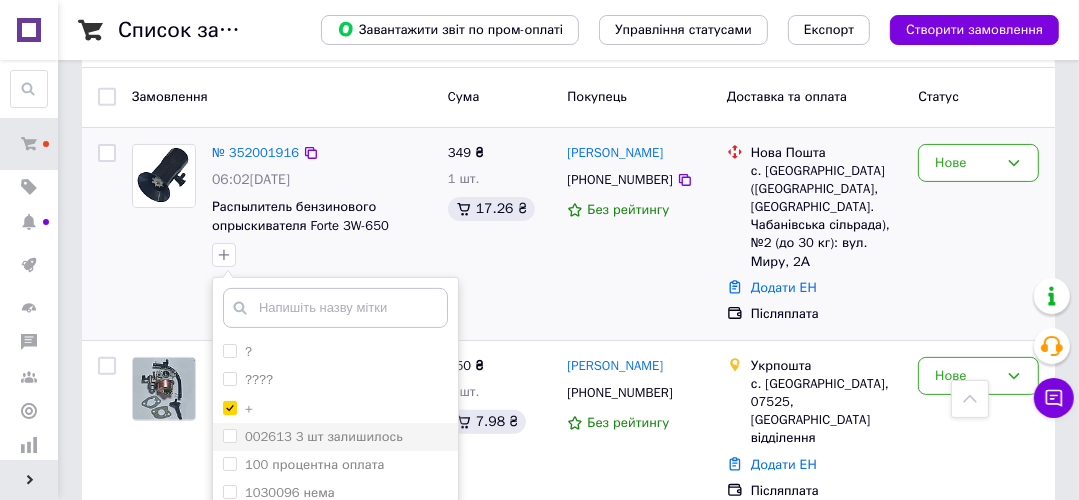 checkbox on "true" 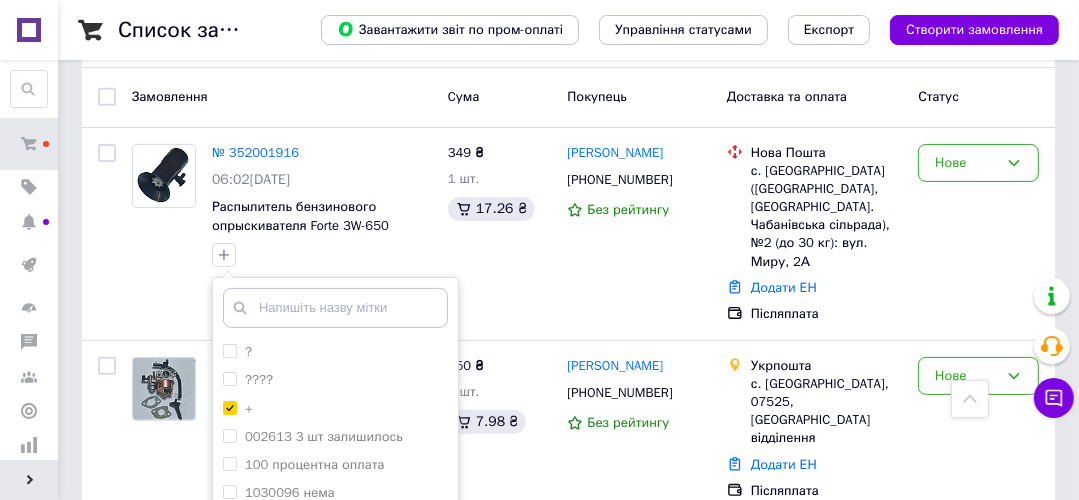 scroll, scrollTop: 640, scrollLeft: 0, axis: vertical 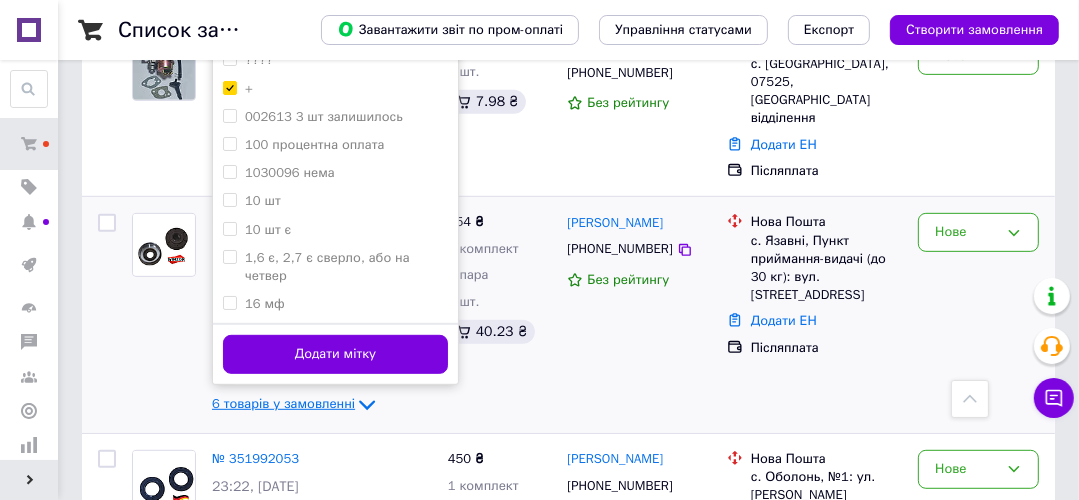 click on "Додати мітку" at bounding box center [335, 354] 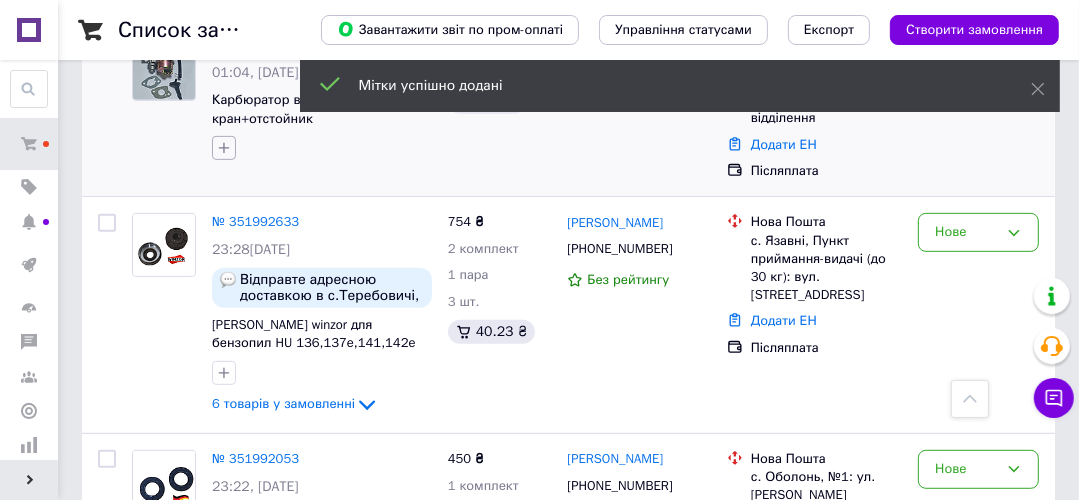 click 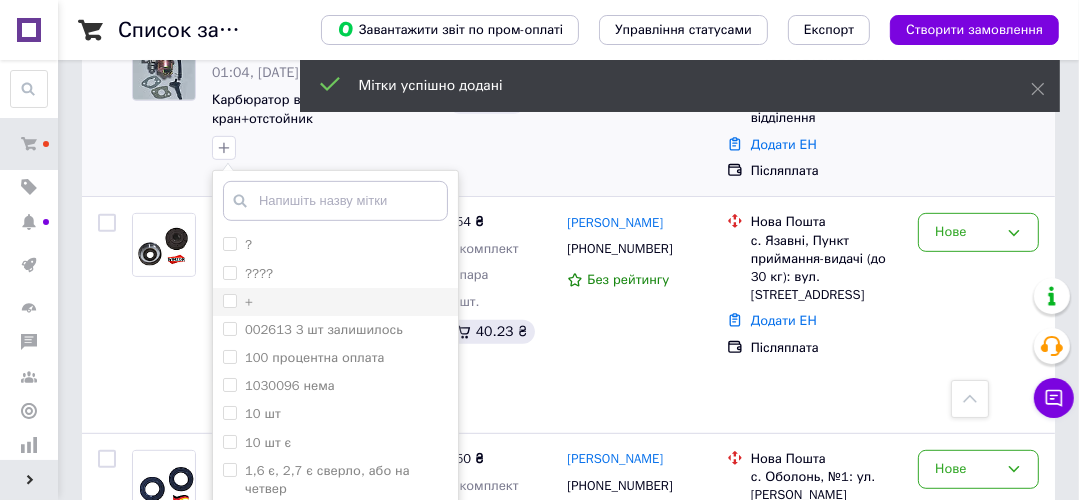 click on "+" at bounding box center [229, 300] 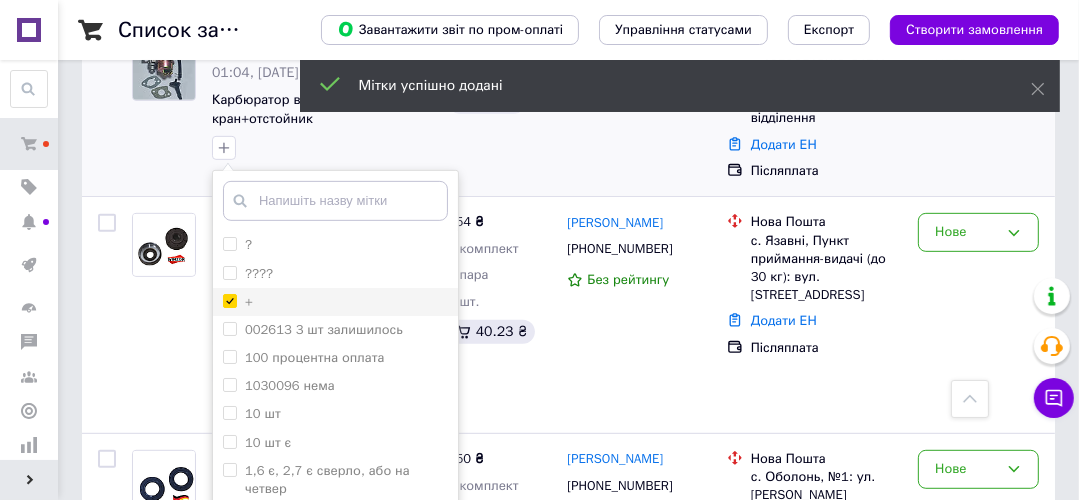 checkbox on "true" 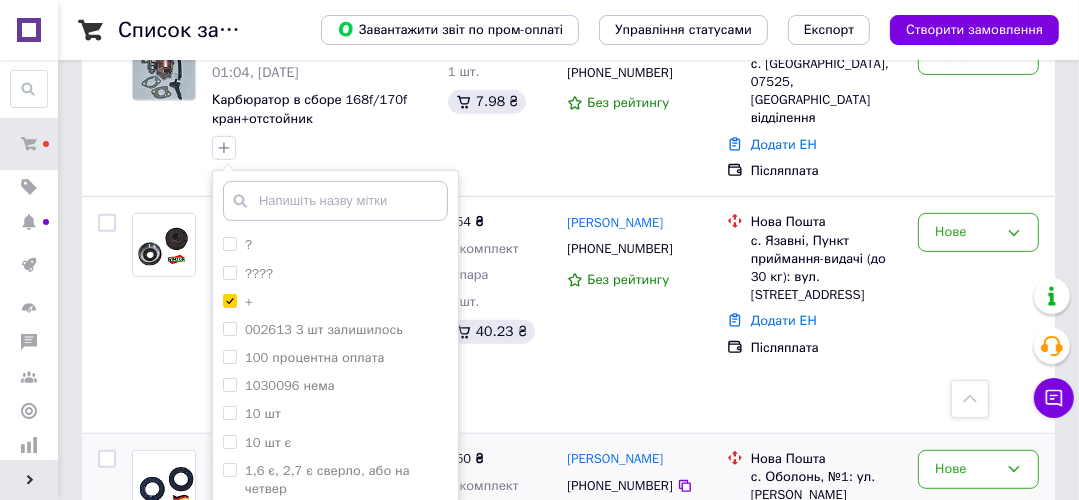 scroll, scrollTop: 720, scrollLeft: 0, axis: vertical 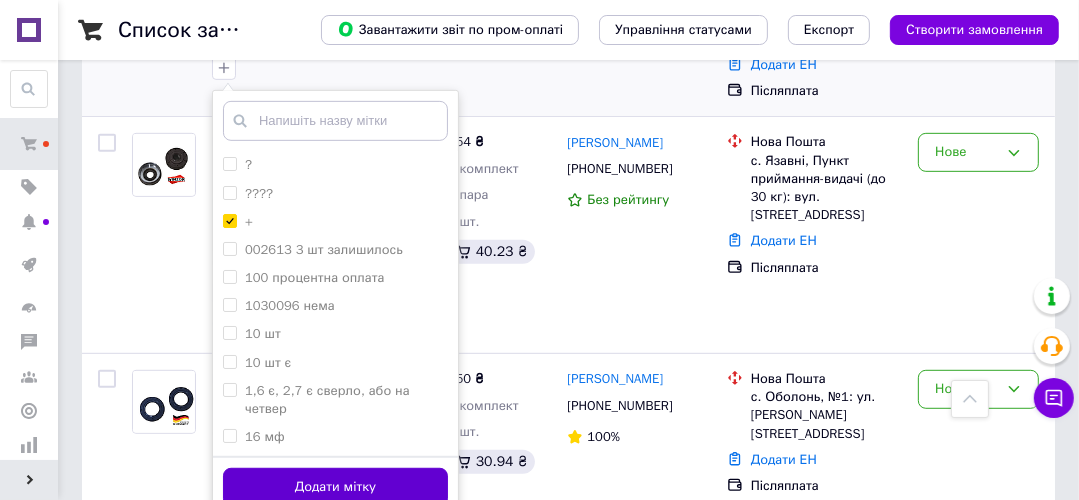 click on "Додати мітку" at bounding box center (335, 487) 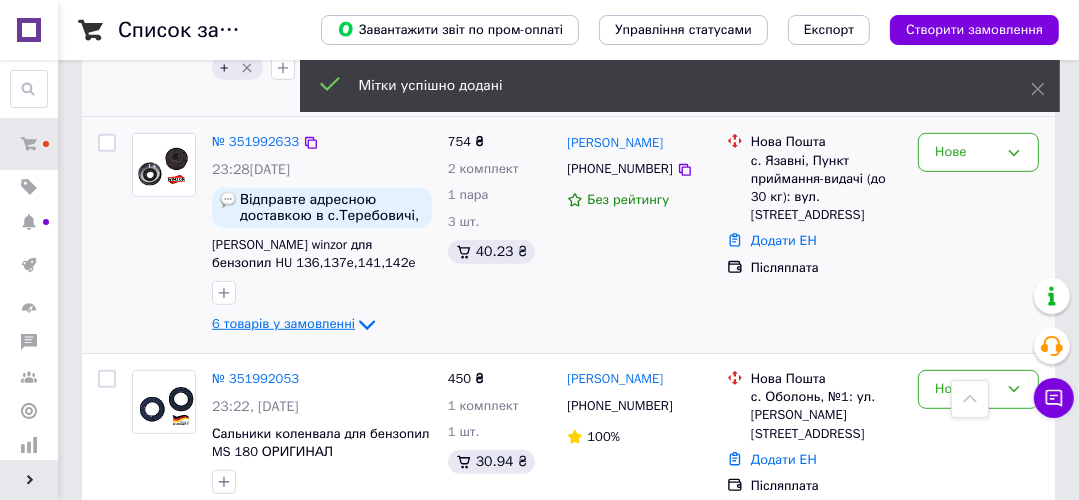 click on "6 товарів у замовленні" at bounding box center (283, 324) 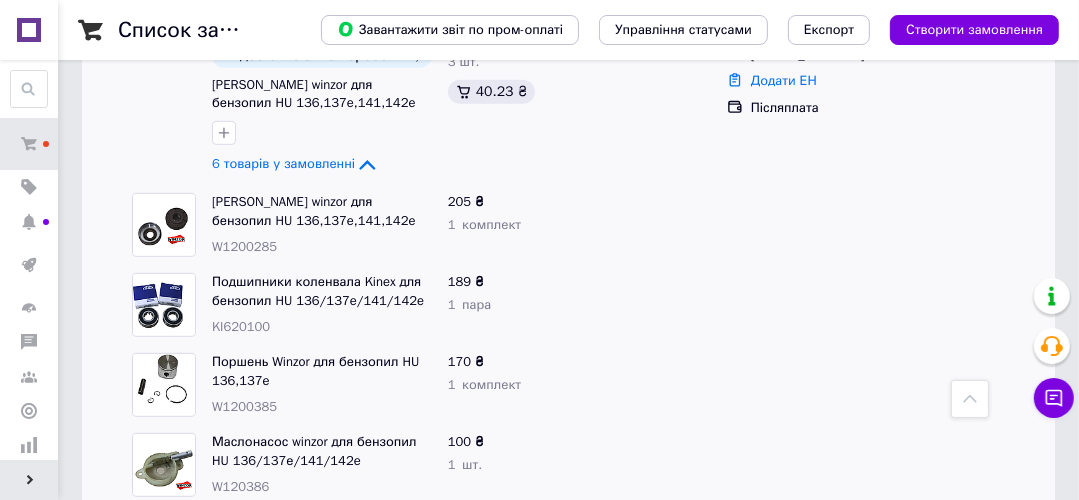 scroll, scrollTop: 800, scrollLeft: 0, axis: vertical 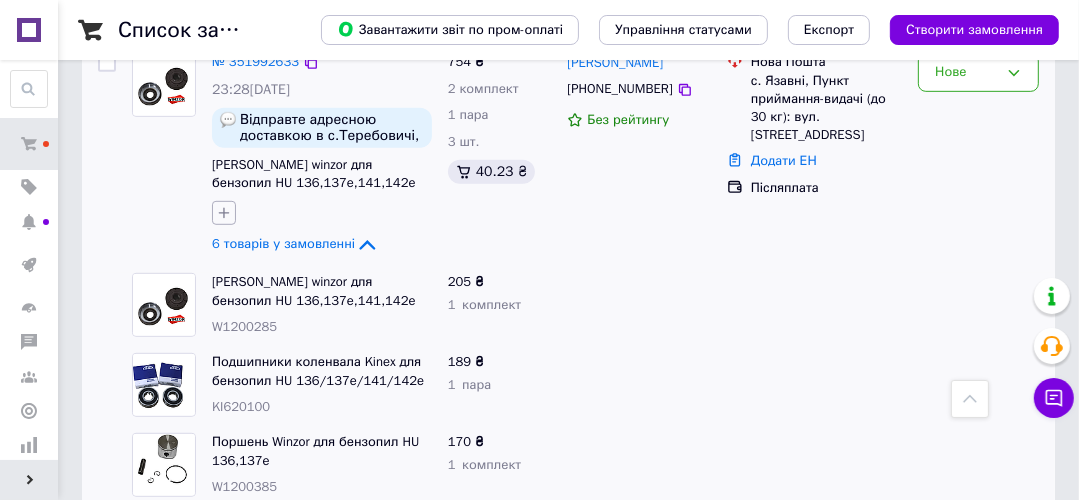 click 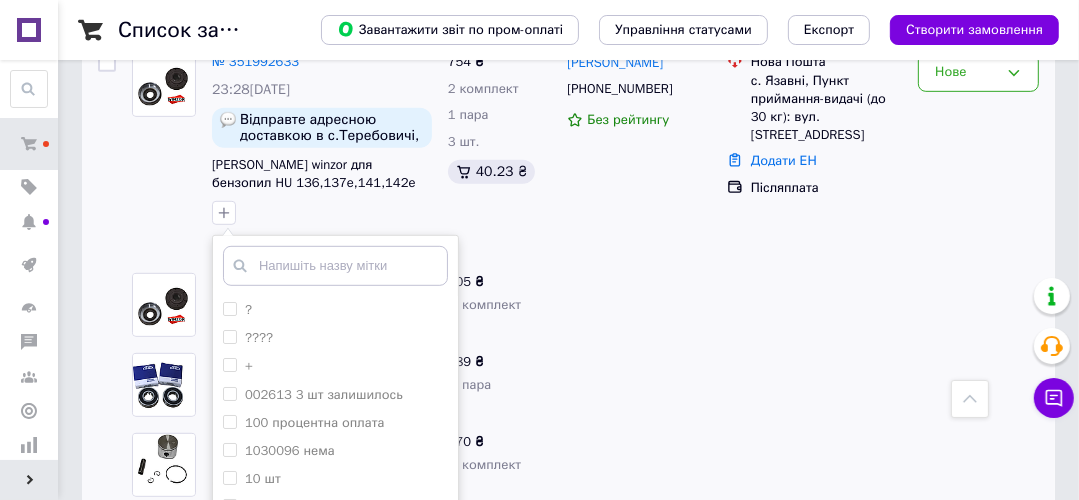 drag, startPoint x: 229, startPoint y: 328, endPoint x: 492, endPoint y: 345, distance: 263.54886 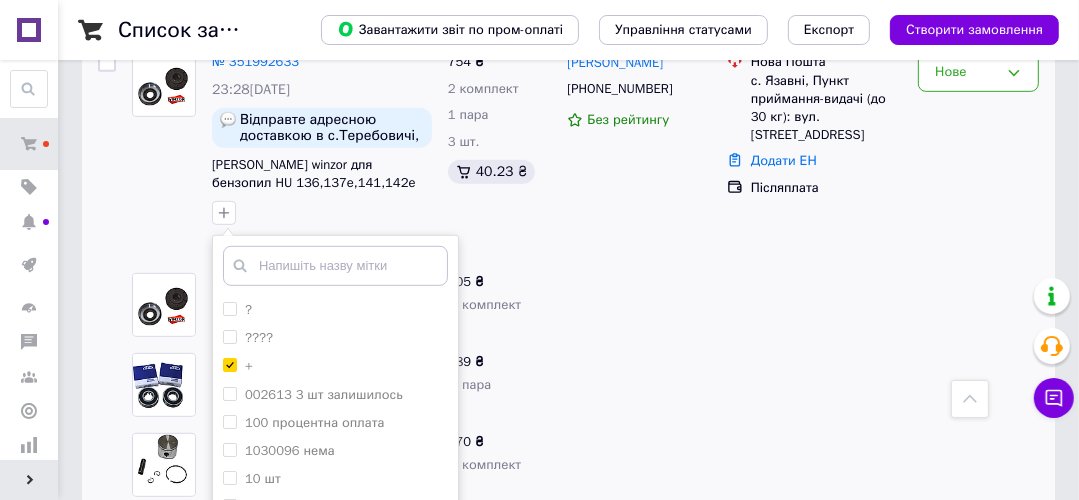 checkbox on "true" 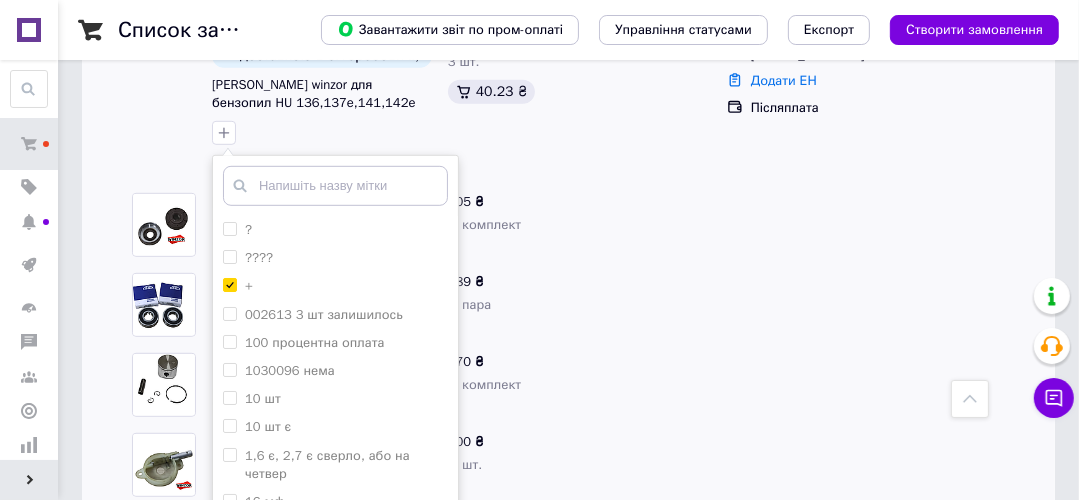 scroll, scrollTop: 1040, scrollLeft: 0, axis: vertical 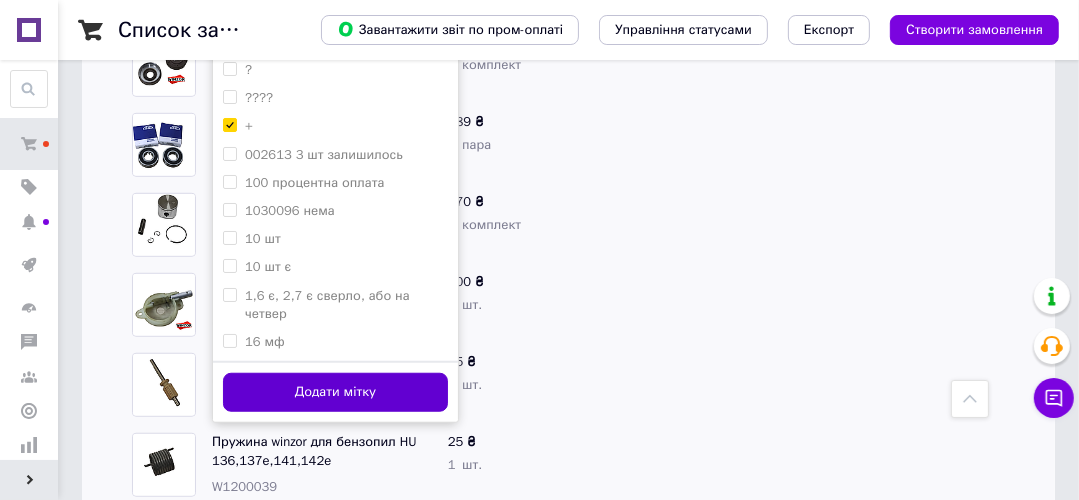 click on "Додати мітку" at bounding box center [335, 392] 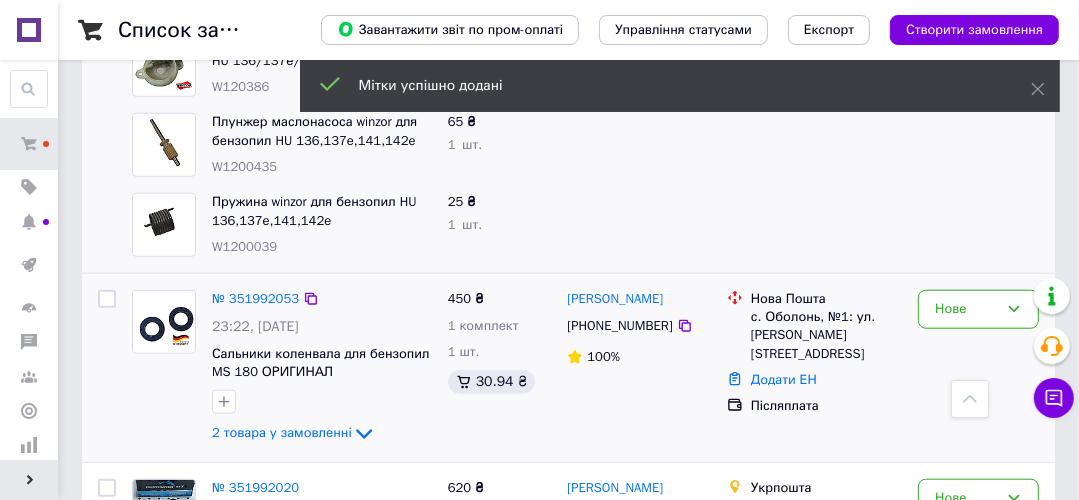 scroll, scrollTop: 1440, scrollLeft: 0, axis: vertical 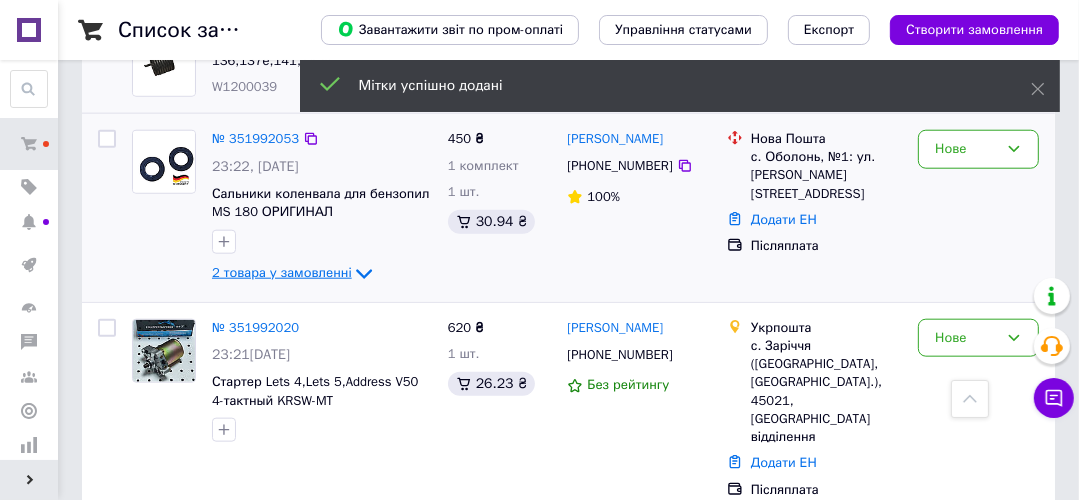 click on "2 товара у замовленні" at bounding box center [282, 272] 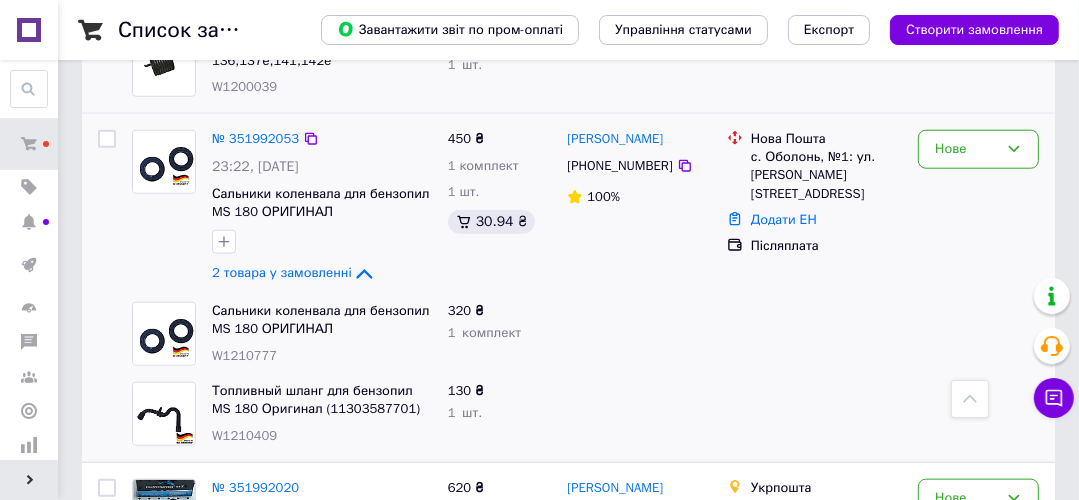 scroll, scrollTop: 1360, scrollLeft: 0, axis: vertical 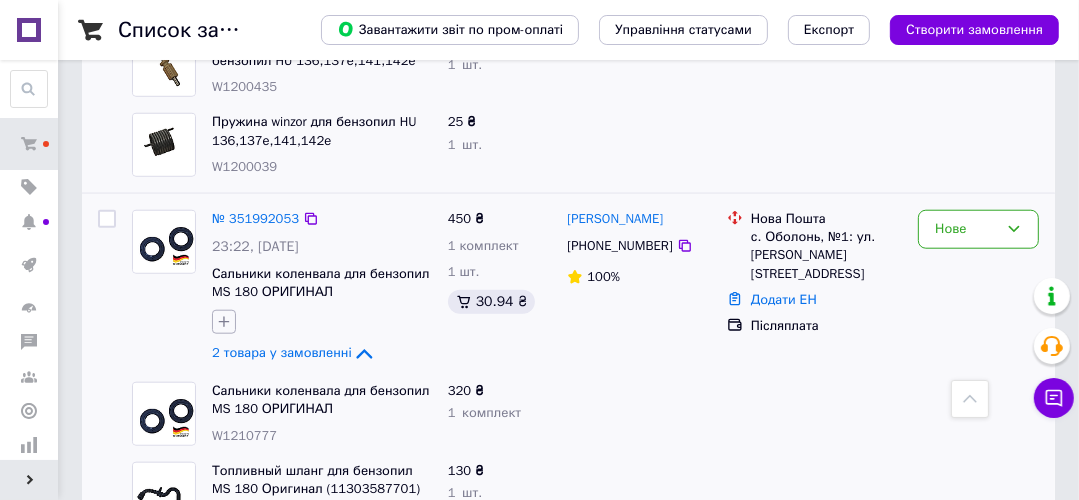 click 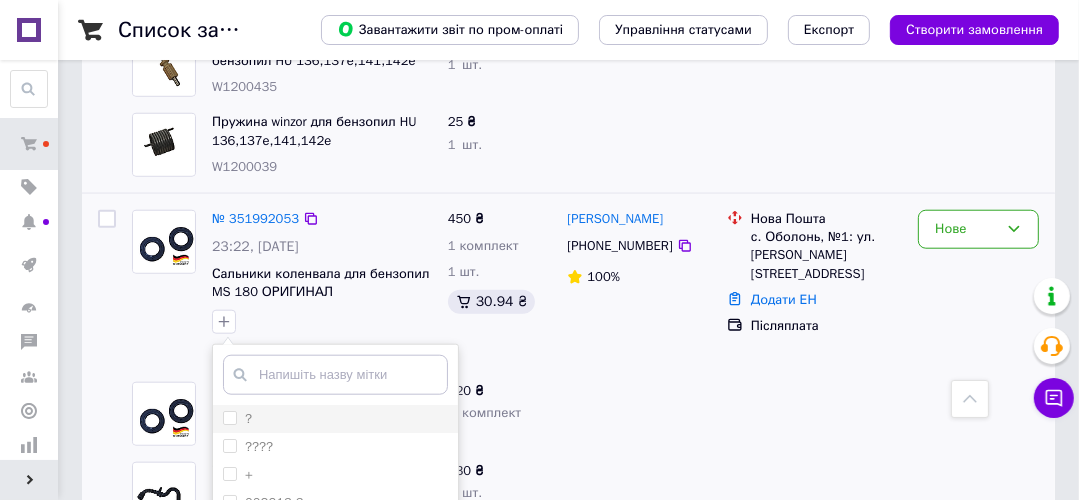 scroll, scrollTop: 1440, scrollLeft: 0, axis: vertical 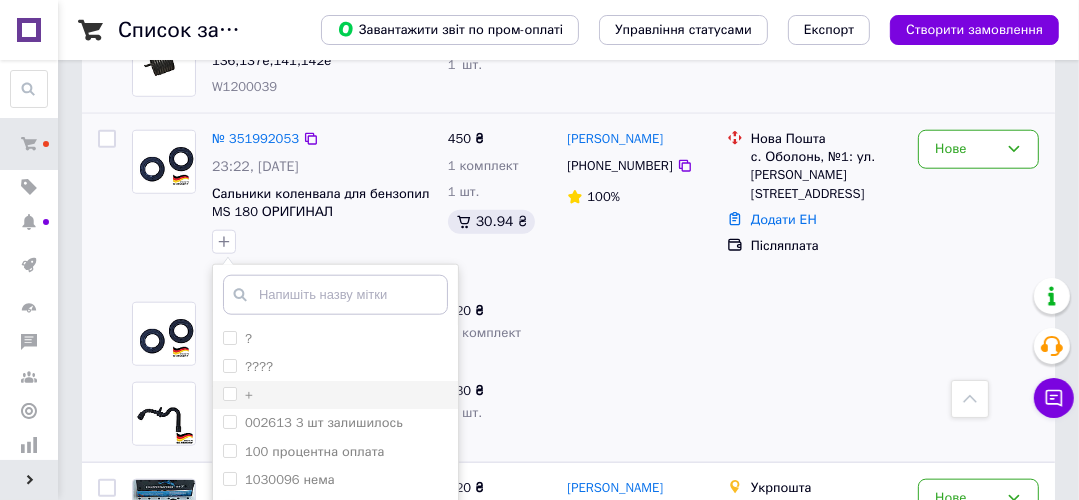 click on "+" at bounding box center (238, 395) 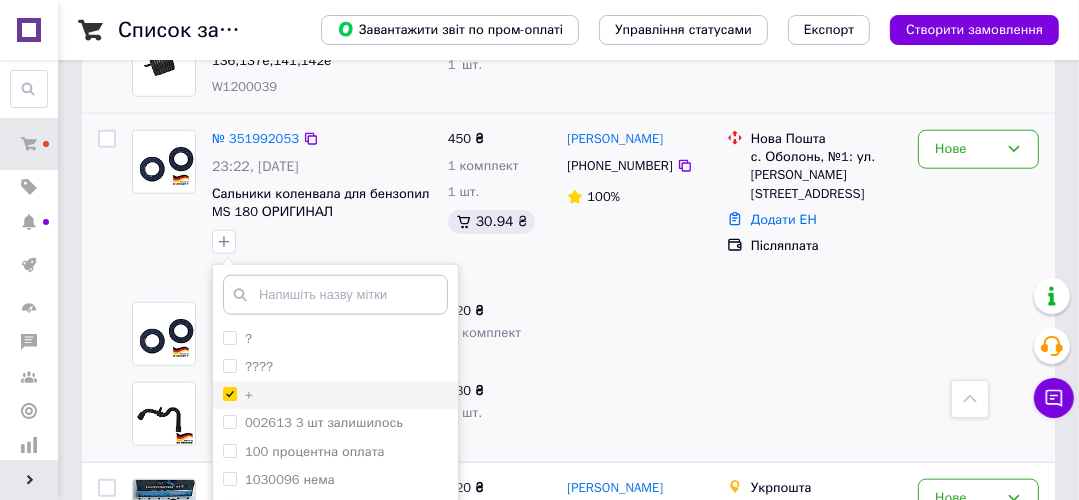 click on "+" at bounding box center (229, 393) 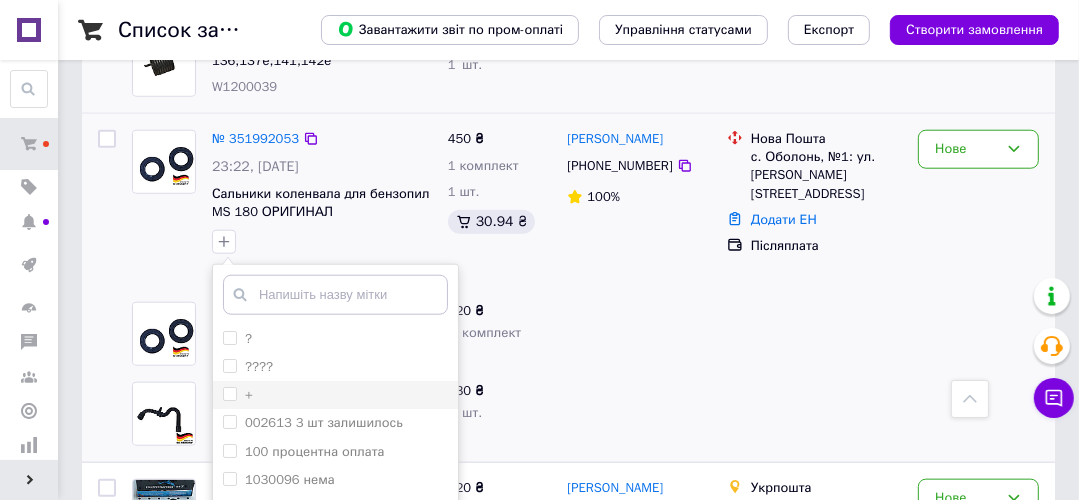 click on "+" at bounding box center (229, 393) 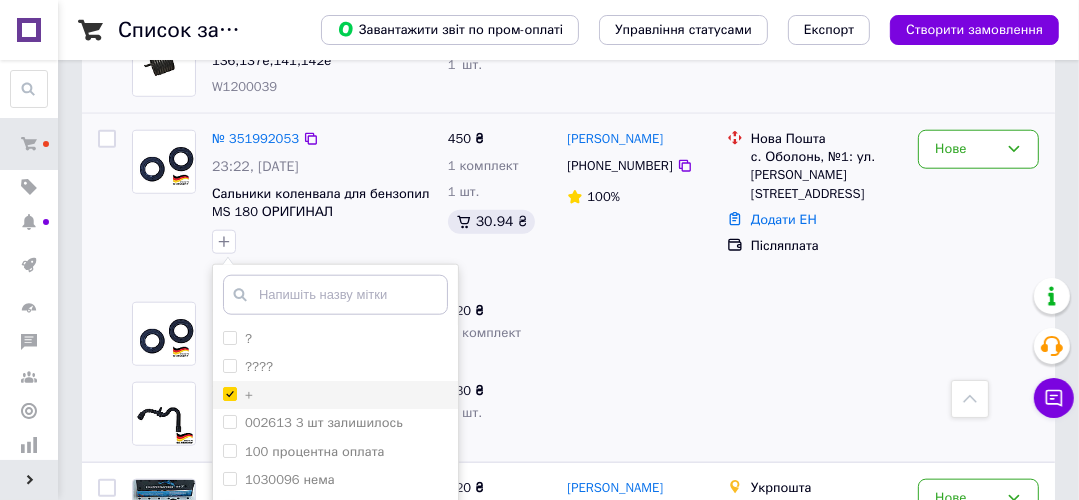 checkbox on "true" 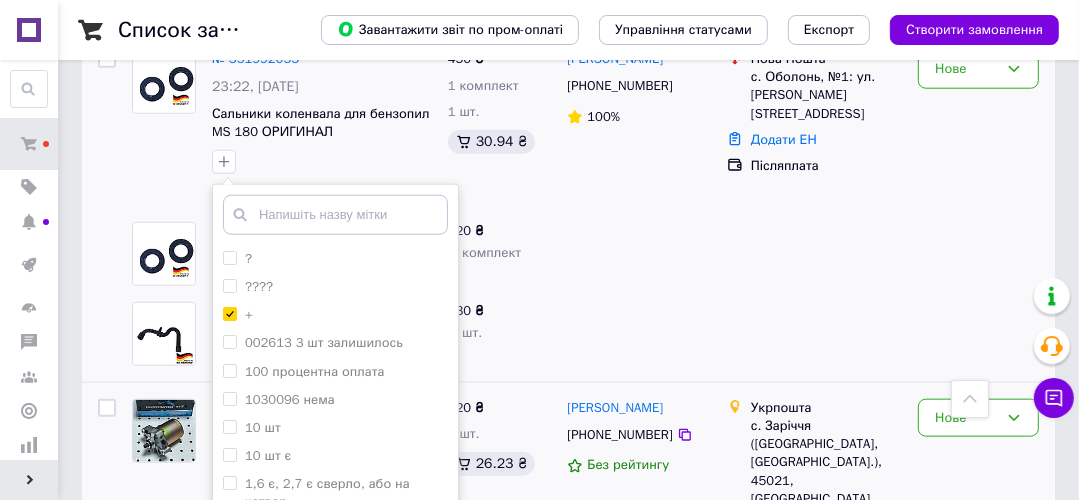 scroll, scrollTop: 1760, scrollLeft: 0, axis: vertical 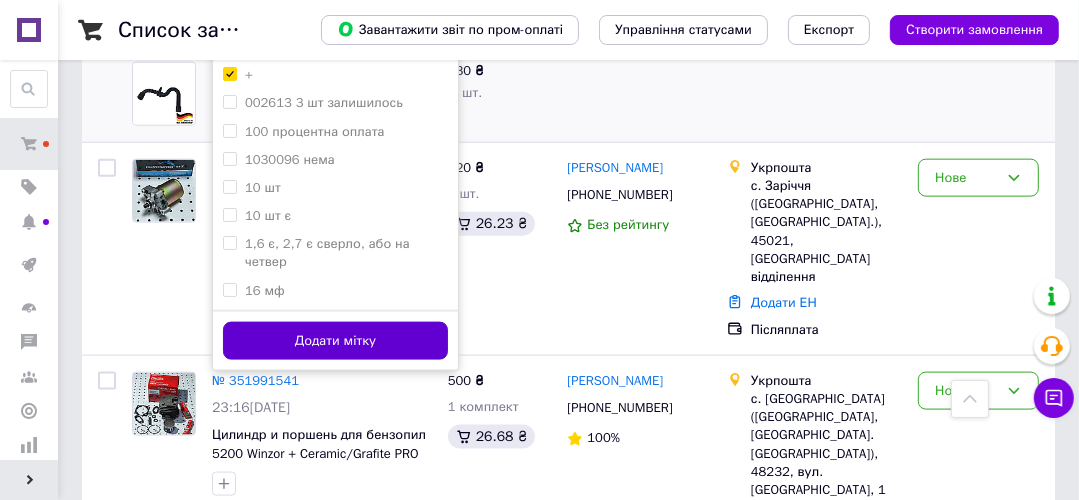 click on "Додати мітку" at bounding box center [335, 341] 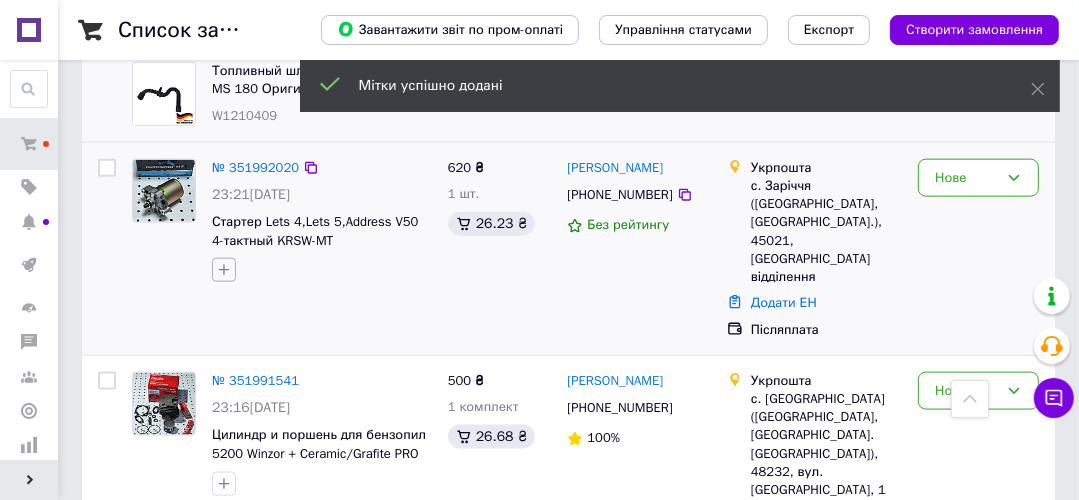 click 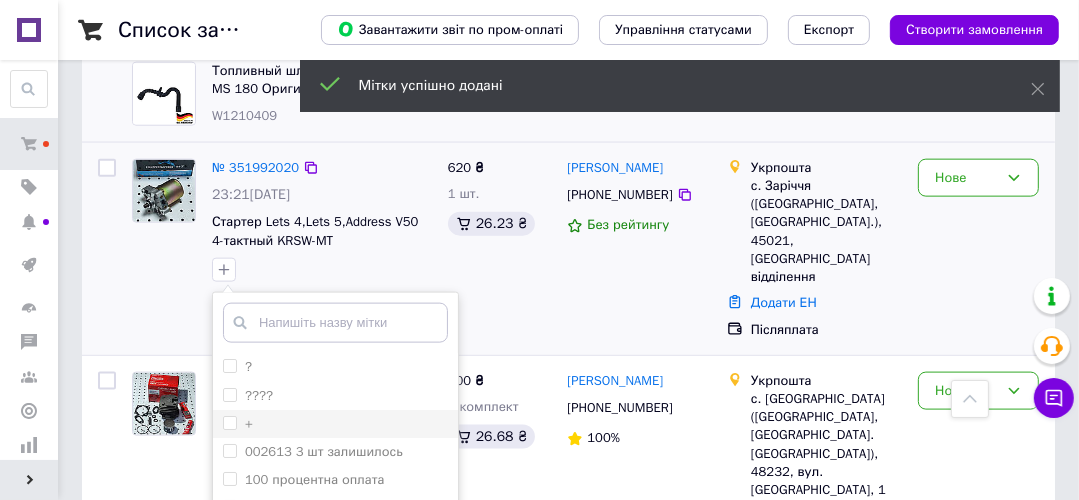 click on "+" at bounding box center [229, 422] 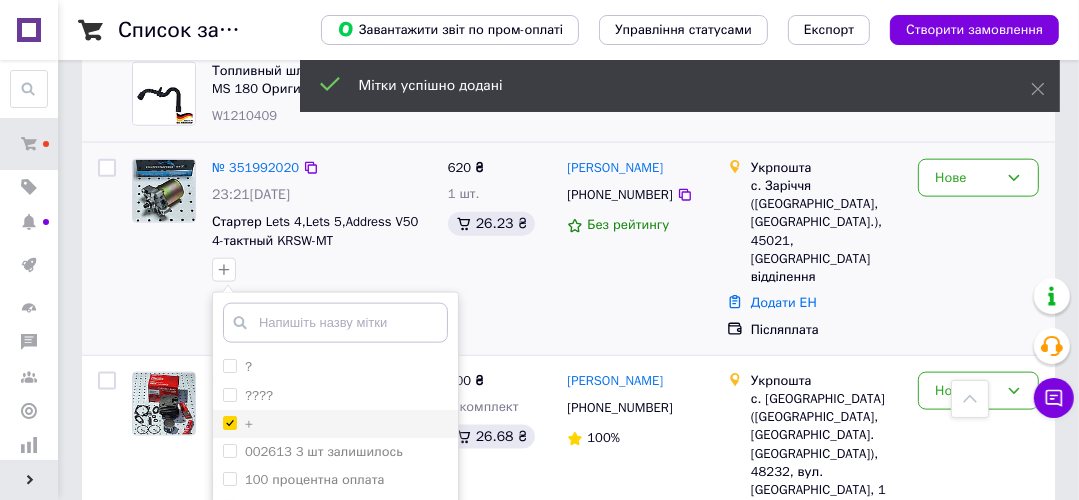checkbox on "true" 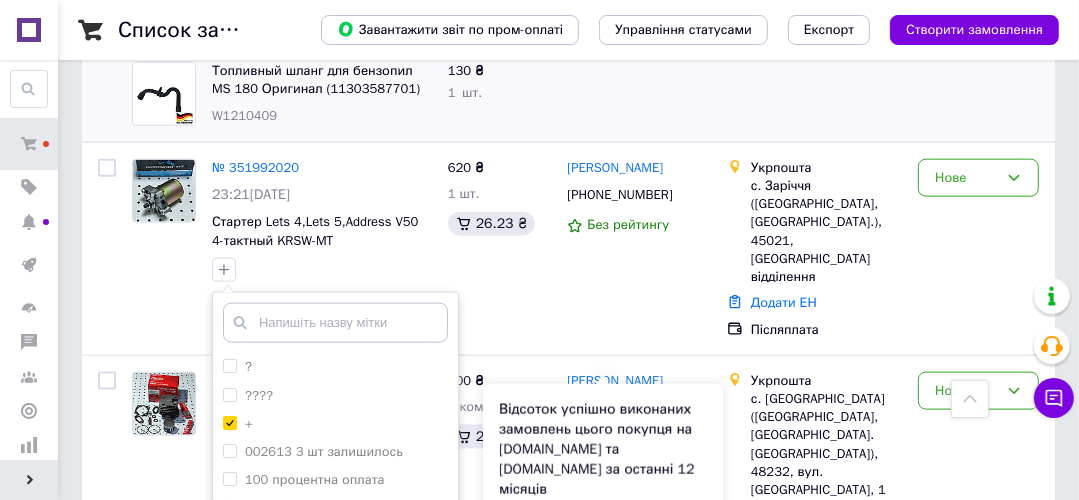 scroll, scrollTop: 1920, scrollLeft: 0, axis: vertical 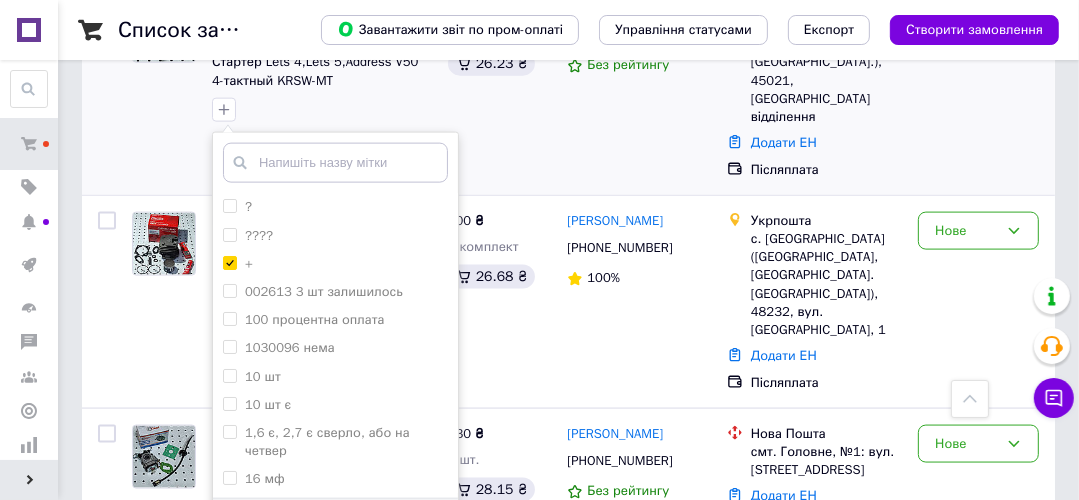 click on "Додати мітку" at bounding box center (335, 529) 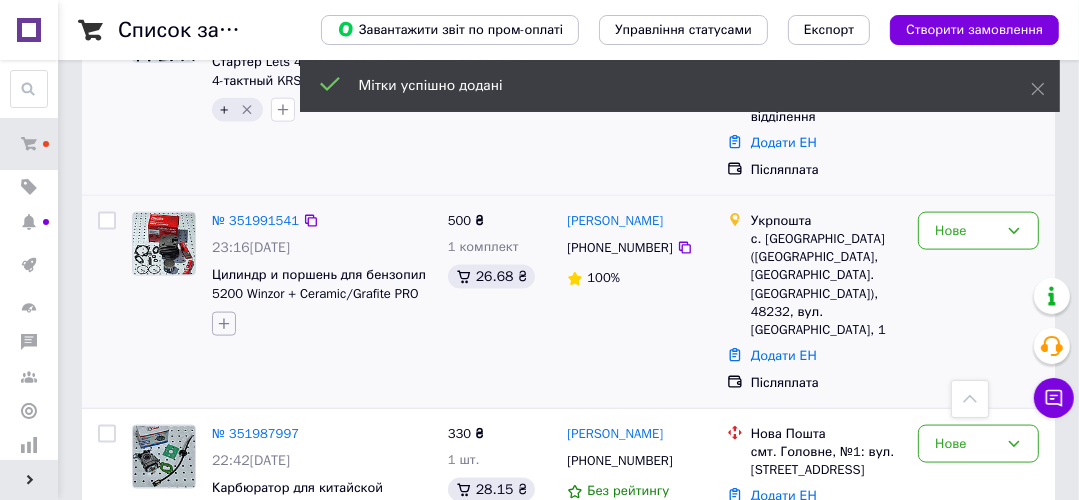 click 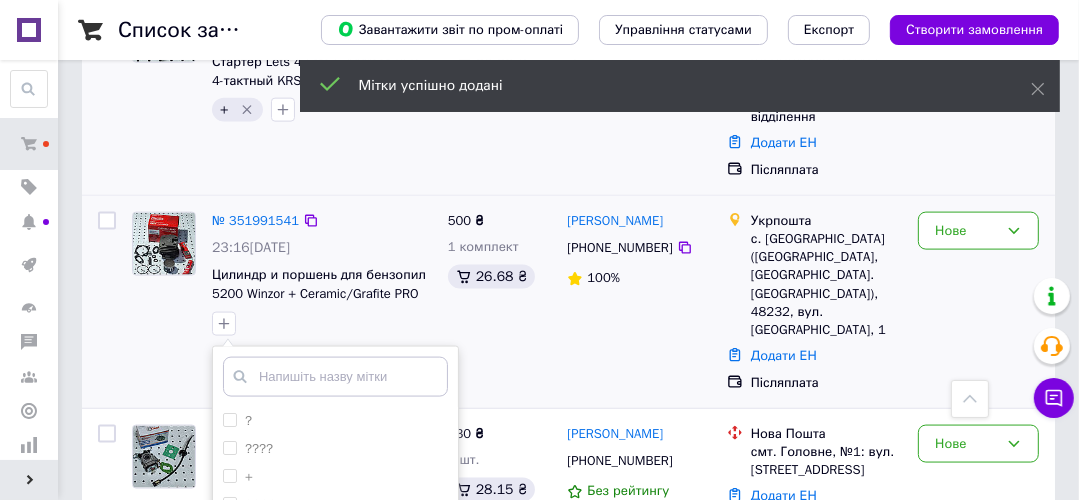 scroll, scrollTop: 2080, scrollLeft: 0, axis: vertical 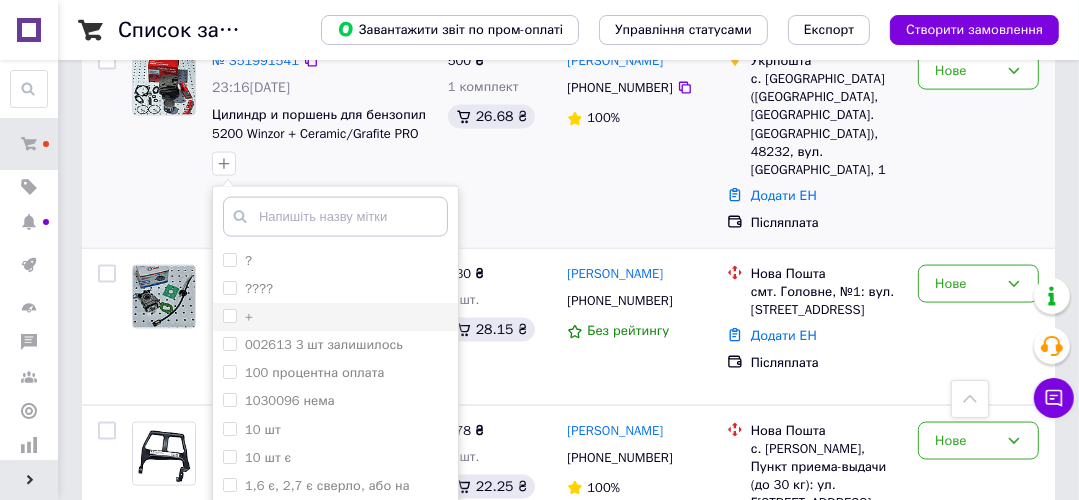 click on "+" at bounding box center [229, 315] 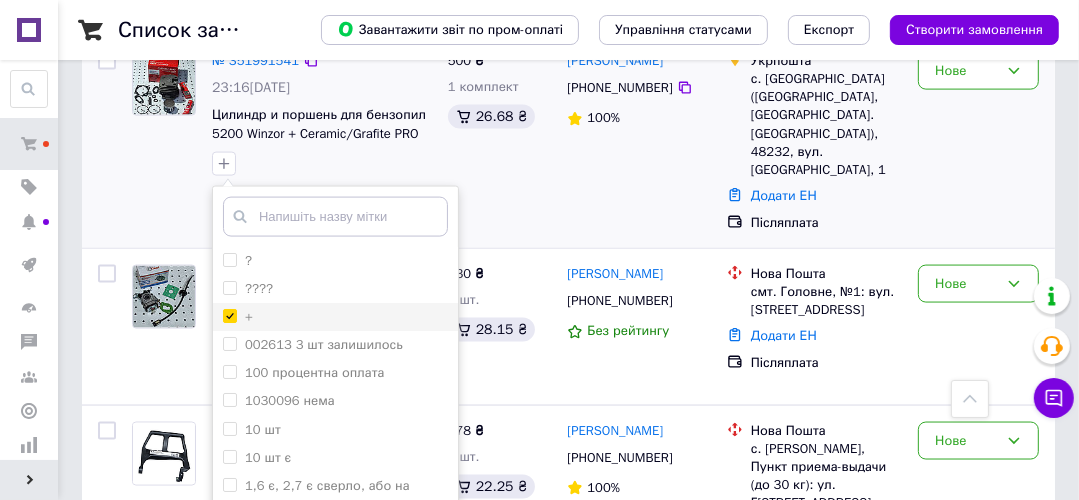 checkbox on "true" 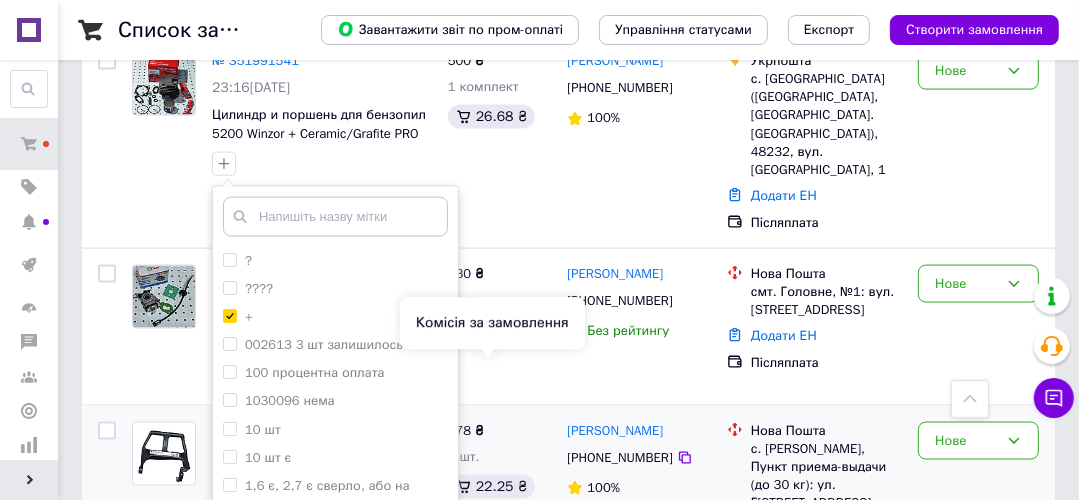 scroll, scrollTop: 2160, scrollLeft: 0, axis: vertical 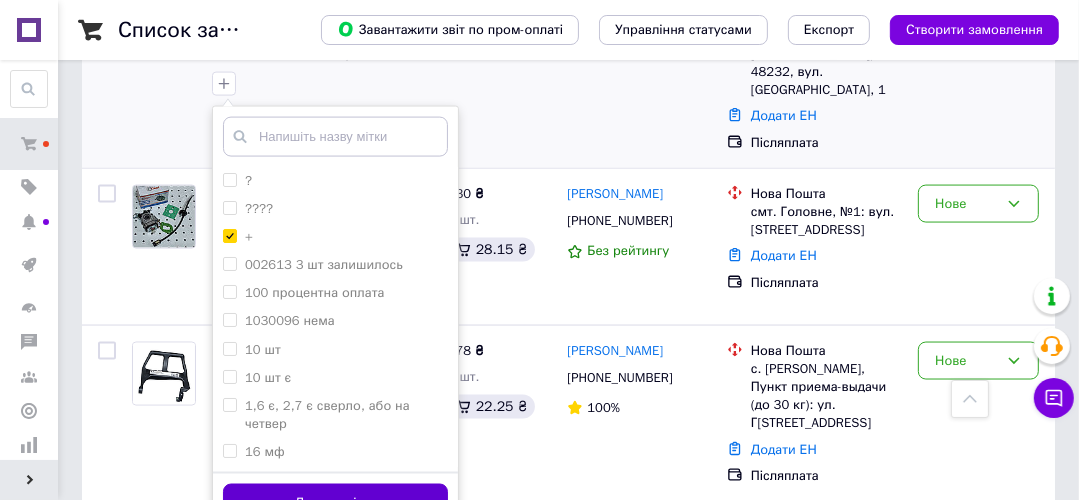 click on "Додати мітку" at bounding box center (335, 503) 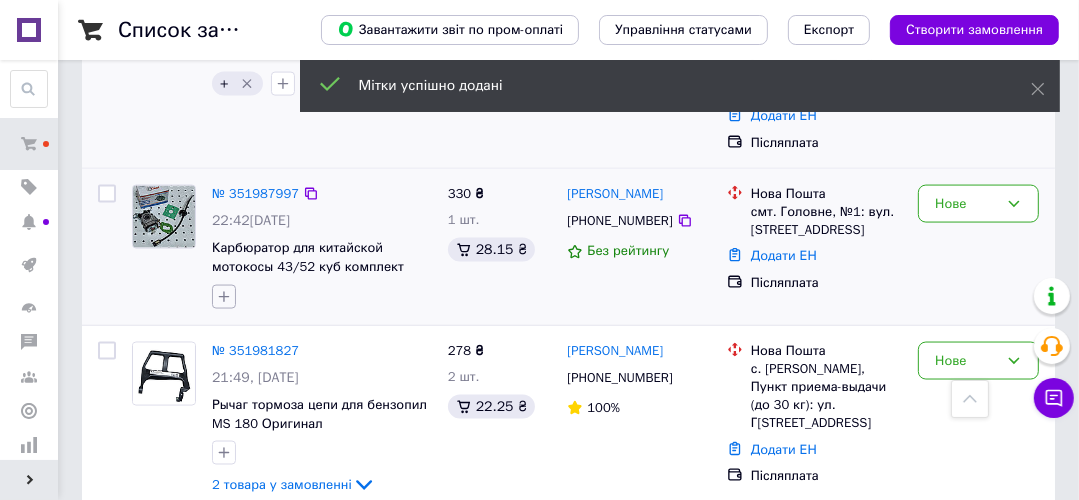click 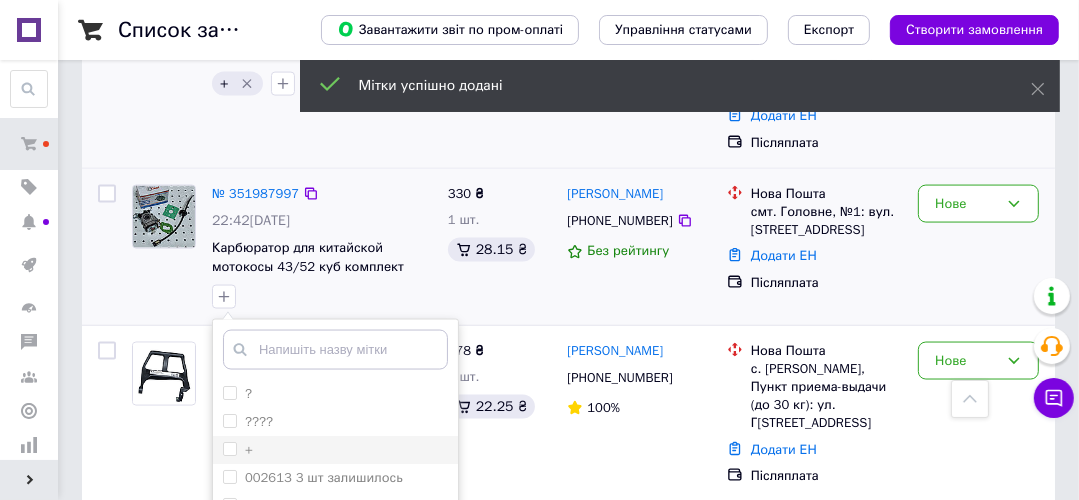 click on "+" at bounding box center (229, 448) 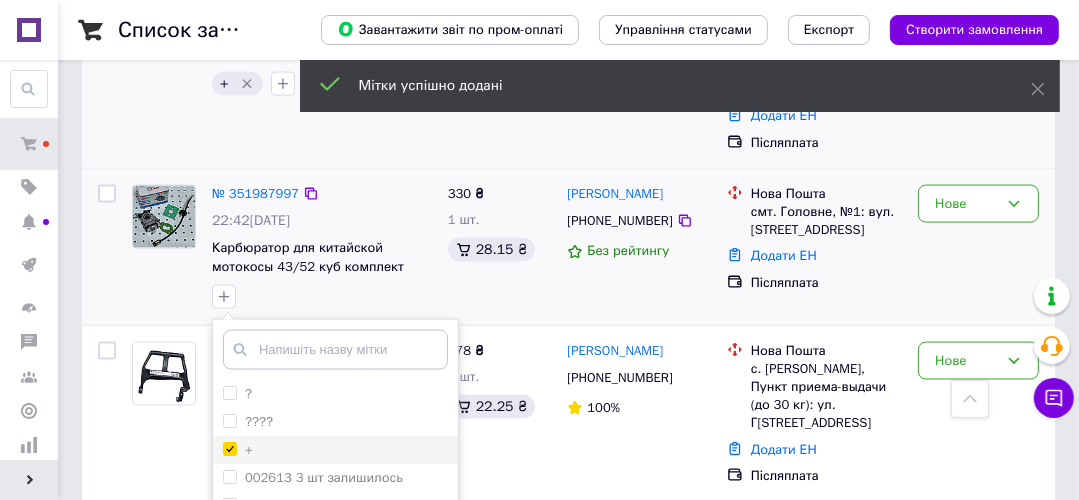 checkbox on "true" 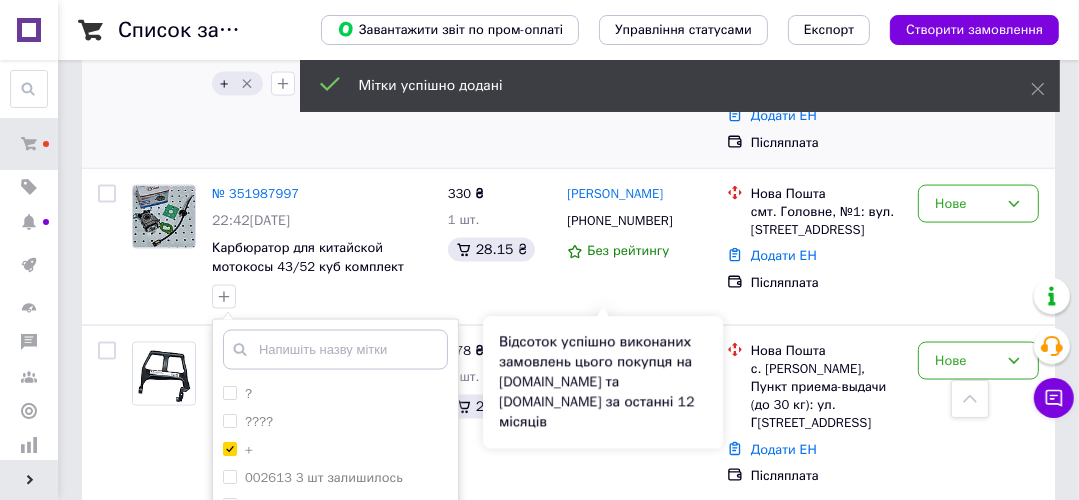 scroll, scrollTop: 2320, scrollLeft: 0, axis: vertical 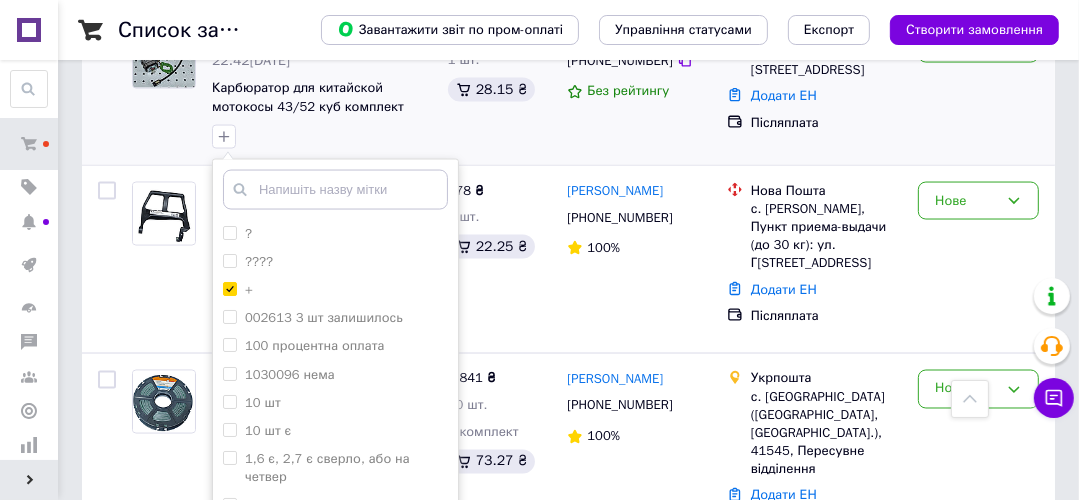 click on "Додати мітку" at bounding box center [335, 556] 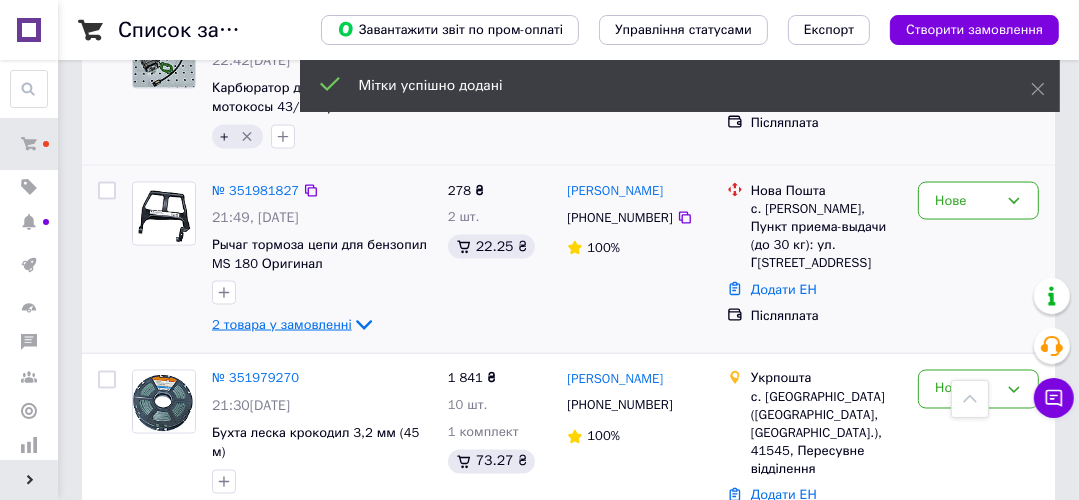 click on "2 товара у замовленні" at bounding box center (282, 324) 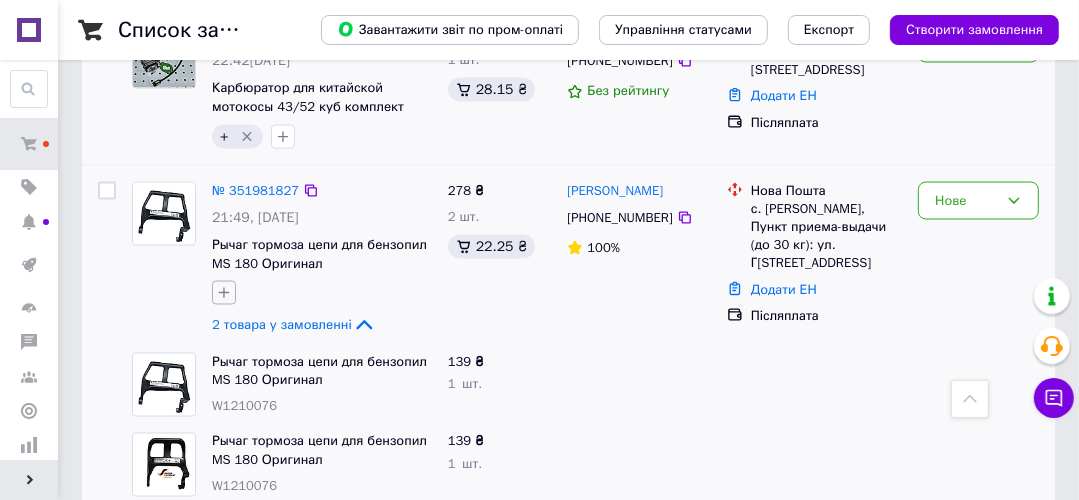 click 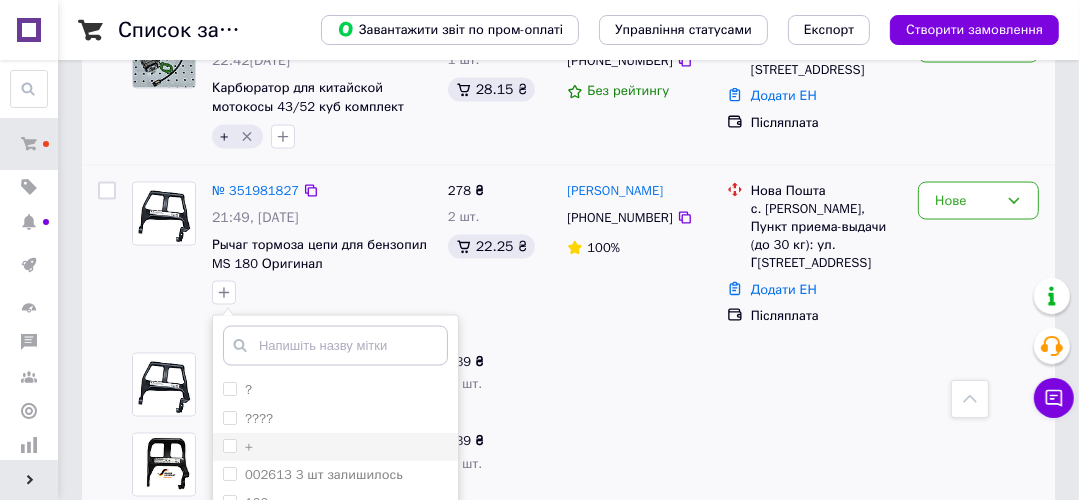 click on "+" at bounding box center [229, 445] 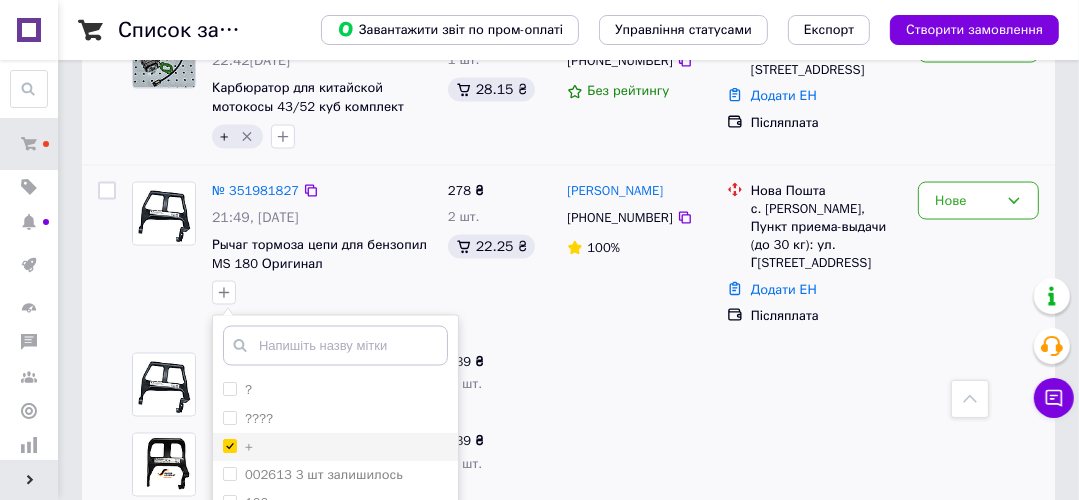 checkbox on "true" 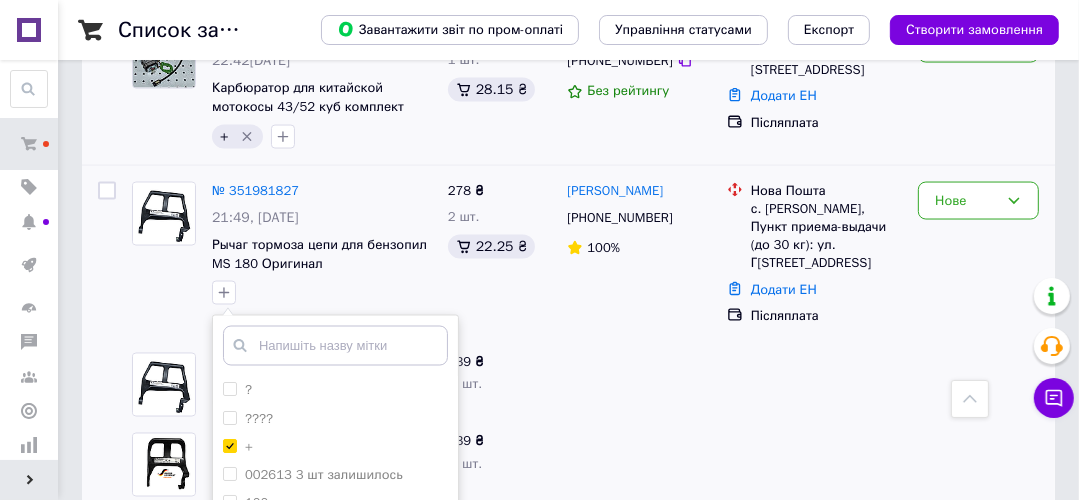 scroll, scrollTop: 2560, scrollLeft: 0, axis: vertical 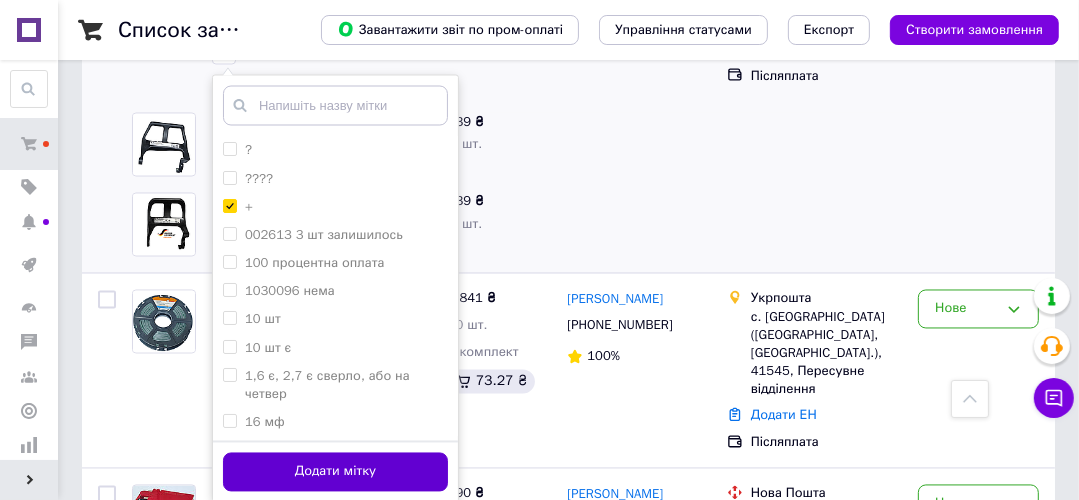 click on "Додати мітку" at bounding box center [335, 472] 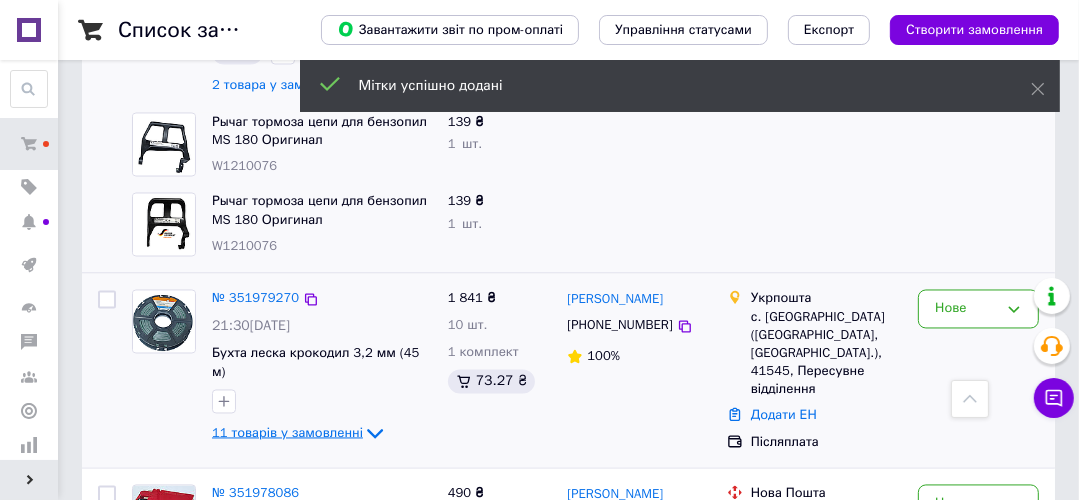 click on "11 товарів у замовленні" at bounding box center (287, 433) 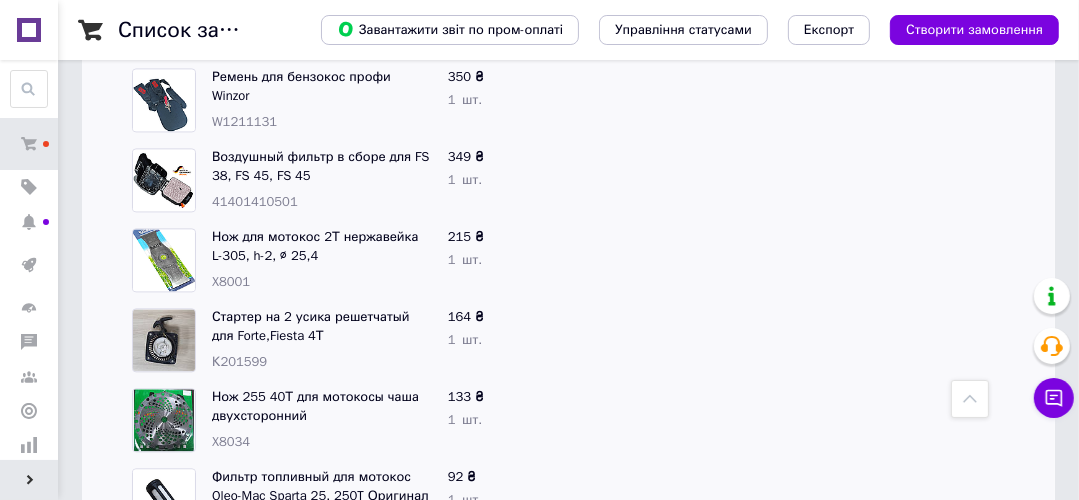 scroll, scrollTop: 3200, scrollLeft: 0, axis: vertical 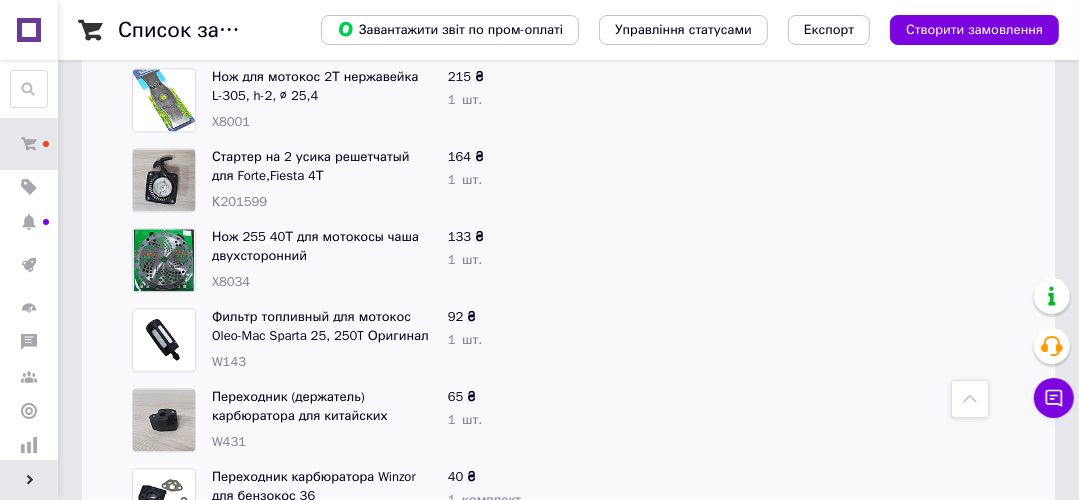 click on "W143" at bounding box center (229, 361) 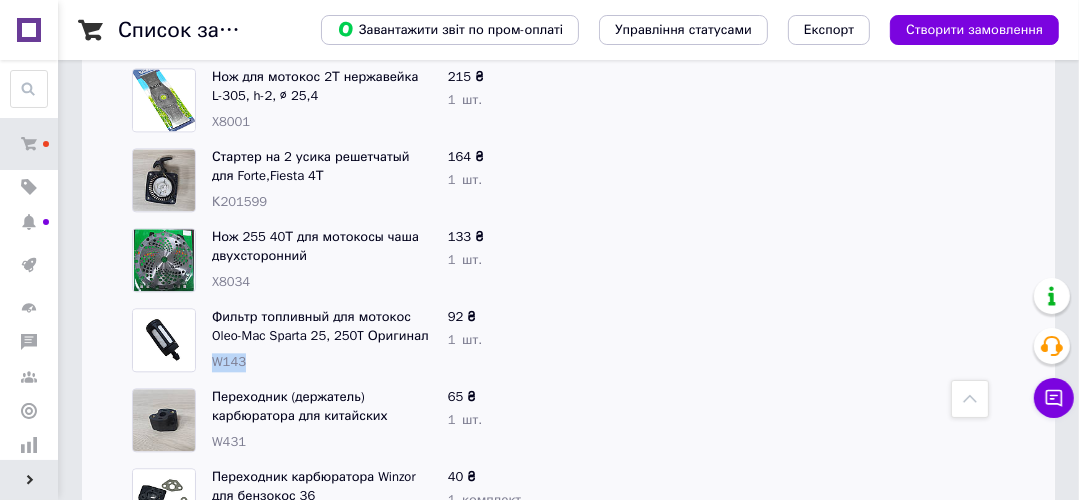 click on "W143" at bounding box center (229, 361) 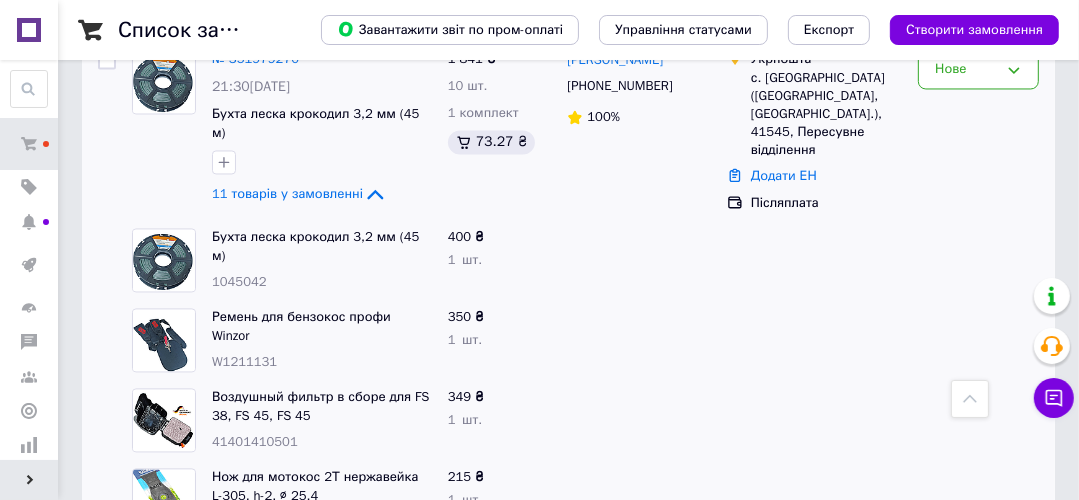 scroll, scrollTop: 2560, scrollLeft: 0, axis: vertical 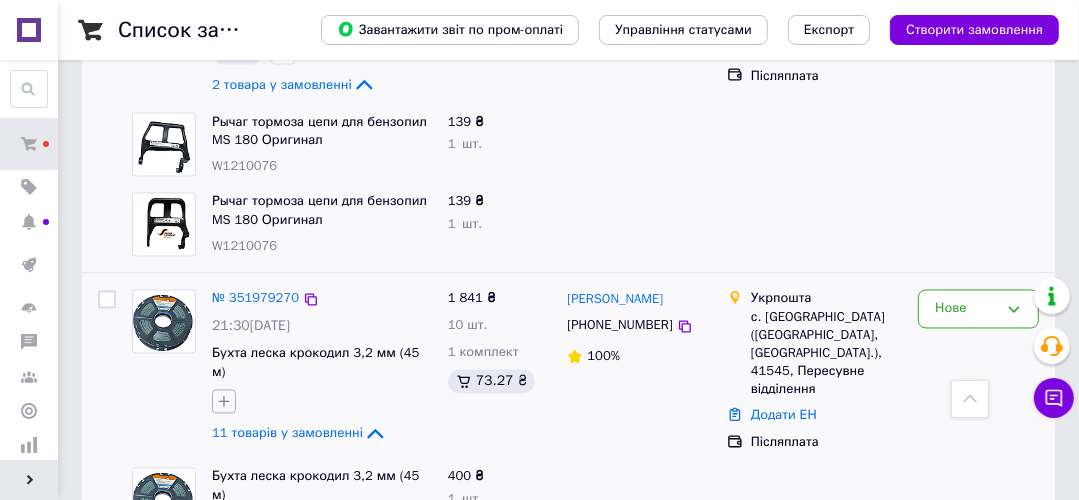 click 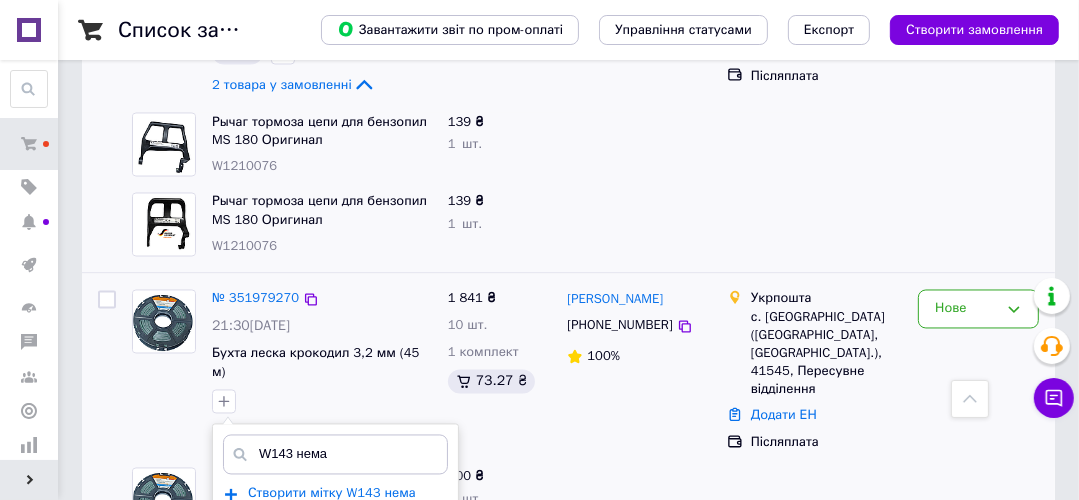 type on "W143 нема" 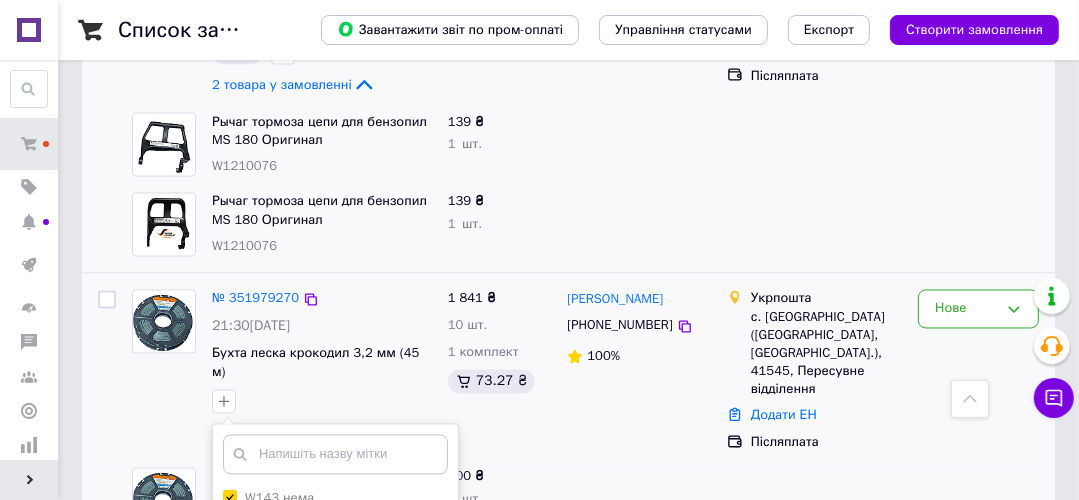 click on "+" at bounding box center [229, 582] 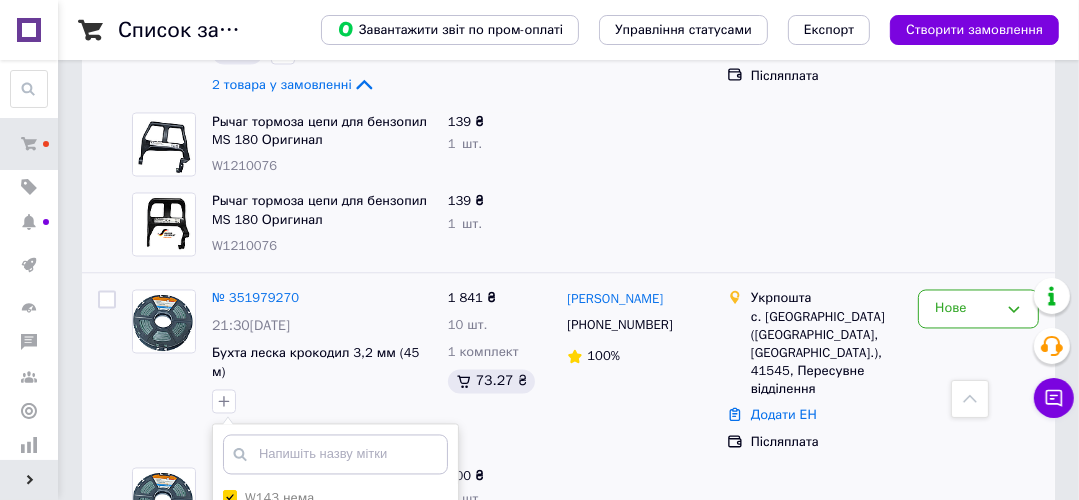scroll, scrollTop: 2800, scrollLeft: 0, axis: vertical 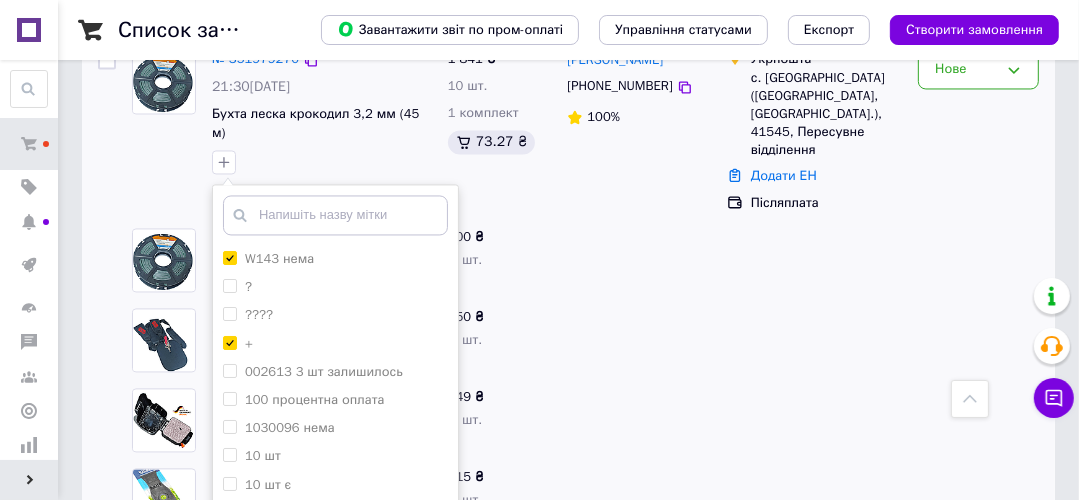 click on "Додати мітку" at bounding box center [335, 581] 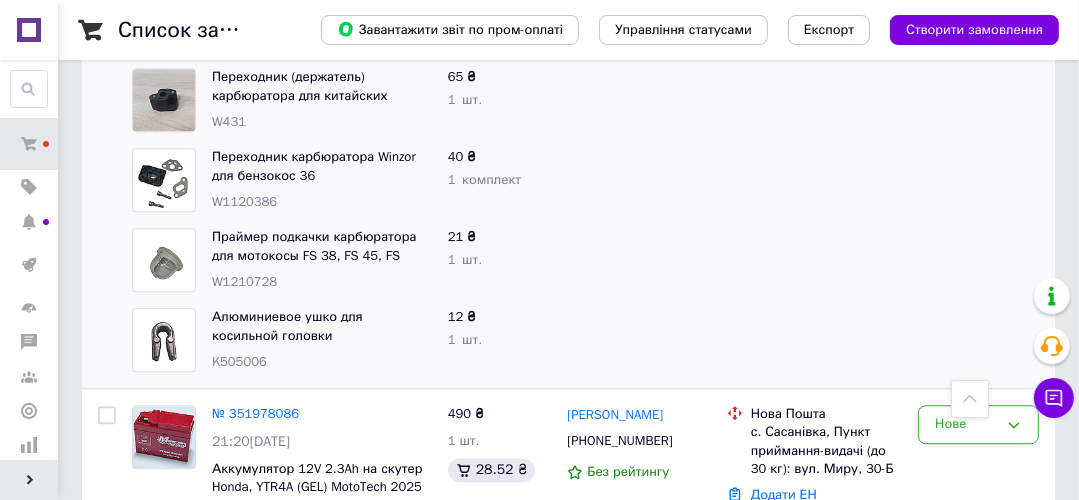 scroll, scrollTop: 3680, scrollLeft: 0, axis: vertical 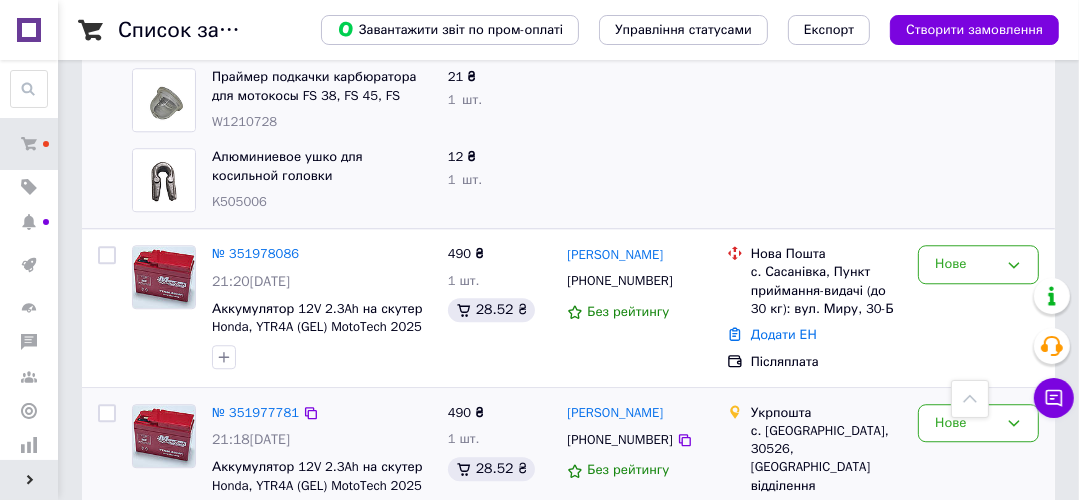 click 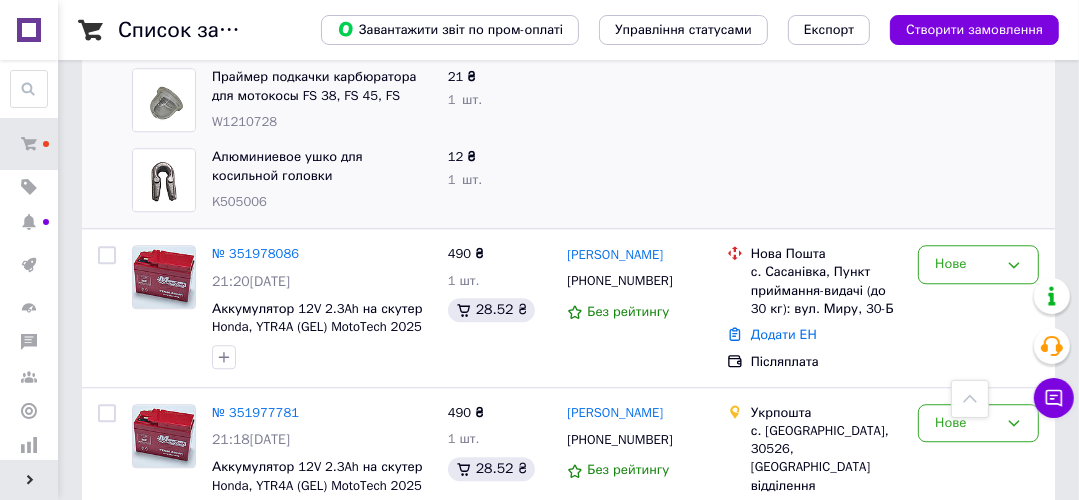 scroll, scrollTop: 3920, scrollLeft: 0, axis: vertical 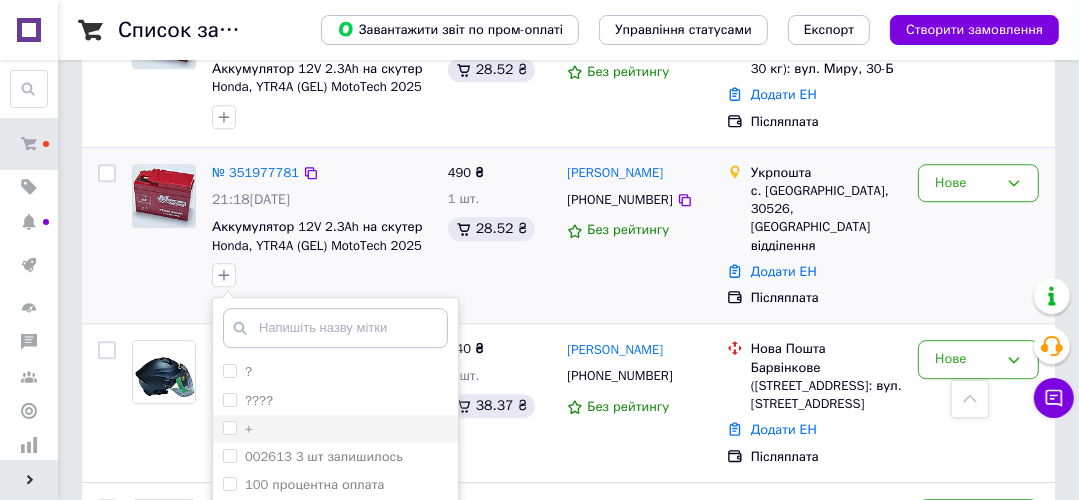 click on "+" at bounding box center [229, 427] 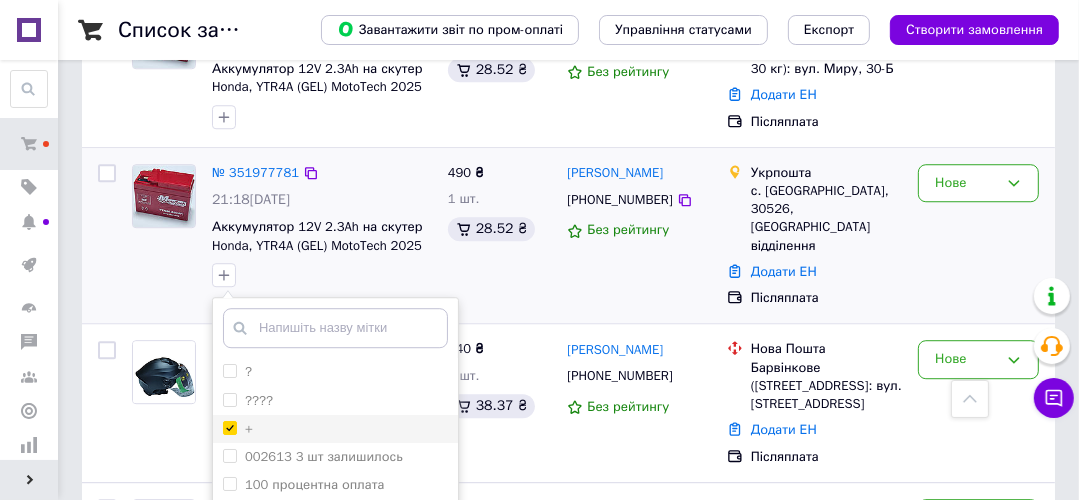 checkbox on "true" 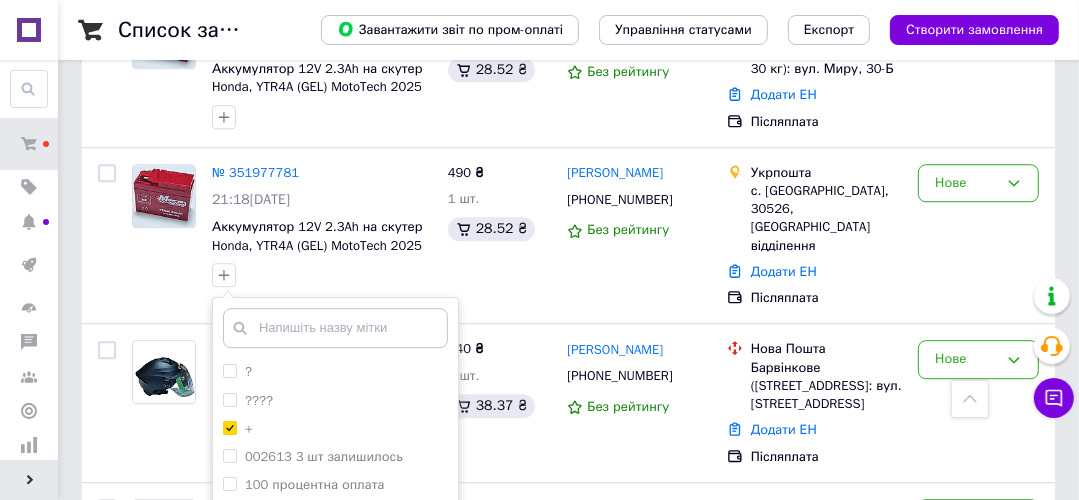 scroll, scrollTop: 4160, scrollLeft: 0, axis: vertical 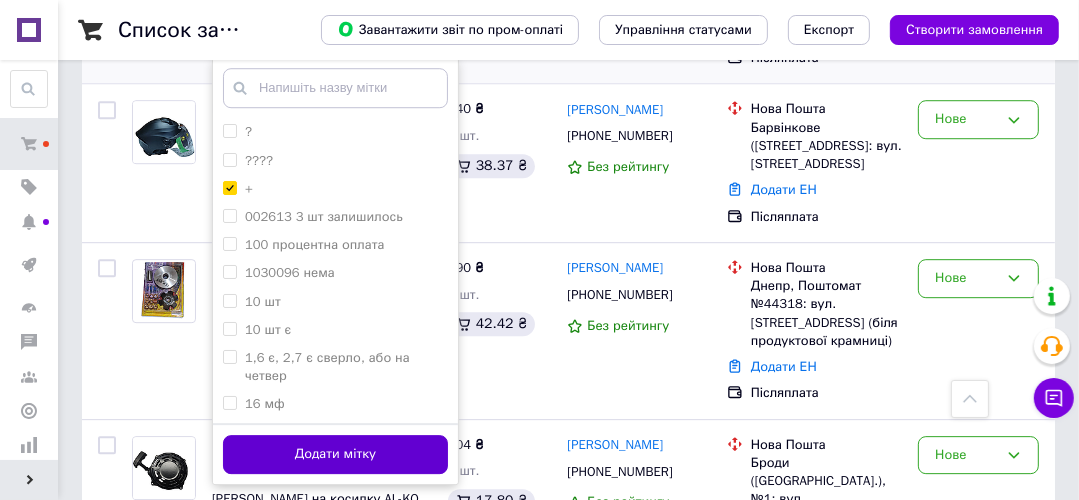 click on "Додати мітку" at bounding box center [335, 454] 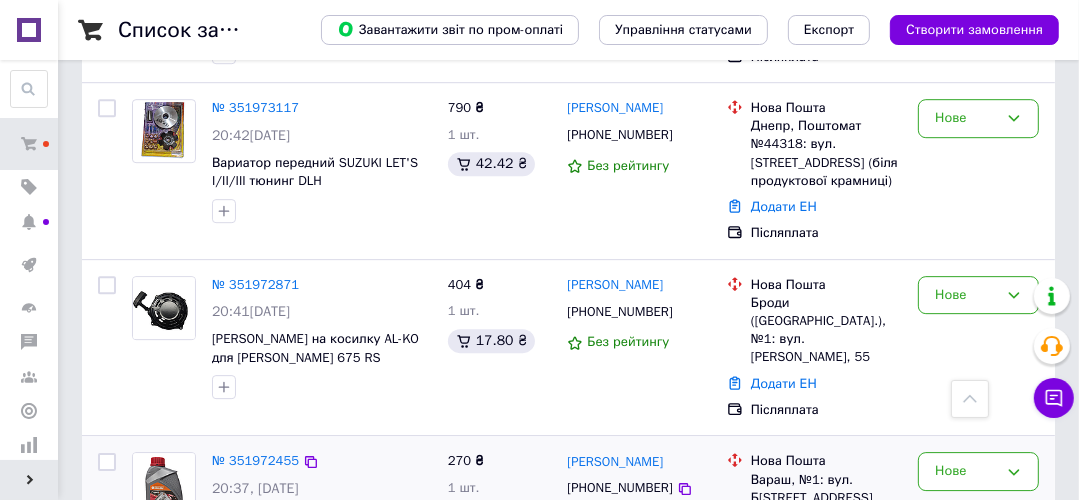 scroll, scrollTop: 4400, scrollLeft: 0, axis: vertical 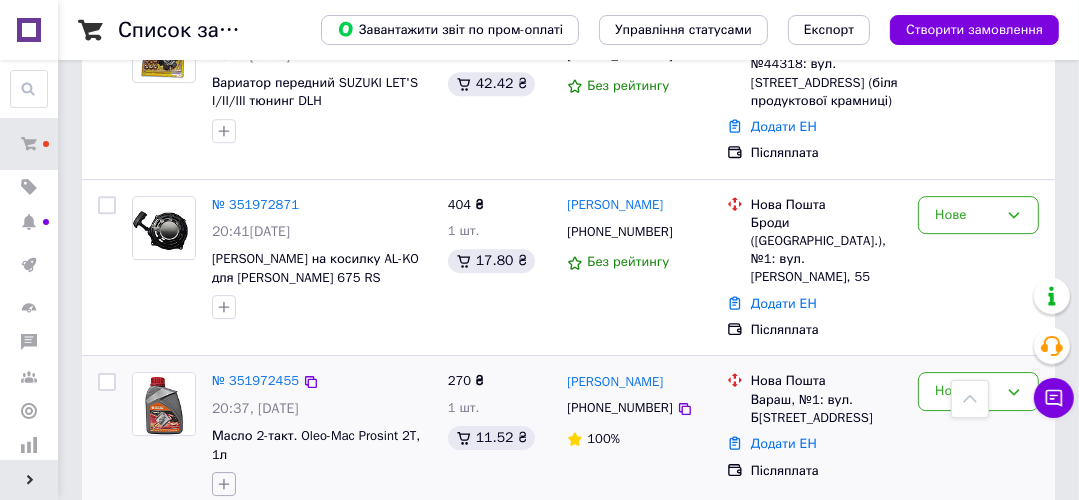 click 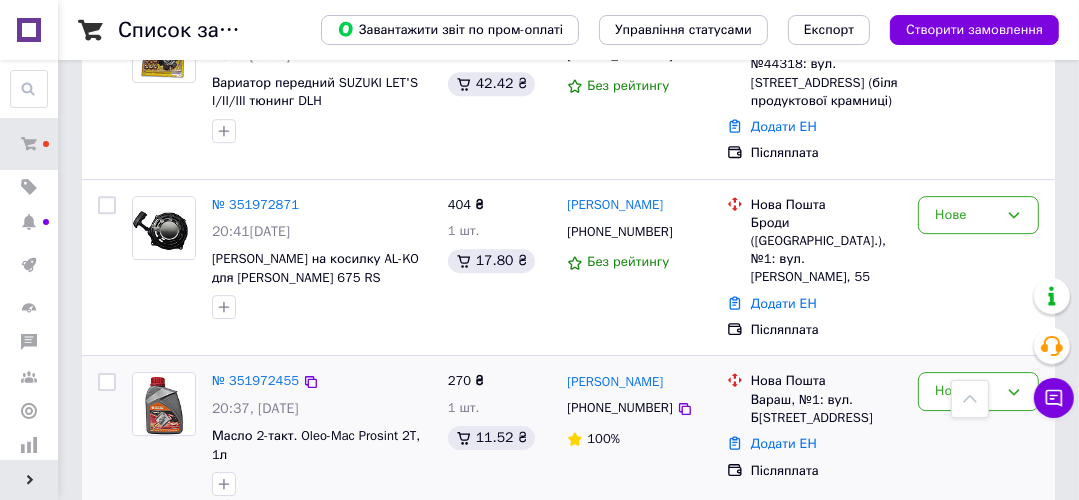 scroll, scrollTop: 4560, scrollLeft: 0, axis: vertical 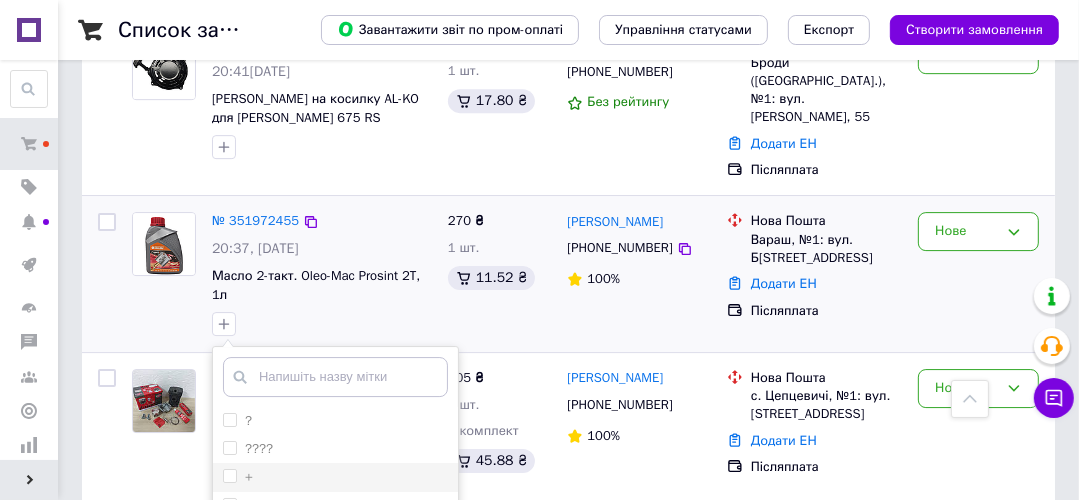 click on "+" at bounding box center [335, 477] 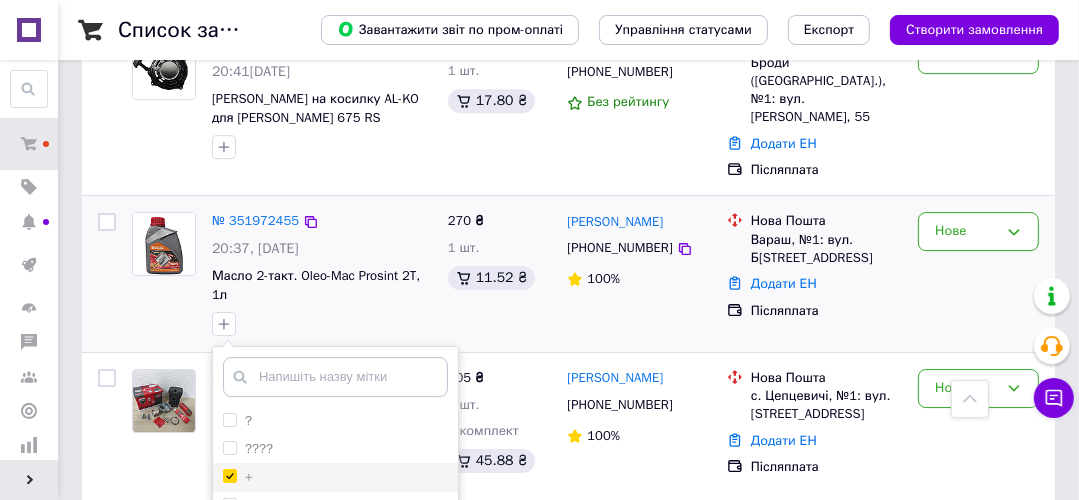 click on "+" at bounding box center [238, 477] 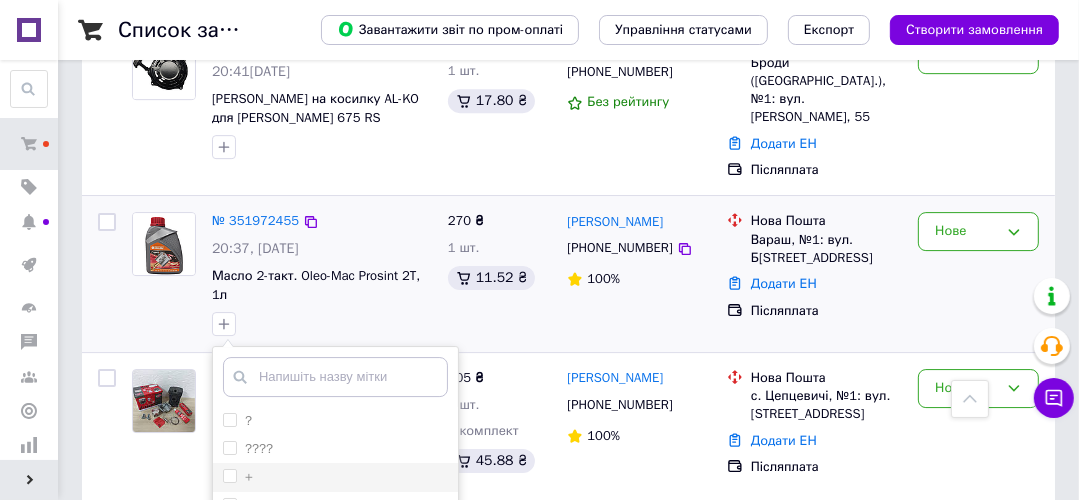 click on "+" at bounding box center [229, 475] 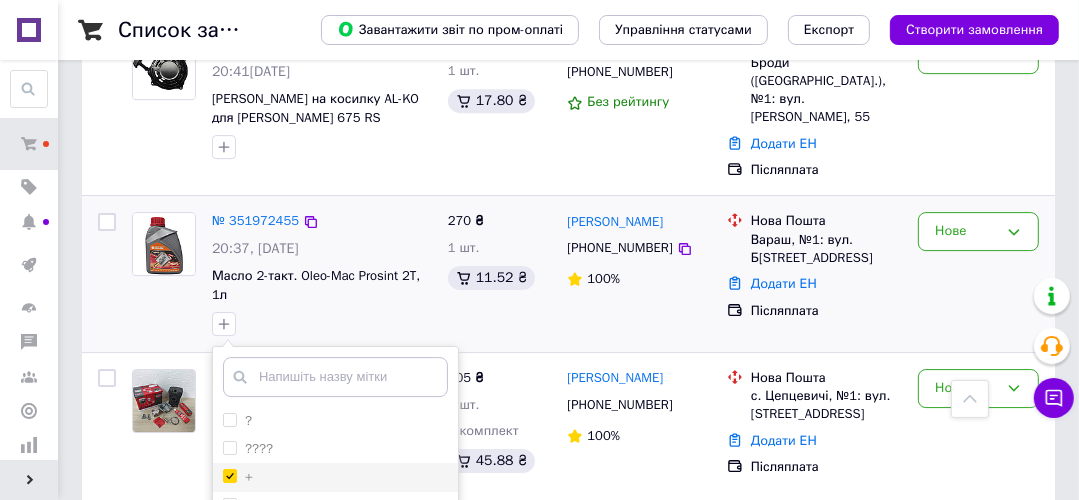 checkbox on "true" 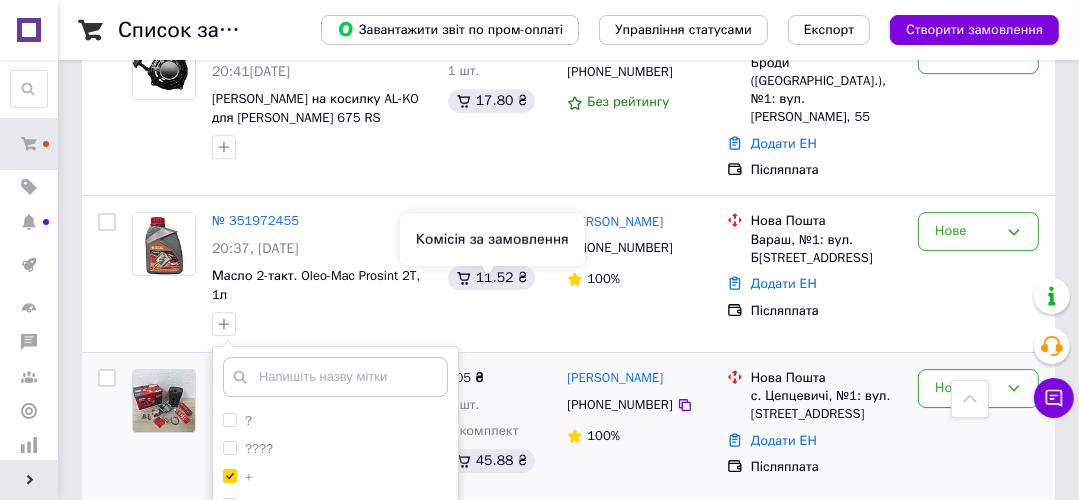 scroll, scrollTop: 4800, scrollLeft: 0, axis: vertical 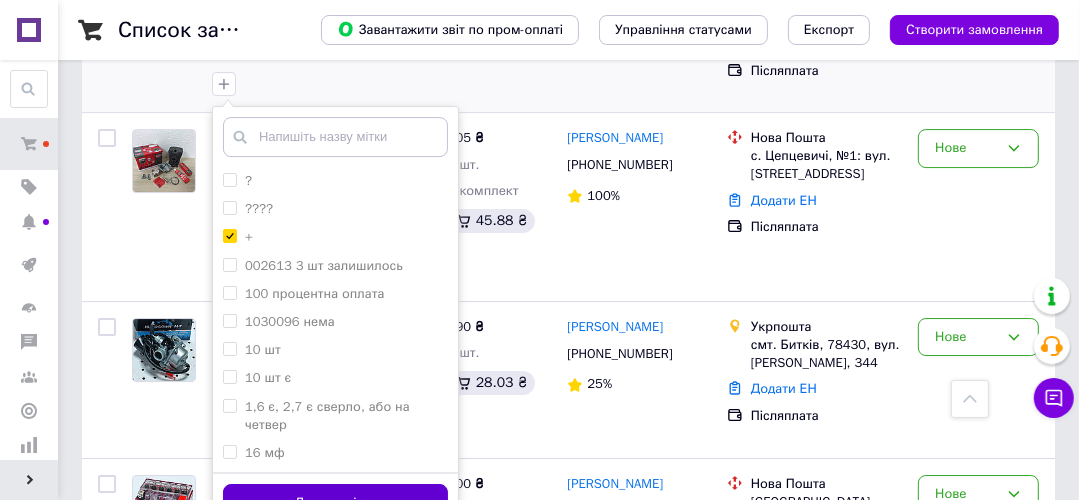 click on "Додати мітку" at bounding box center [335, 503] 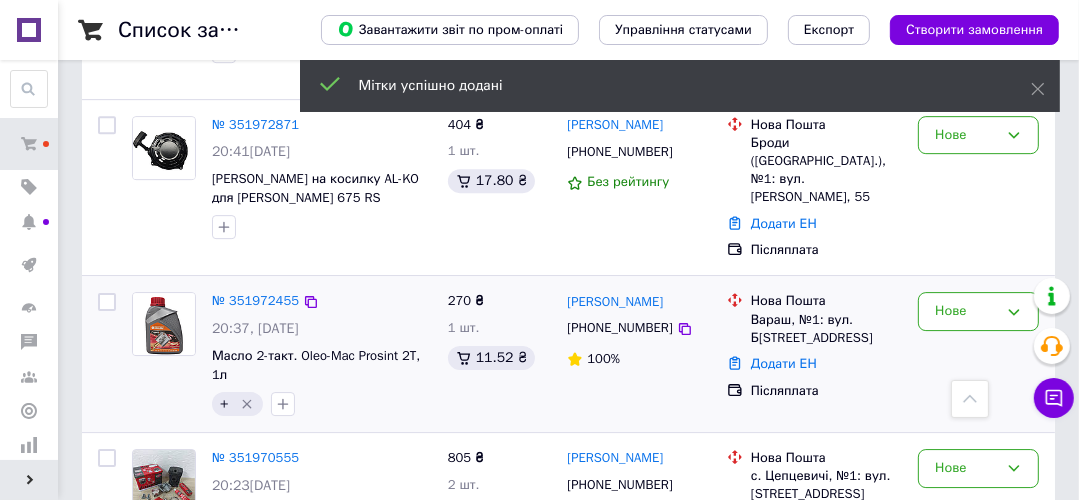 scroll, scrollTop: 4640, scrollLeft: 0, axis: vertical 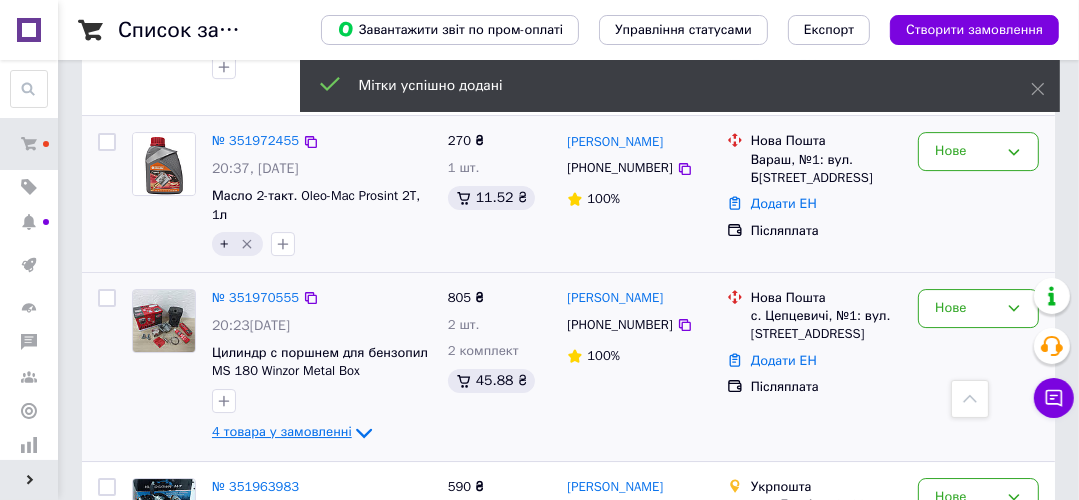 click on "4 товара у замовленні" at bounding box center (282, 432) 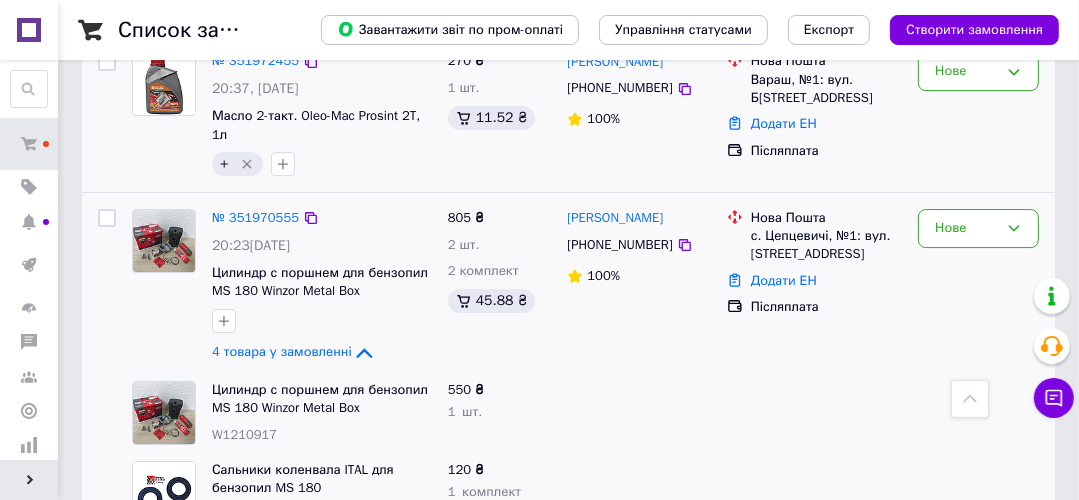 scroll, scrollTop: 4800, scrollLeft: 0, axis: vertical 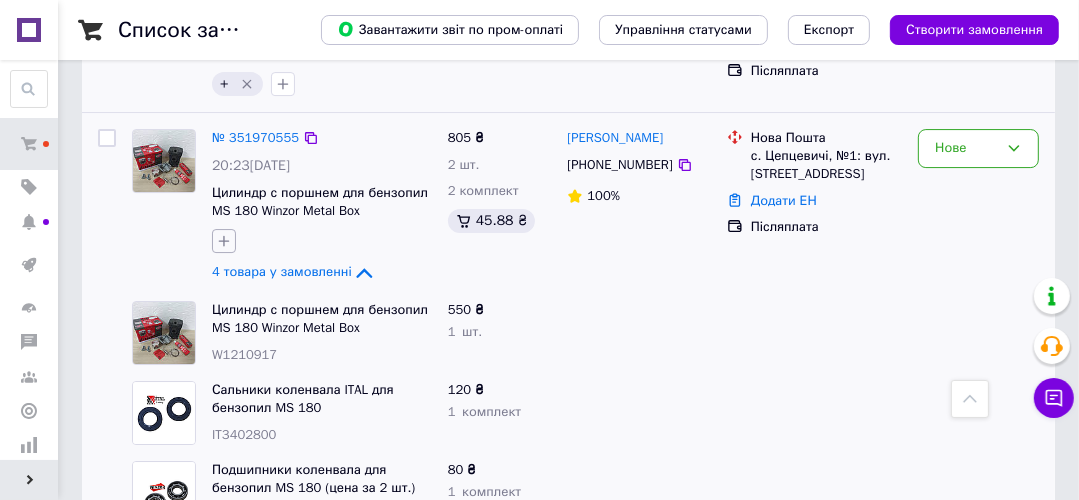 click 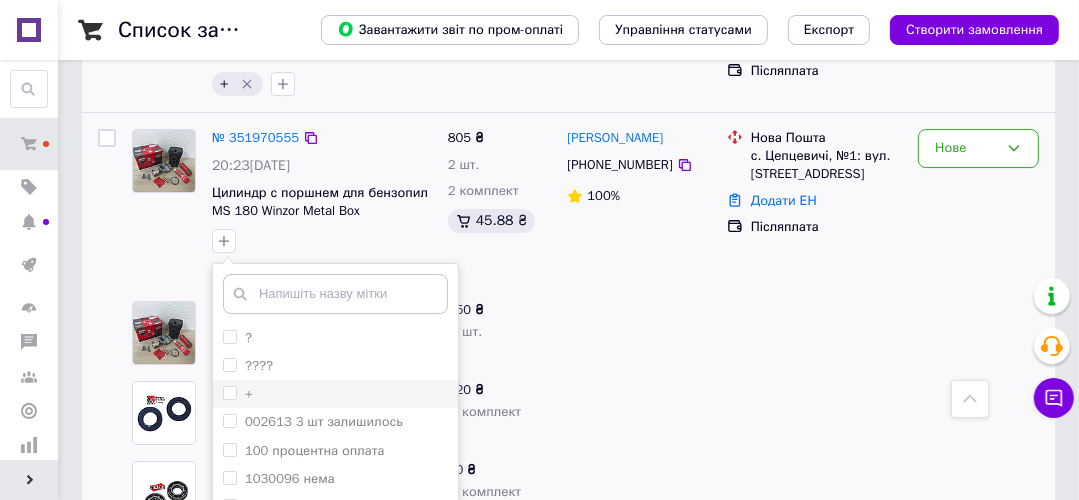 click on "+" at bounding box center (229, 392) 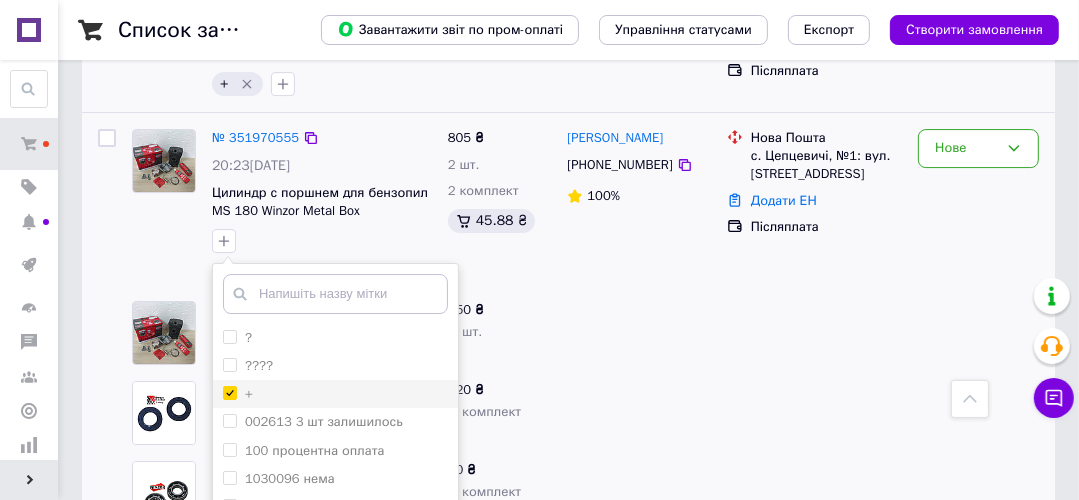 checkbox on "true" 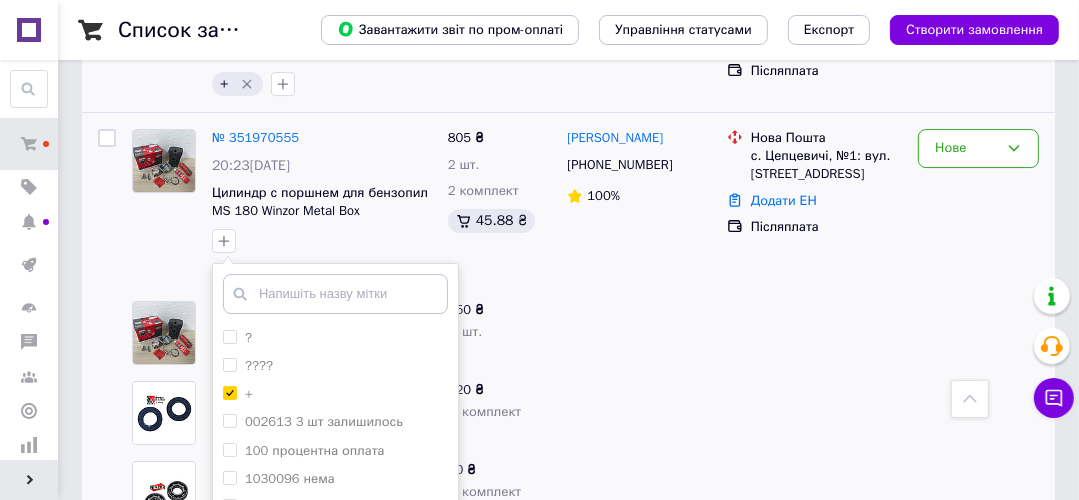 scroll, scrollTop: 5120, scrollLeft: 0, axis: vertical 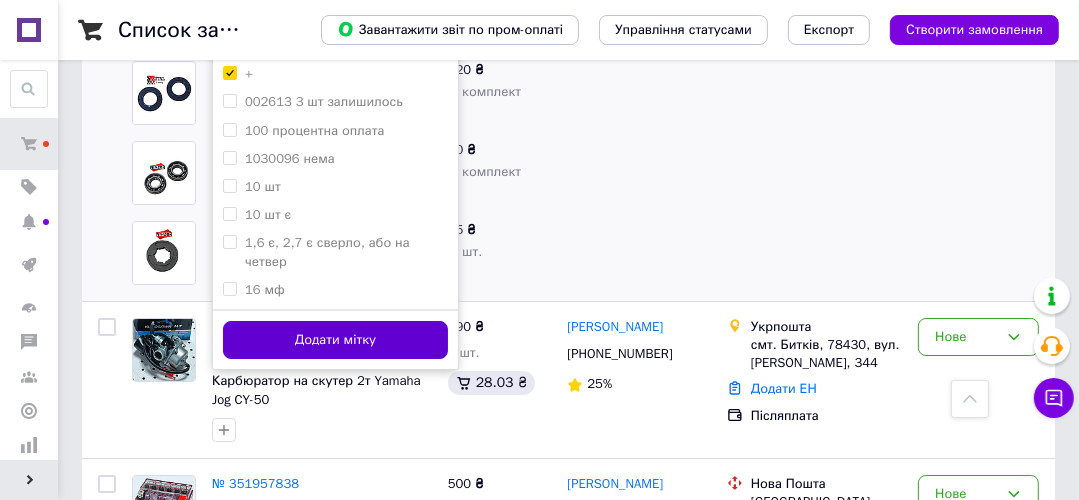 click on "Додати мітку" at bounding box center (335, 340) 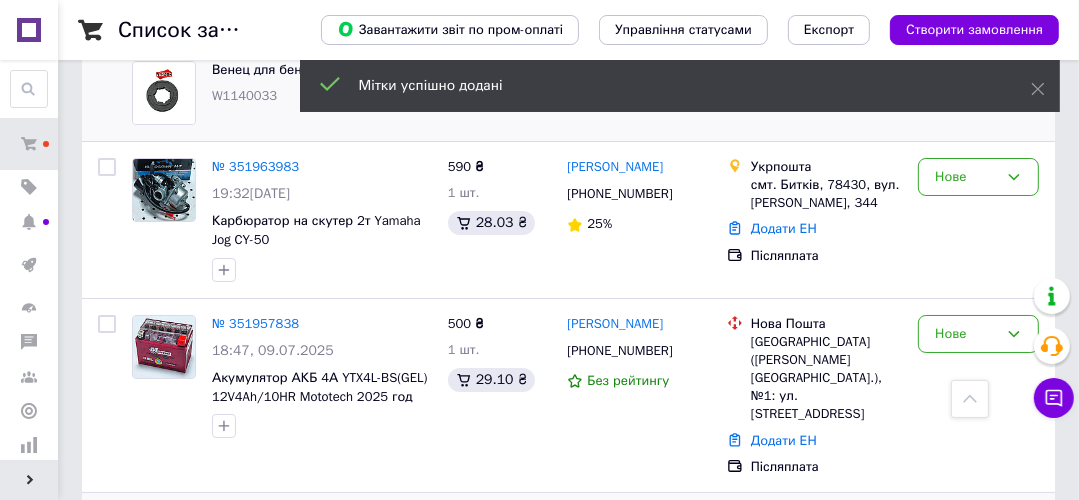 scroll, scrollTop: 5440, scrollLeft: 0, axis: vertical 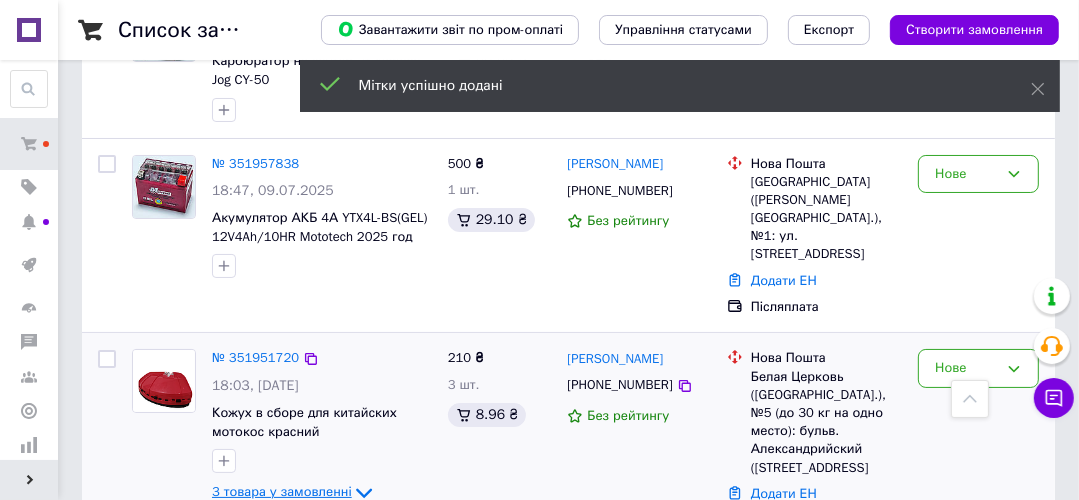 click on "3 товара у замовленні" at bounding box center [282, 492] 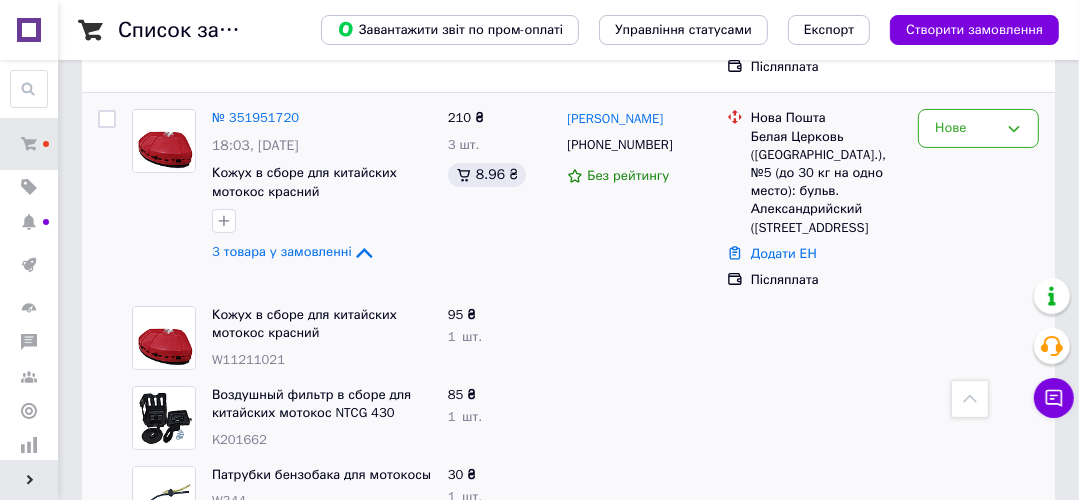 scroll, scrollTop: 5520, scrollLeft: 0, axis: vertical 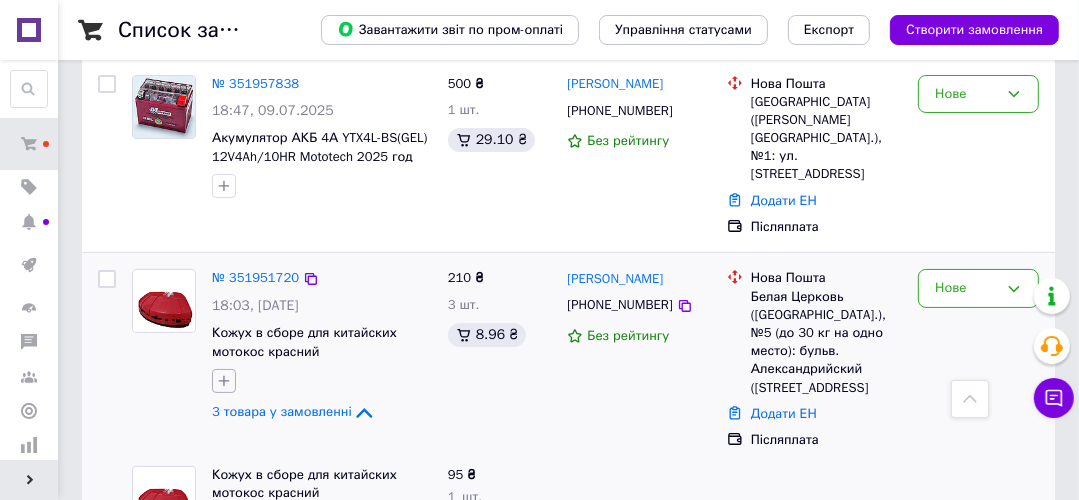 click 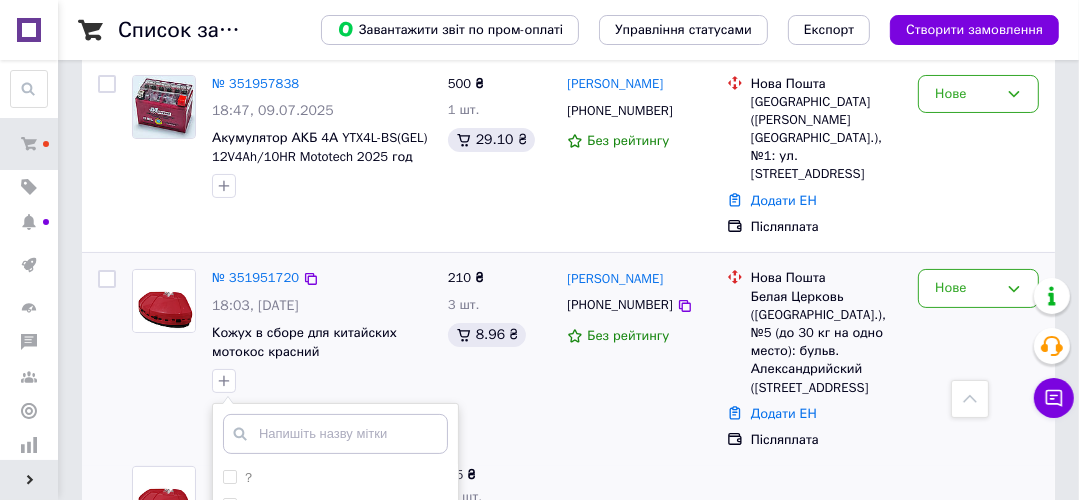 click on "+" at bounding box center (229, 533) 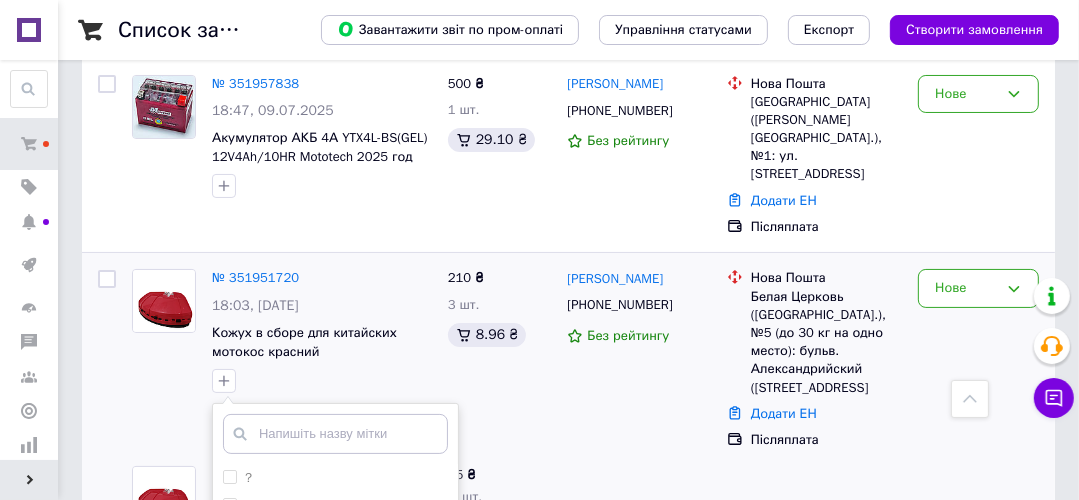 scroll, scrollTop: 5740, scrollLeft: 0, axis: vertical 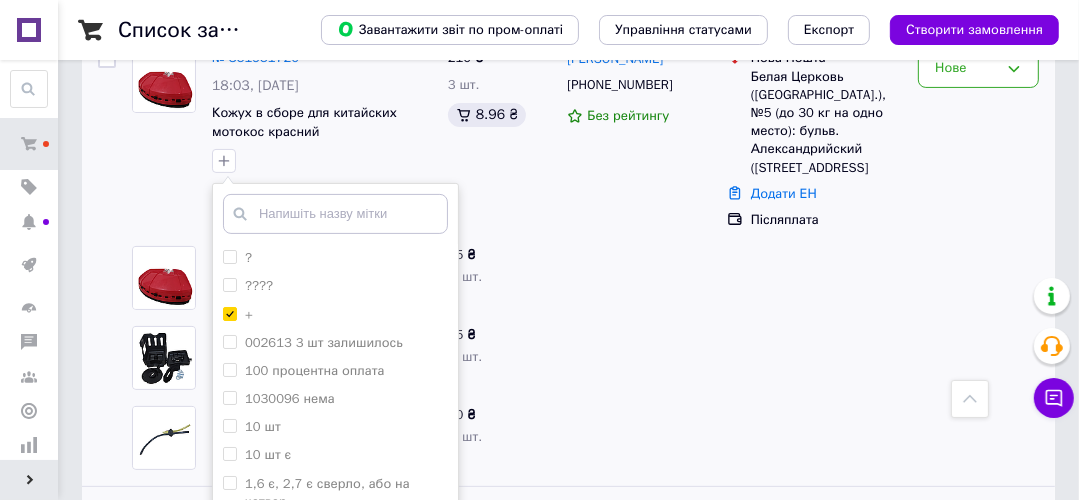 click on "Додати мітку" at bounding box center [335, 580] 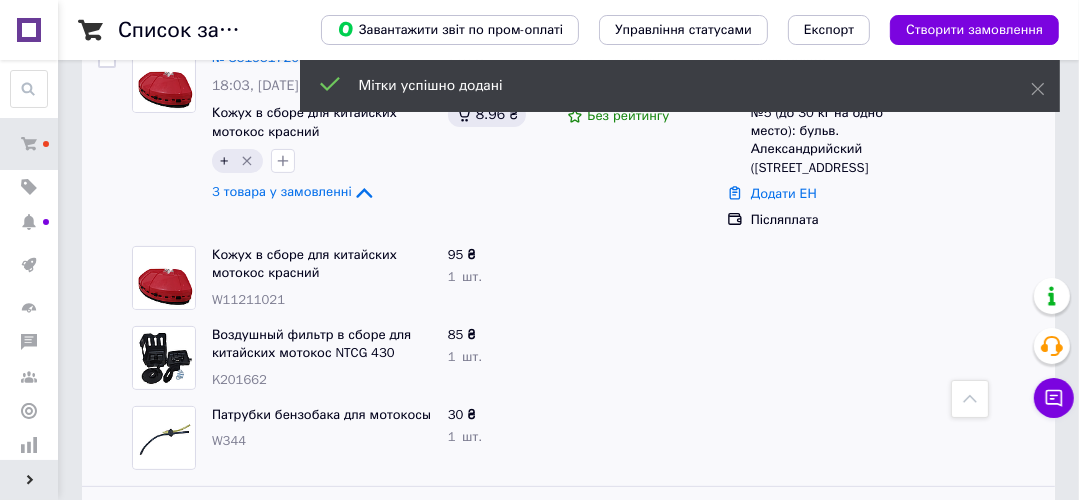 click 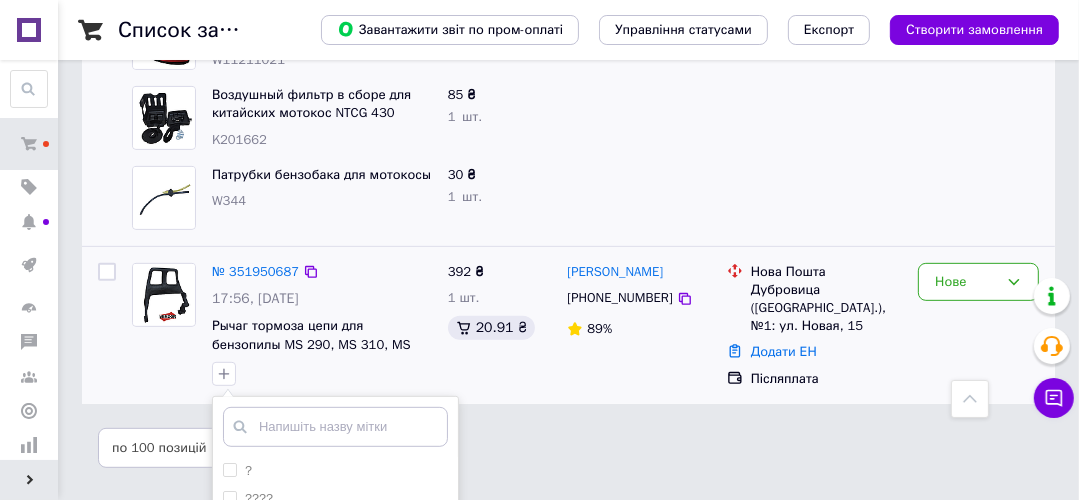 click on "+" at bounding box center [335, 528] 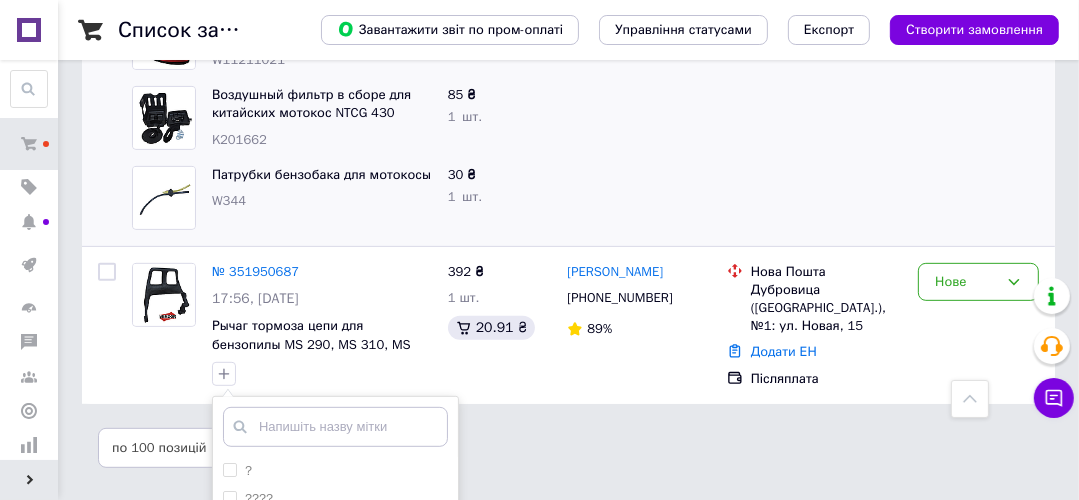 scroll, scrollTop: 6060, scrollLeft: 0, axis: vertical 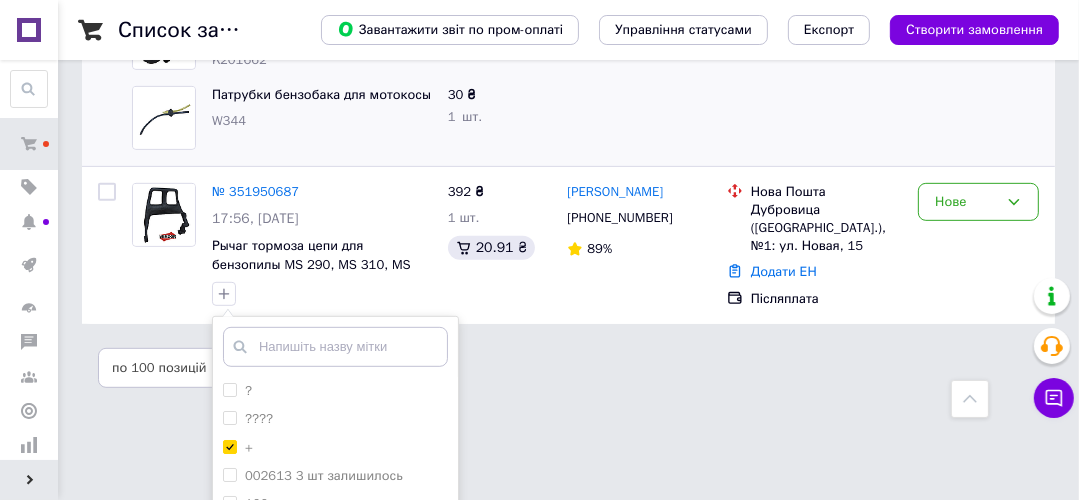 click on "Додати мітку" at bounding box center (335, 713) 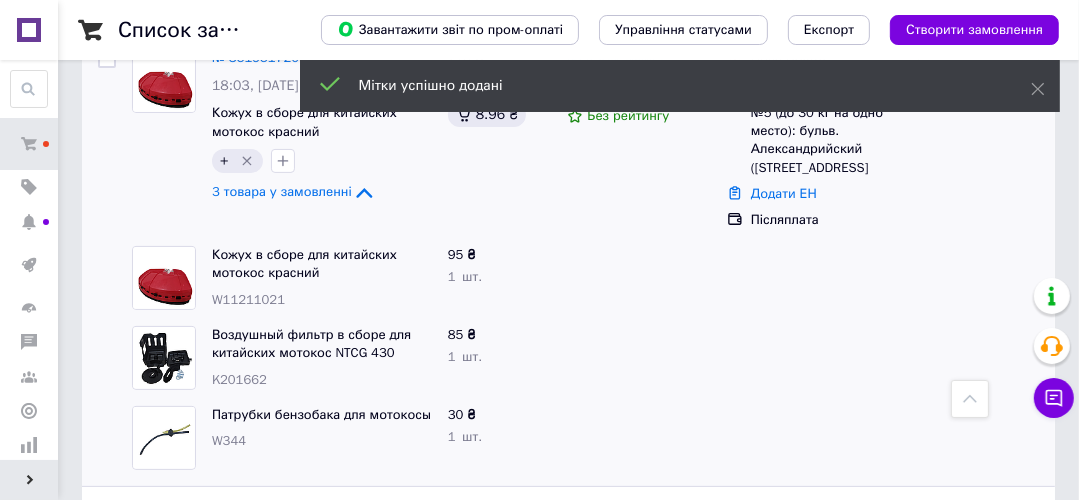 scroll, scrollTop: 5580, scrollLeft: 0, axis: vertical 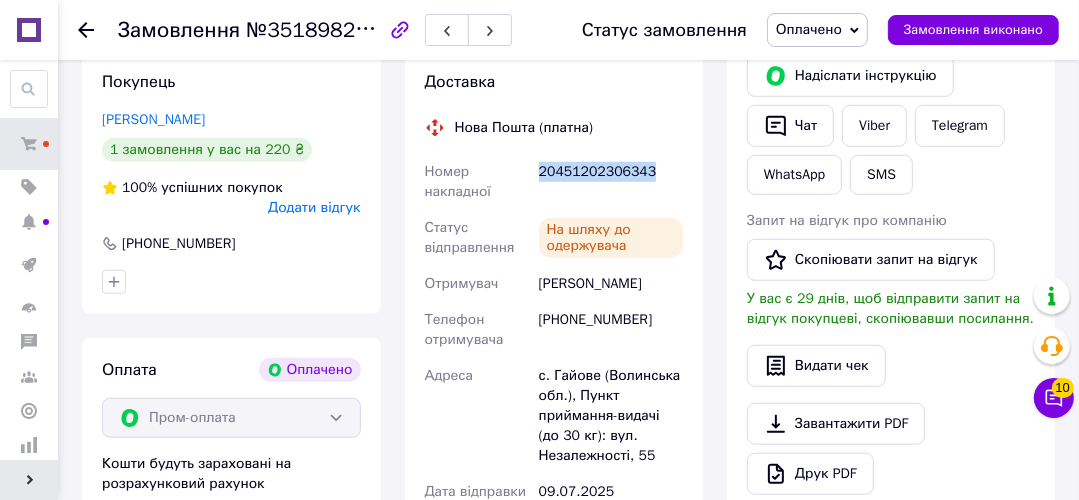 drag, startPoint x: 659, startPoint y: 138, endPoint x: 541, endPoint y: 146, distance: 118.270874 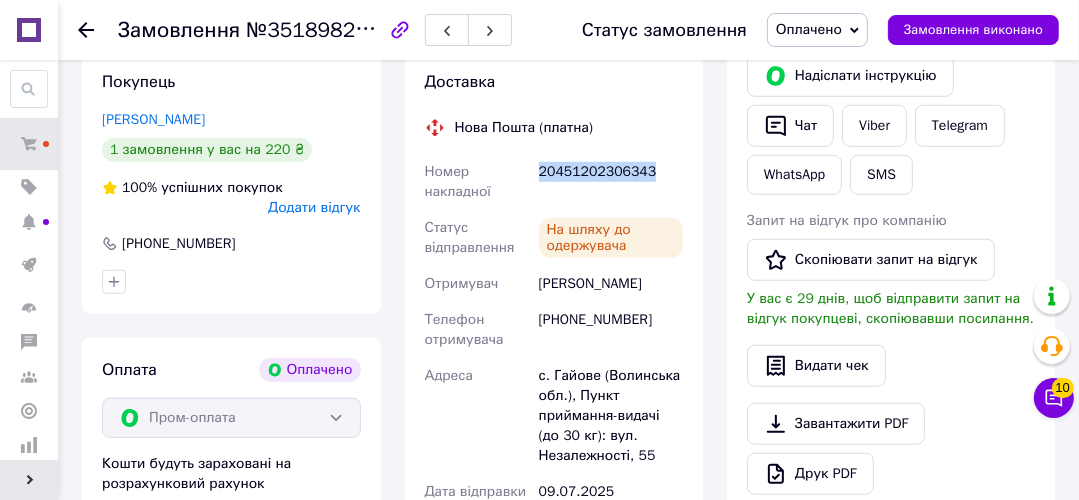 click on "20451202306343" at bounding box center [611, 182] 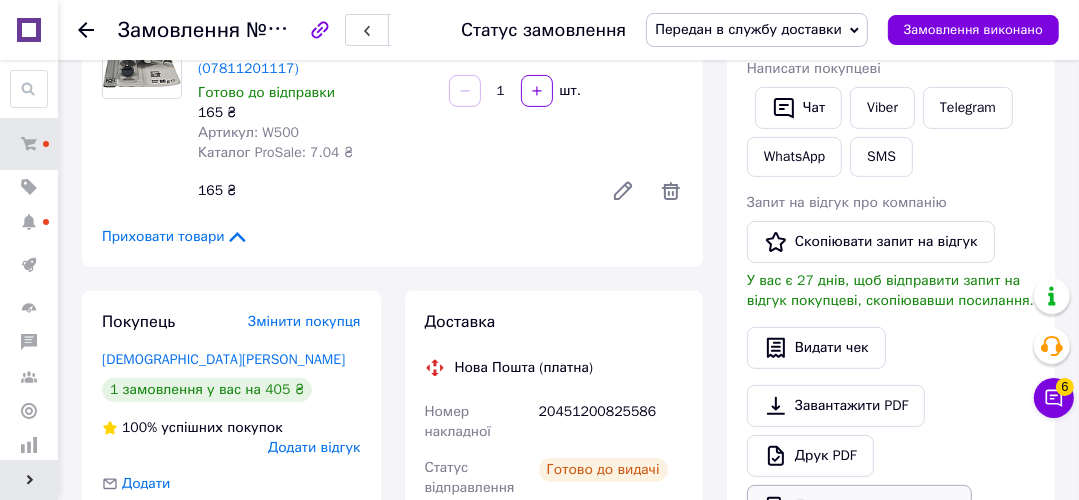 scroll, scrollTop: 480, scrollLeft: 0, axis: vertical 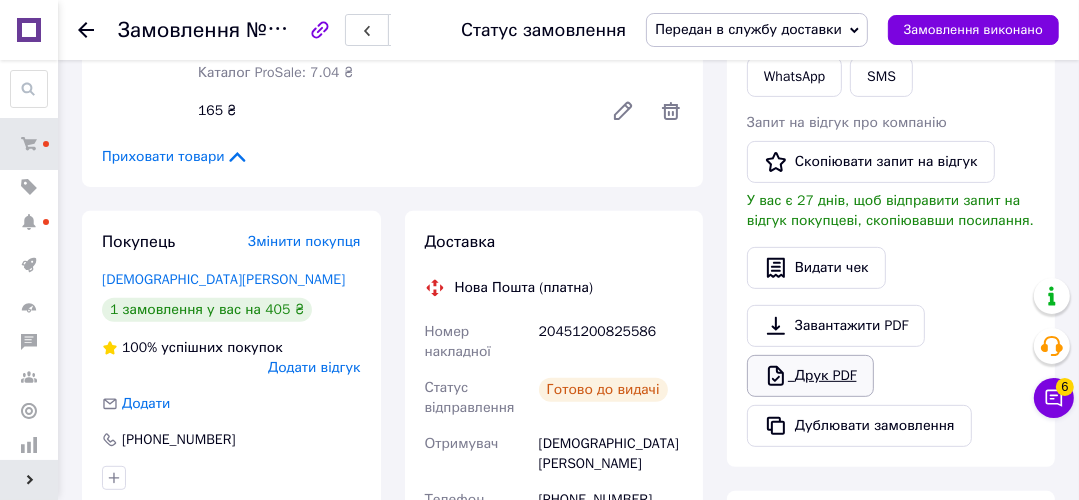click on "Друк PDF" at bounding box center [810, 376] 